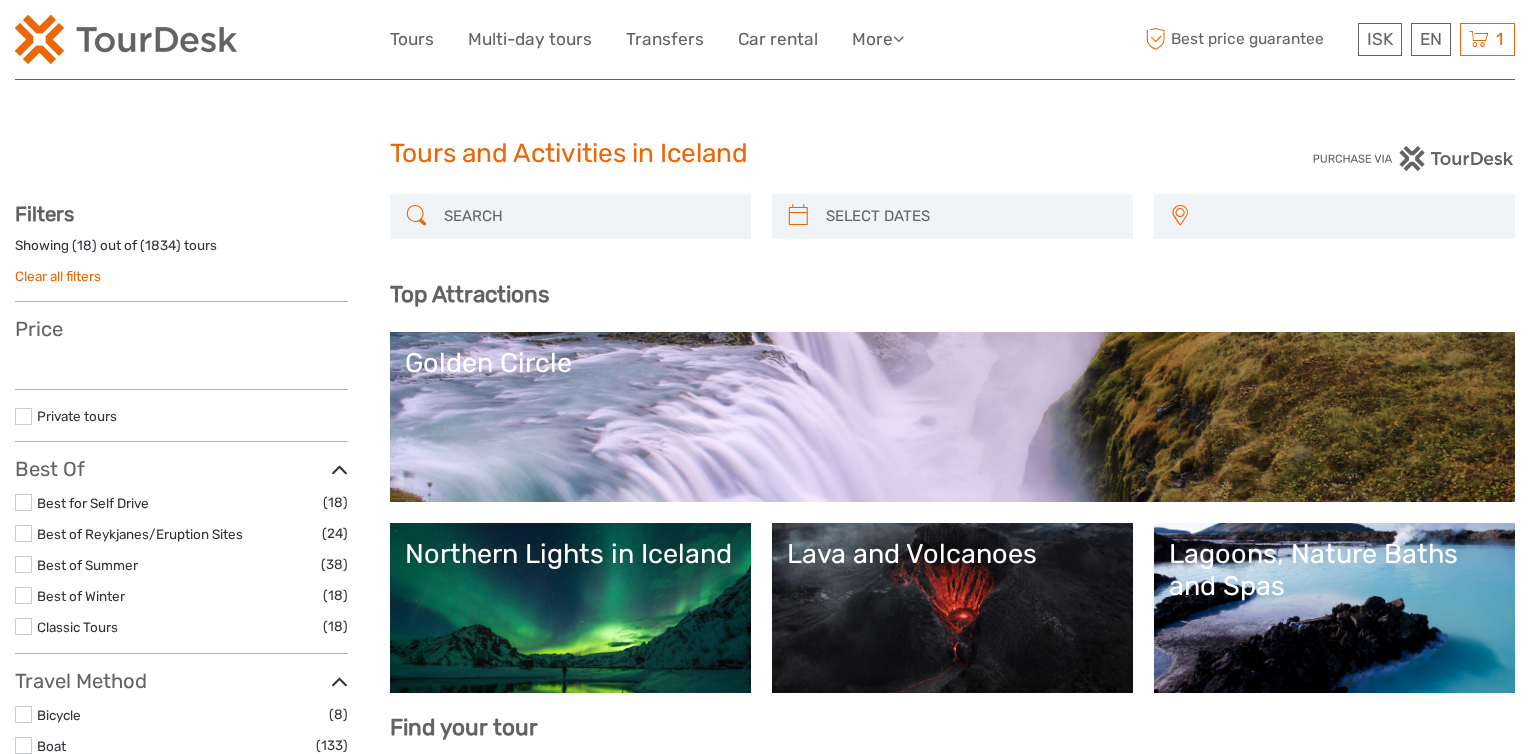 scroll, scrollTop: 0, scrollLeft: 0, axis: both 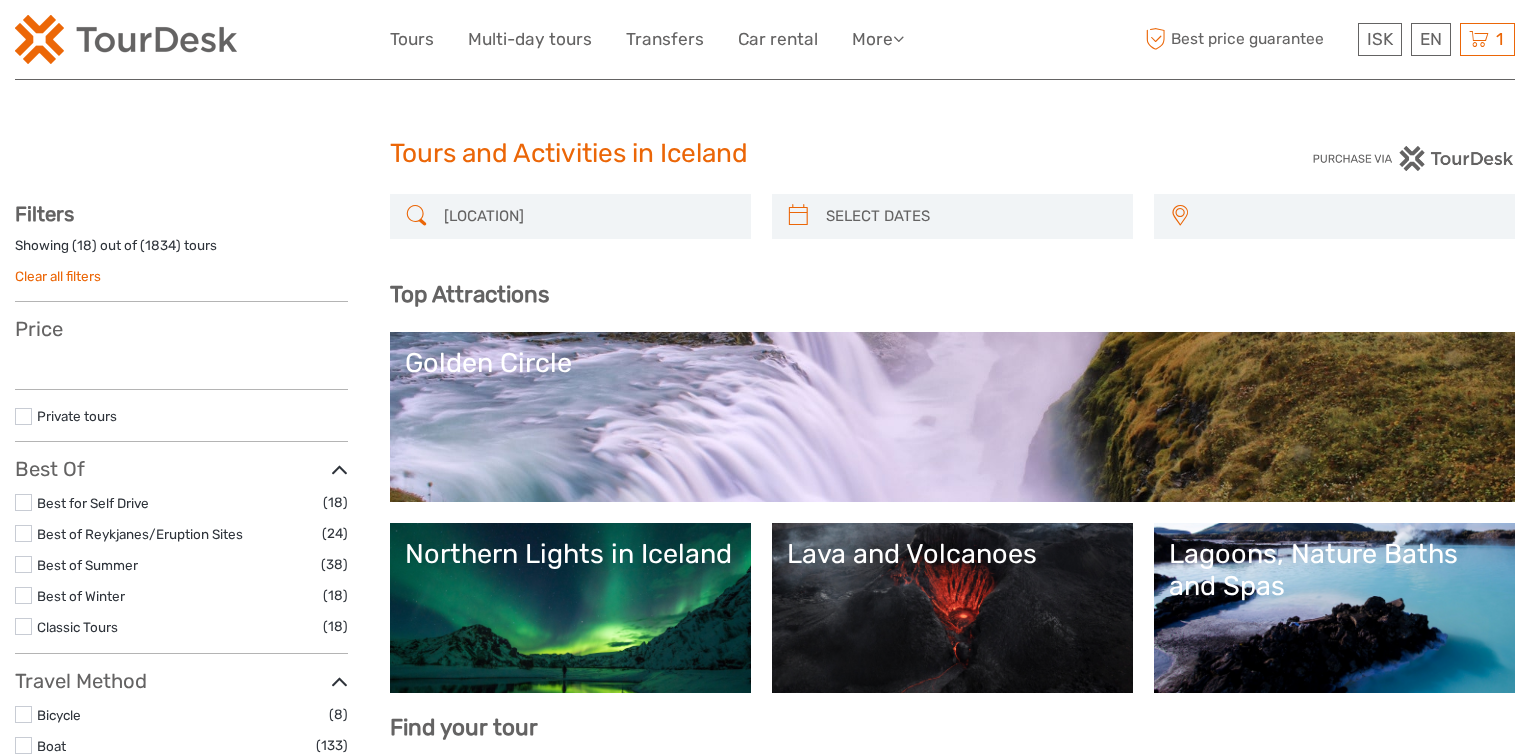 type on "jökursal" 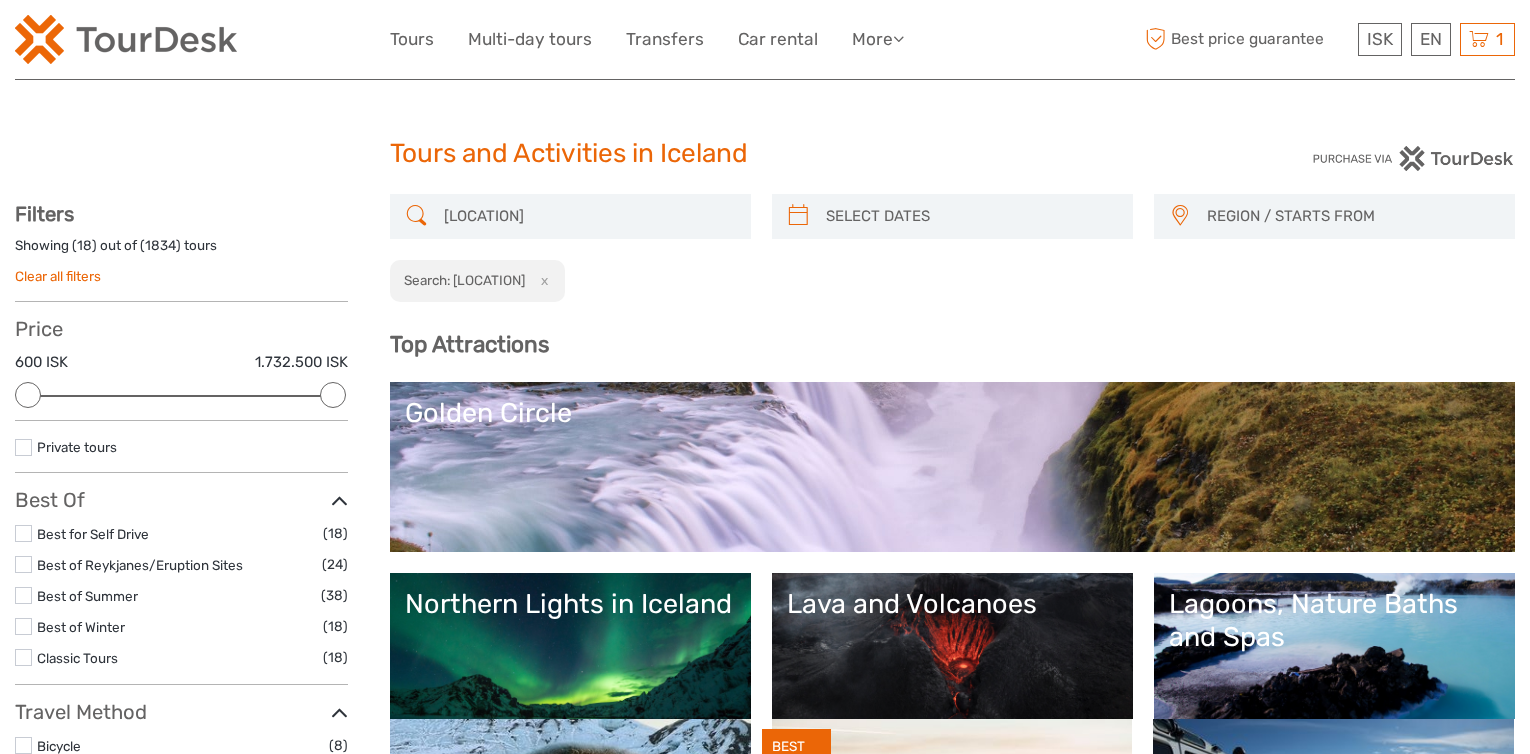 scroll, scrollTop: 74, scrollLeft: 0, axis: vertical 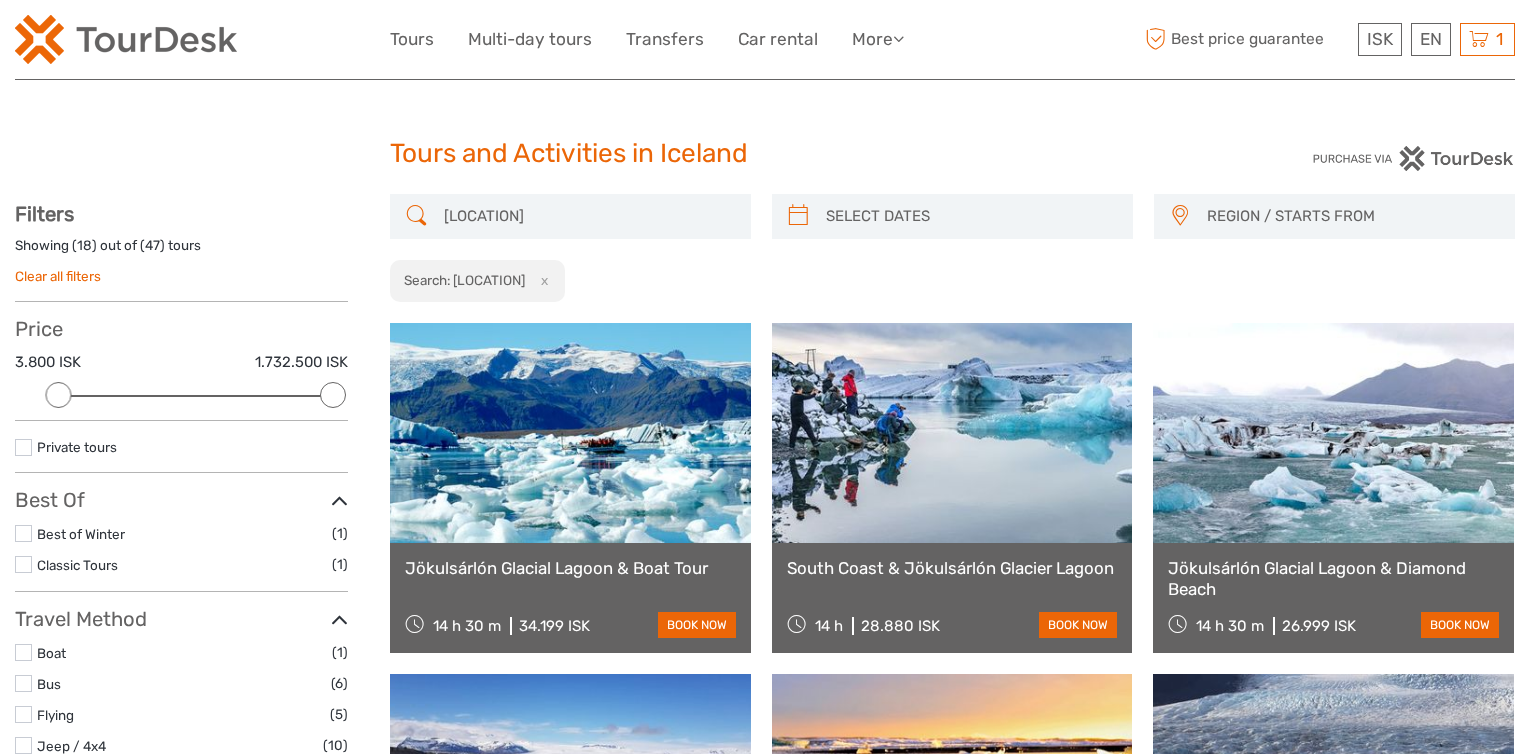 type on "[LOCATION]" 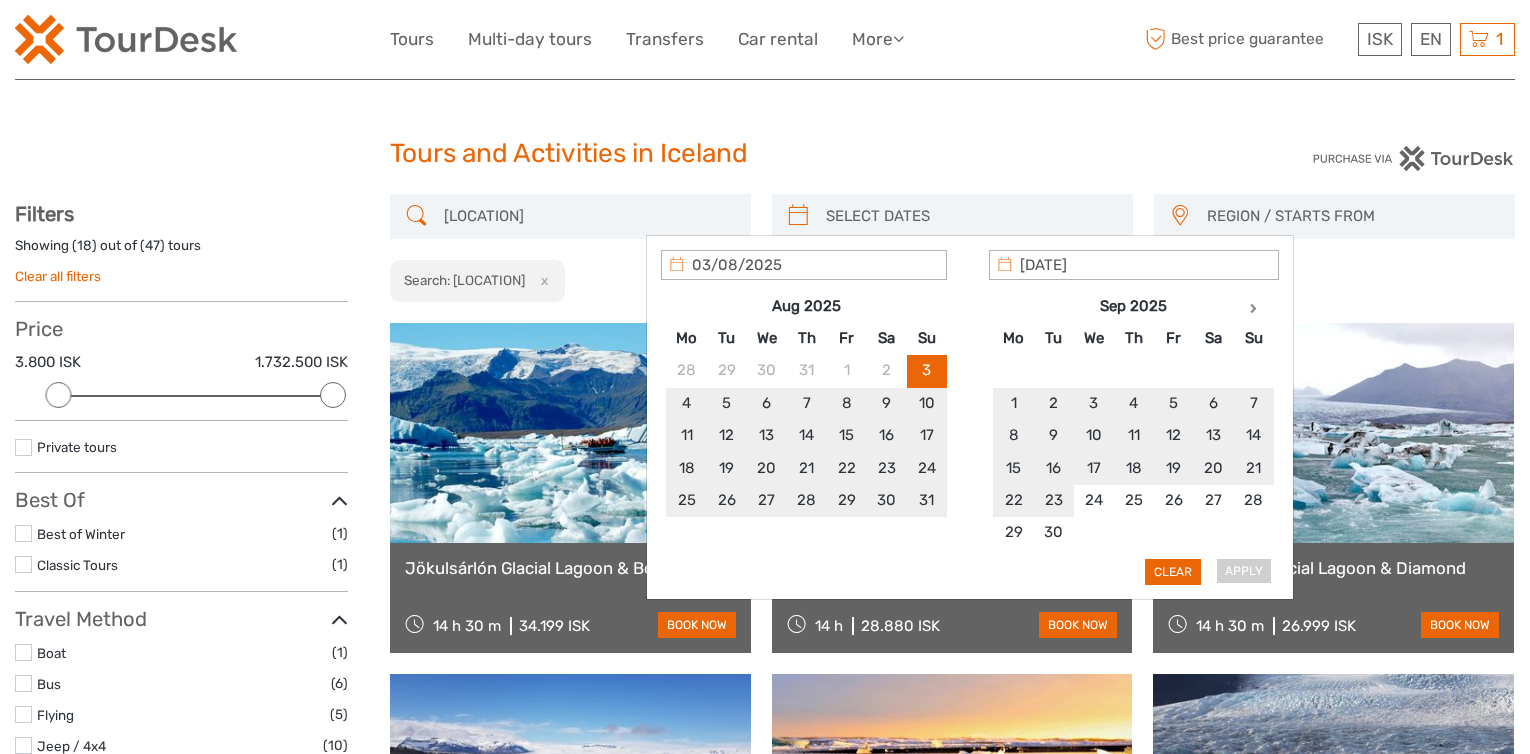 click on "Apply   Clear" at bounding box center (970, 418) 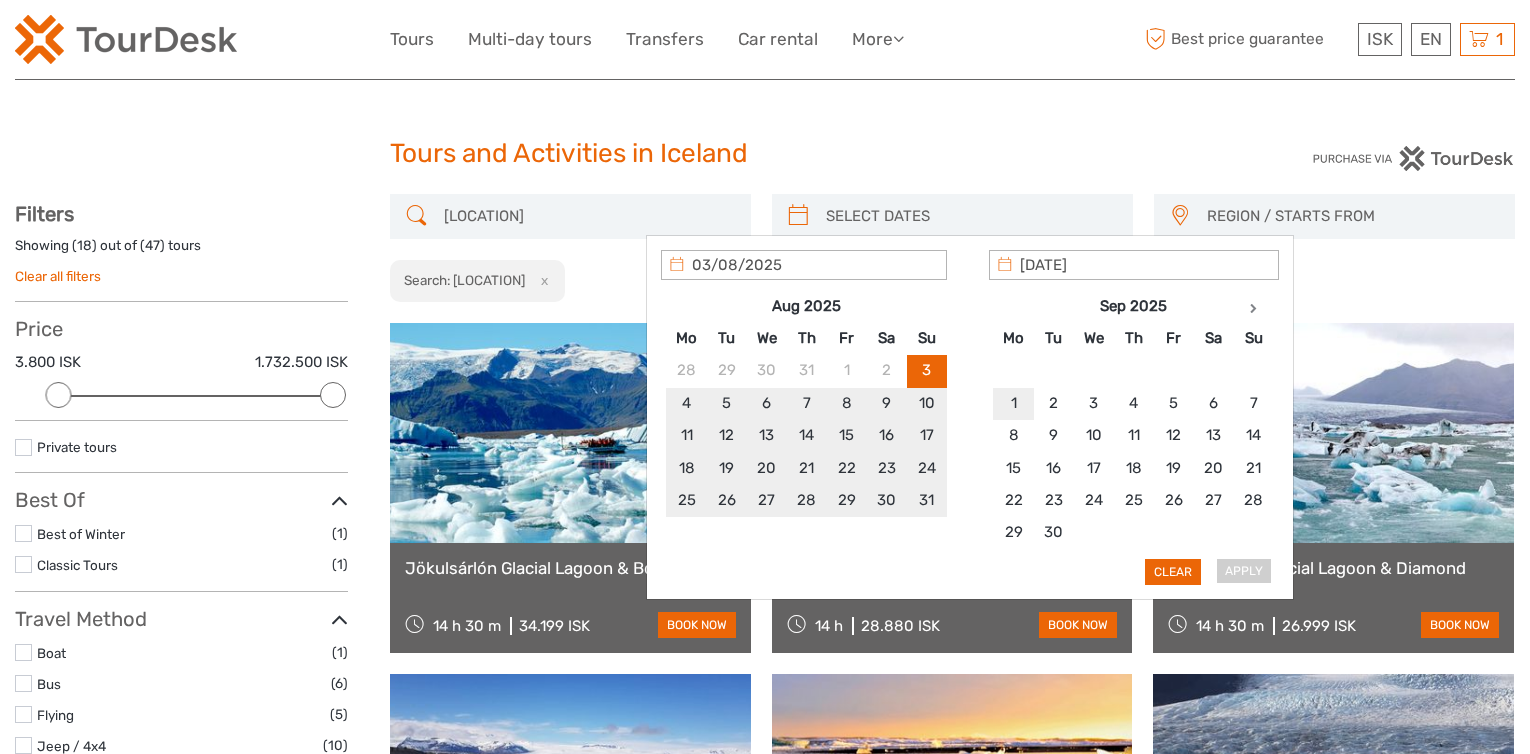 type on "03/08/2025" 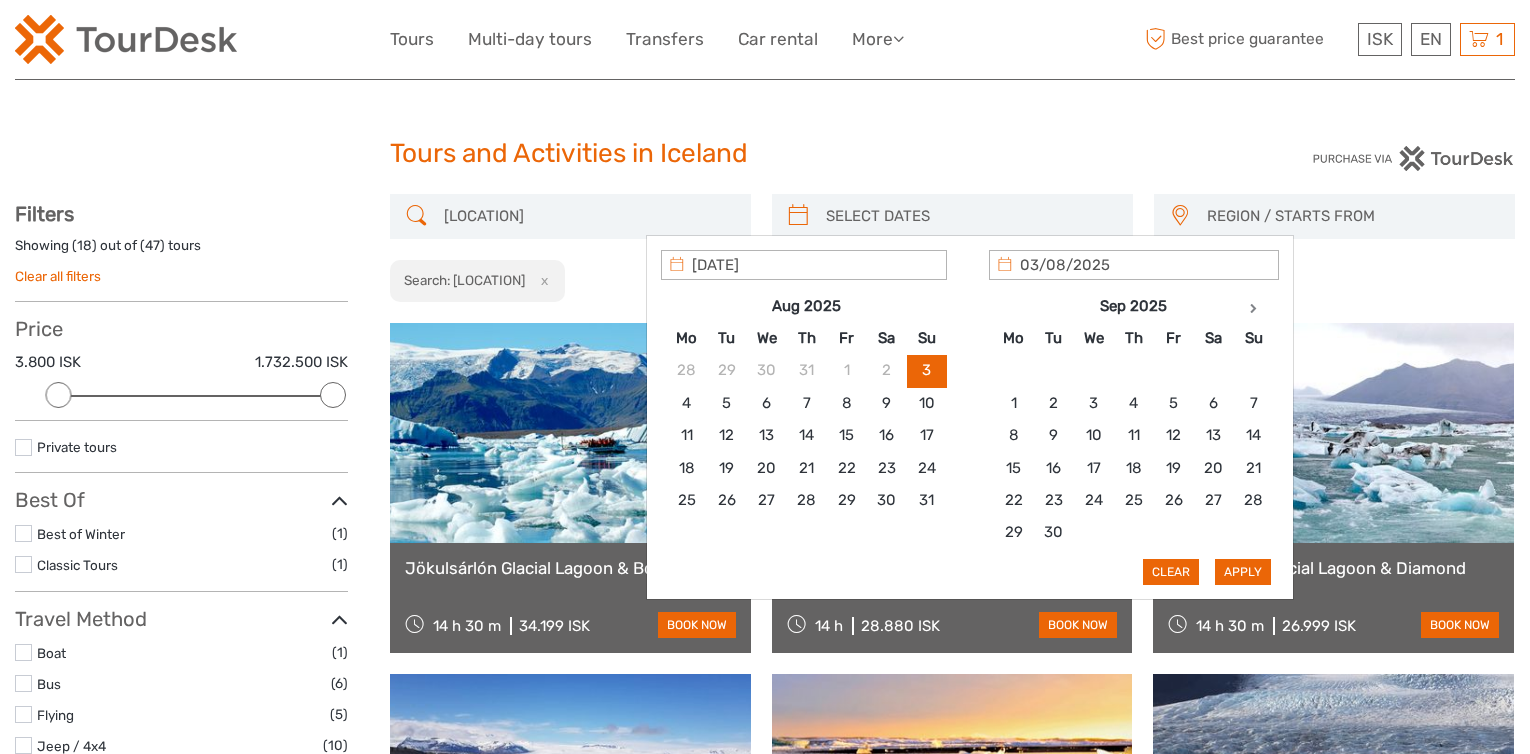 type on "03/08/2025" 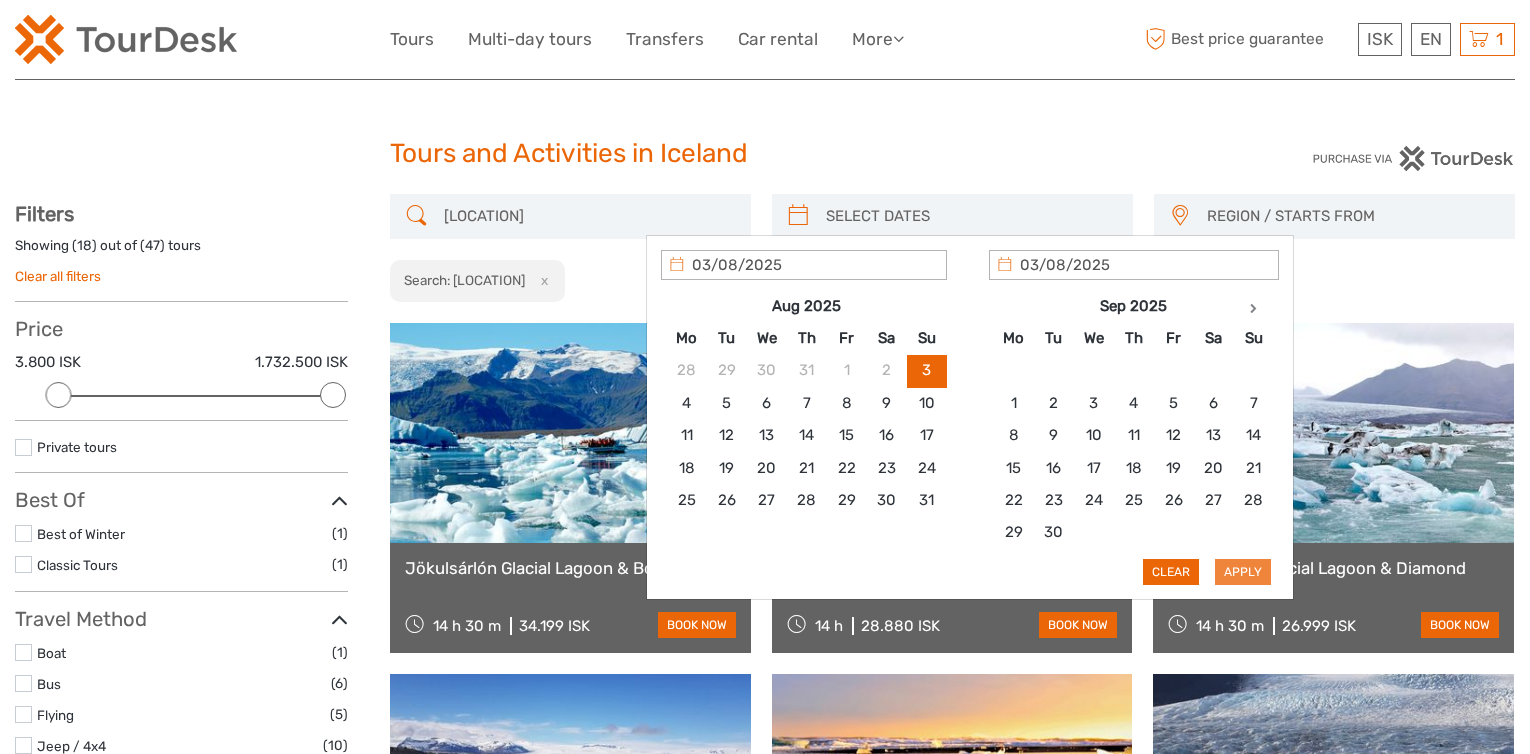 click on "Apply" at bounding box center (1243, 572) 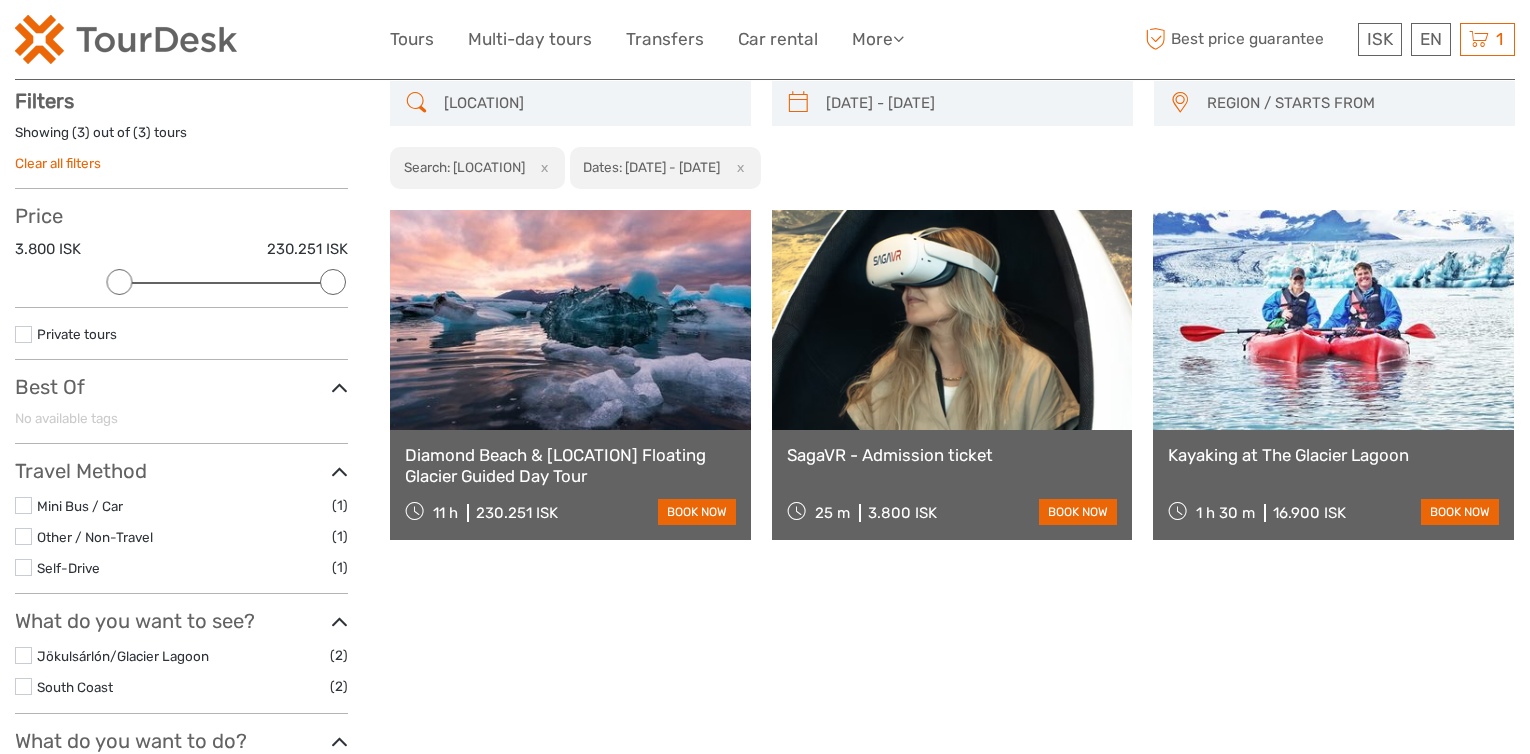 scroll, scrollTop: 114, scrollLeft: 0, axis: vertical 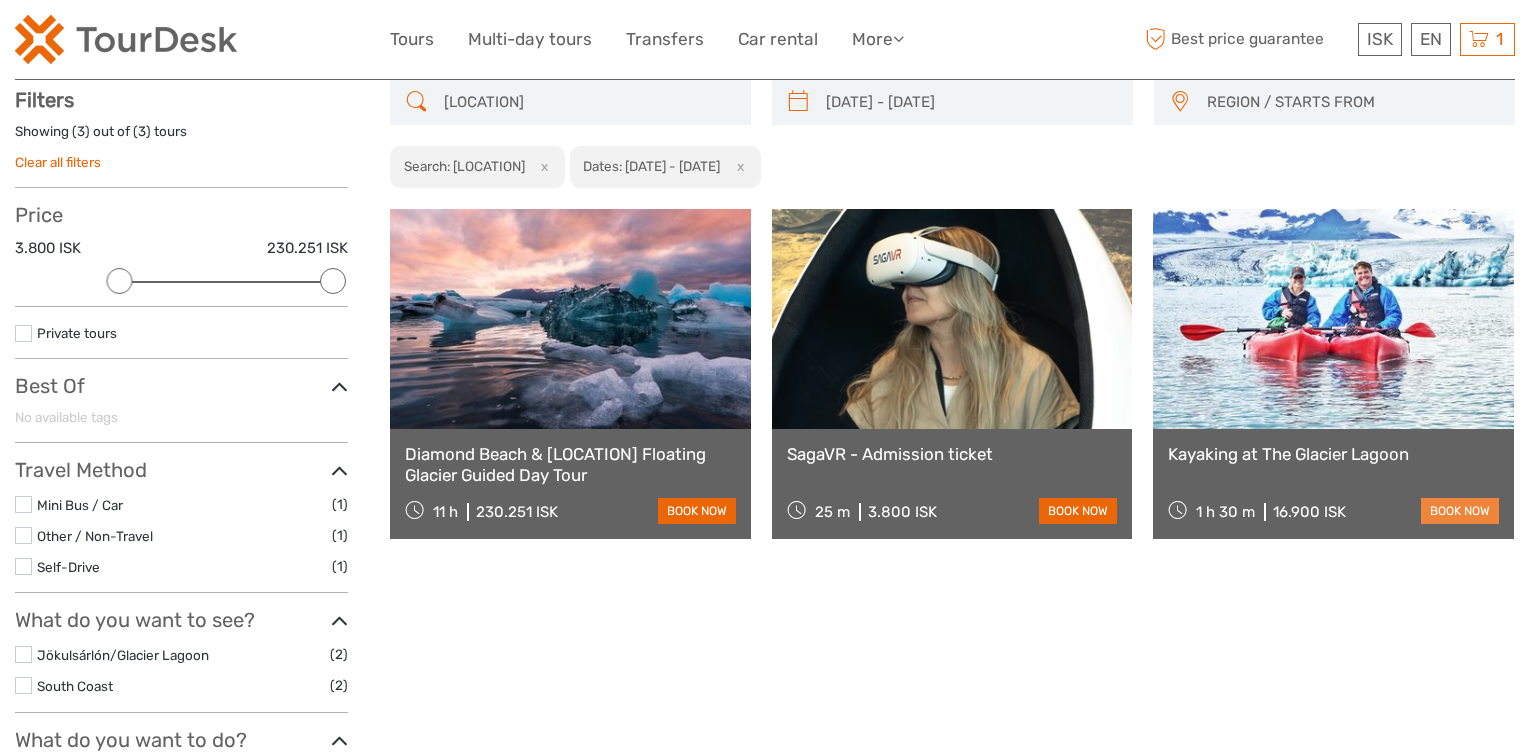 click on "book now" at bounding box center [1460, 511] 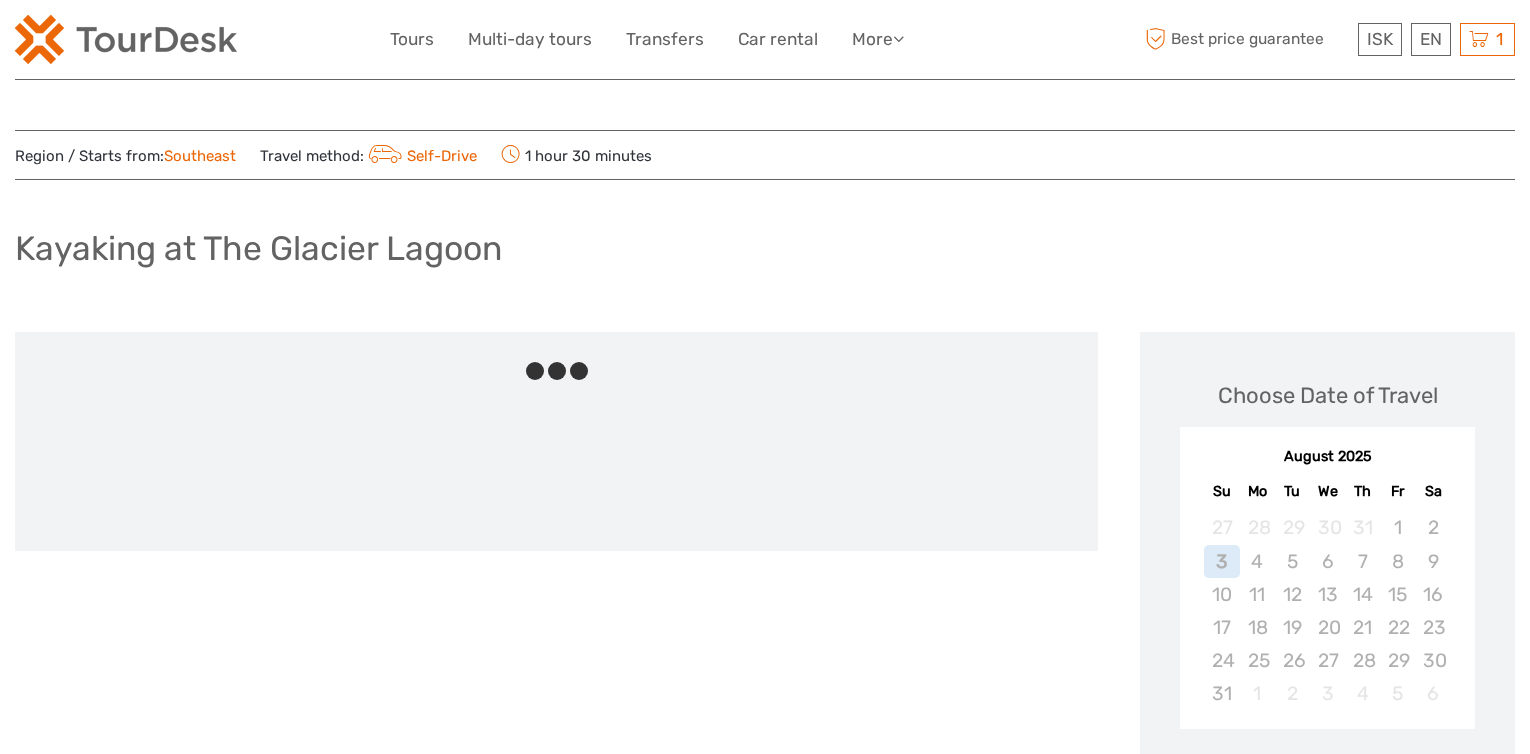scroll, scrollTop: 0, scrollLeft: 0, axis: both 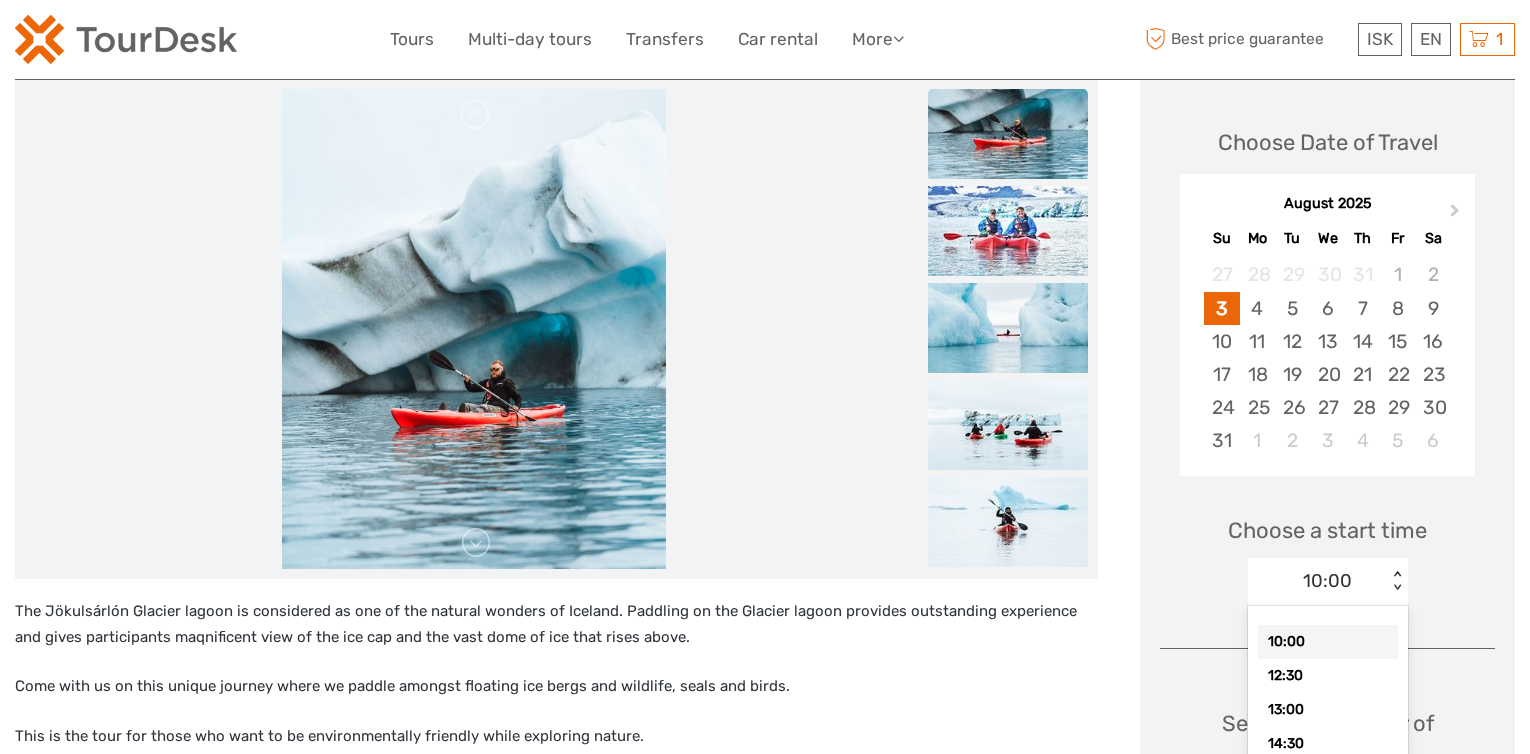 click on "option [TIME] selected, 1 of 5. 5 results available. Use Up and Down to choose options, press Enter to select the currently focused option, press Escape to exit the menu, press Tab to select the option and exit the menu. [TIME] < > [TIME] [TIME] [TIME]" at bounding box center (1328, 582) 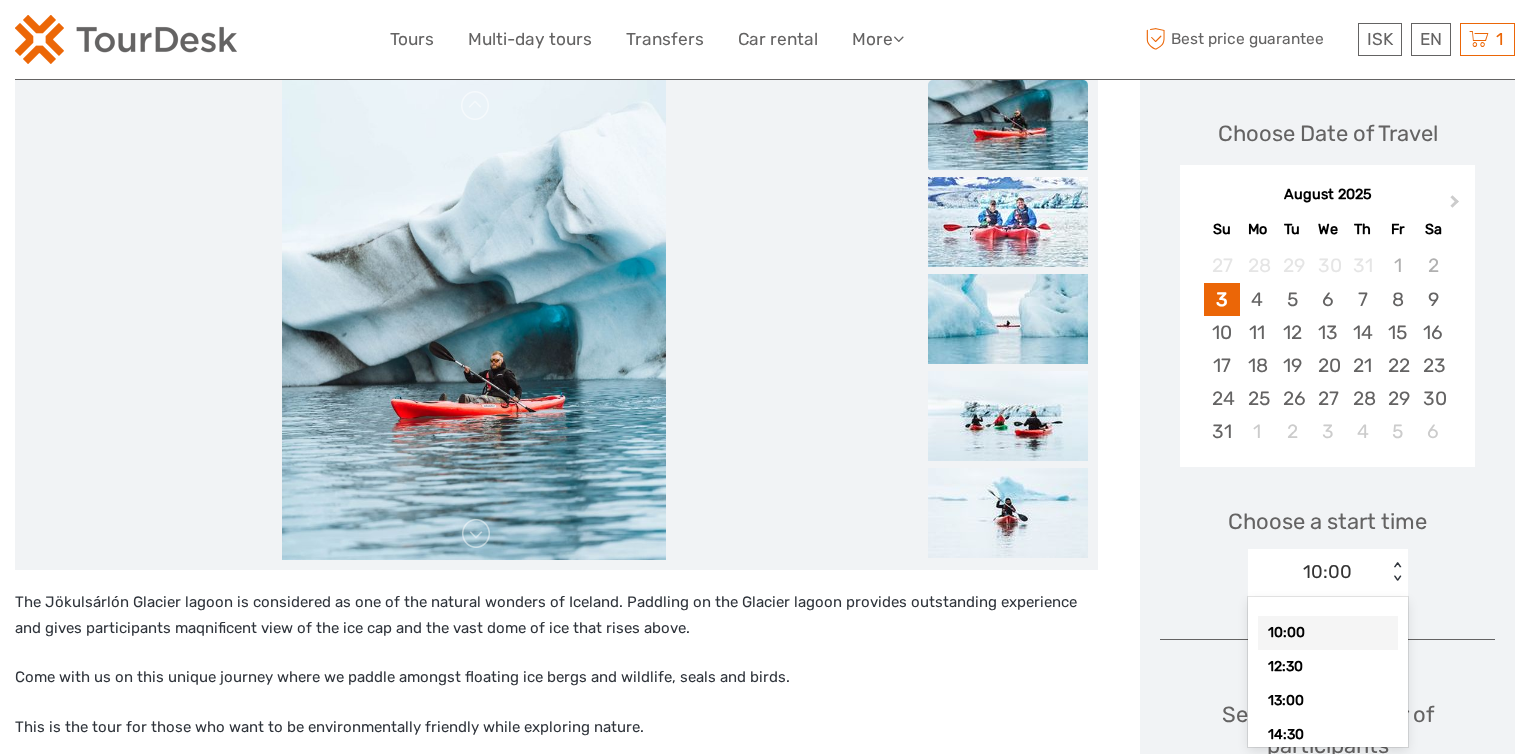scroll, scrollTop: 263, scrollLeft: 0, axis: vertical 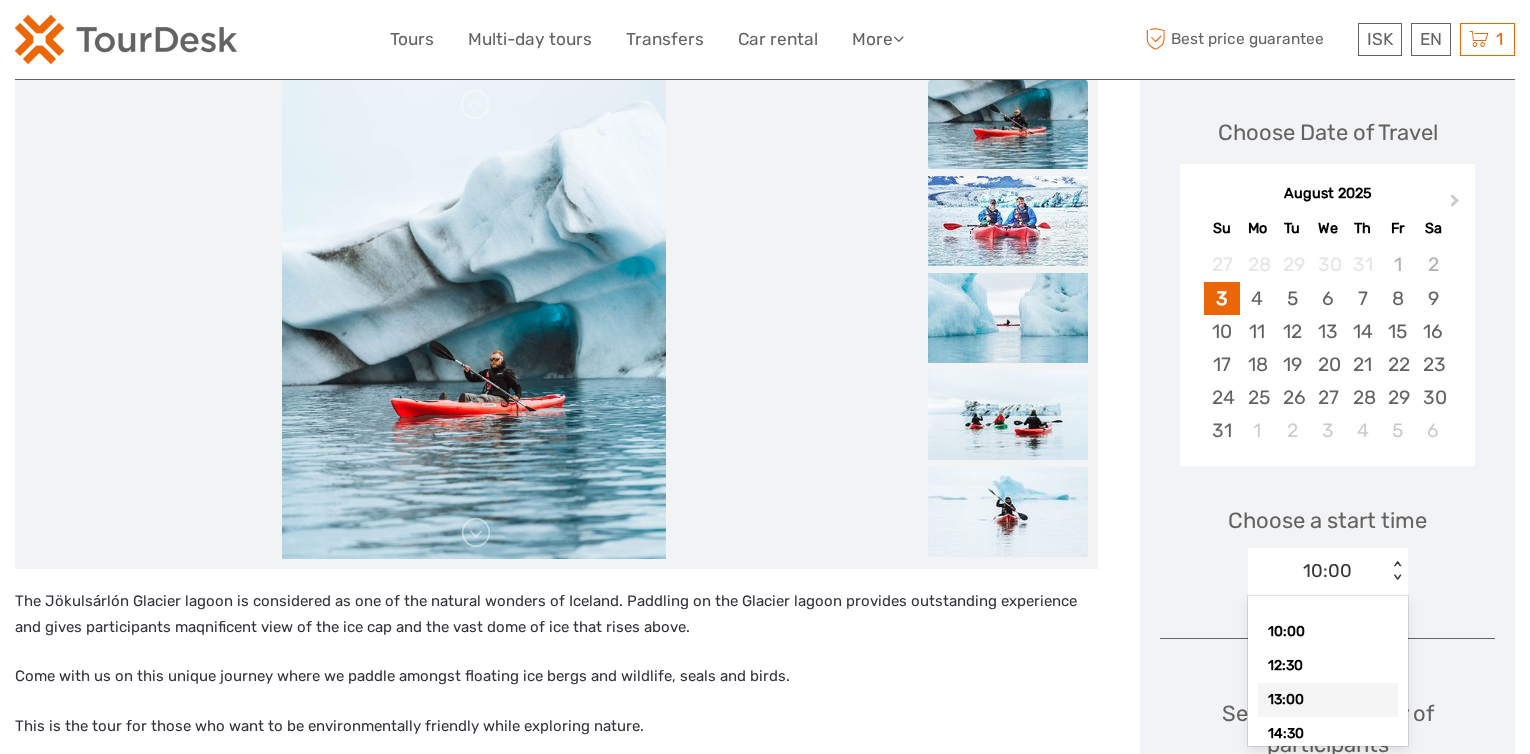 click on "13:00" at bounding box center [1328, 700] 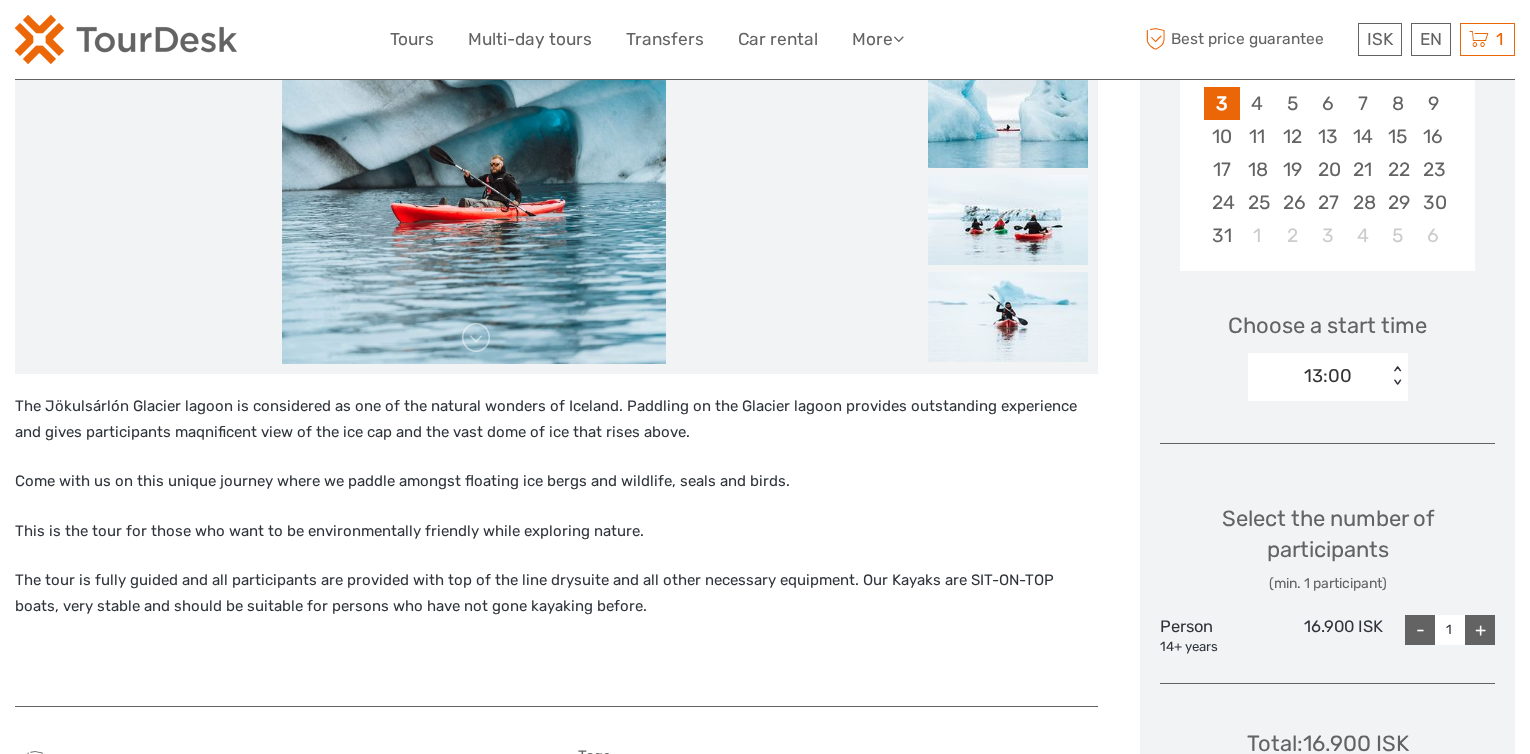 scroll, scrollTop: 463, scrollLeft: 0, axis: vertical 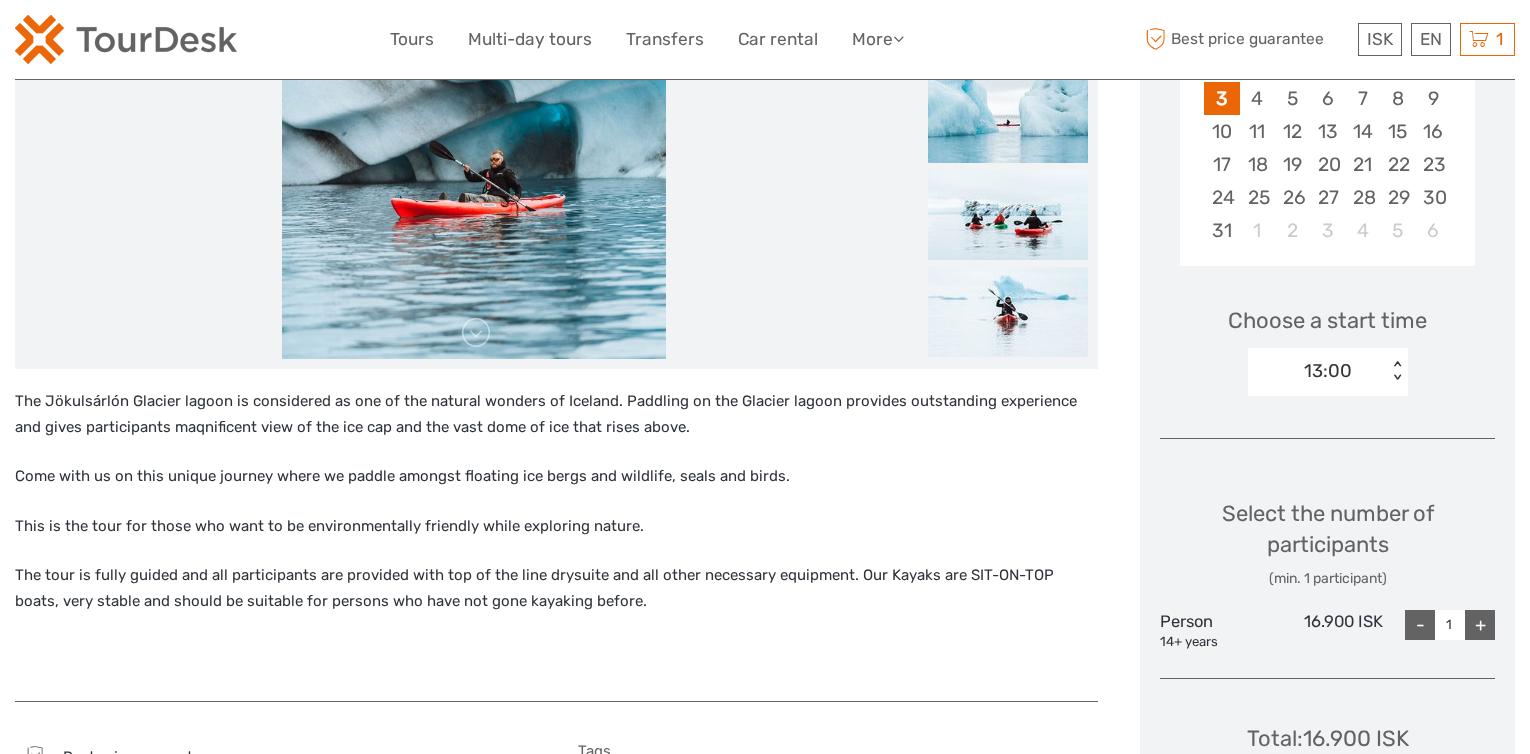click on "+" at bounding box center [1480, 625] 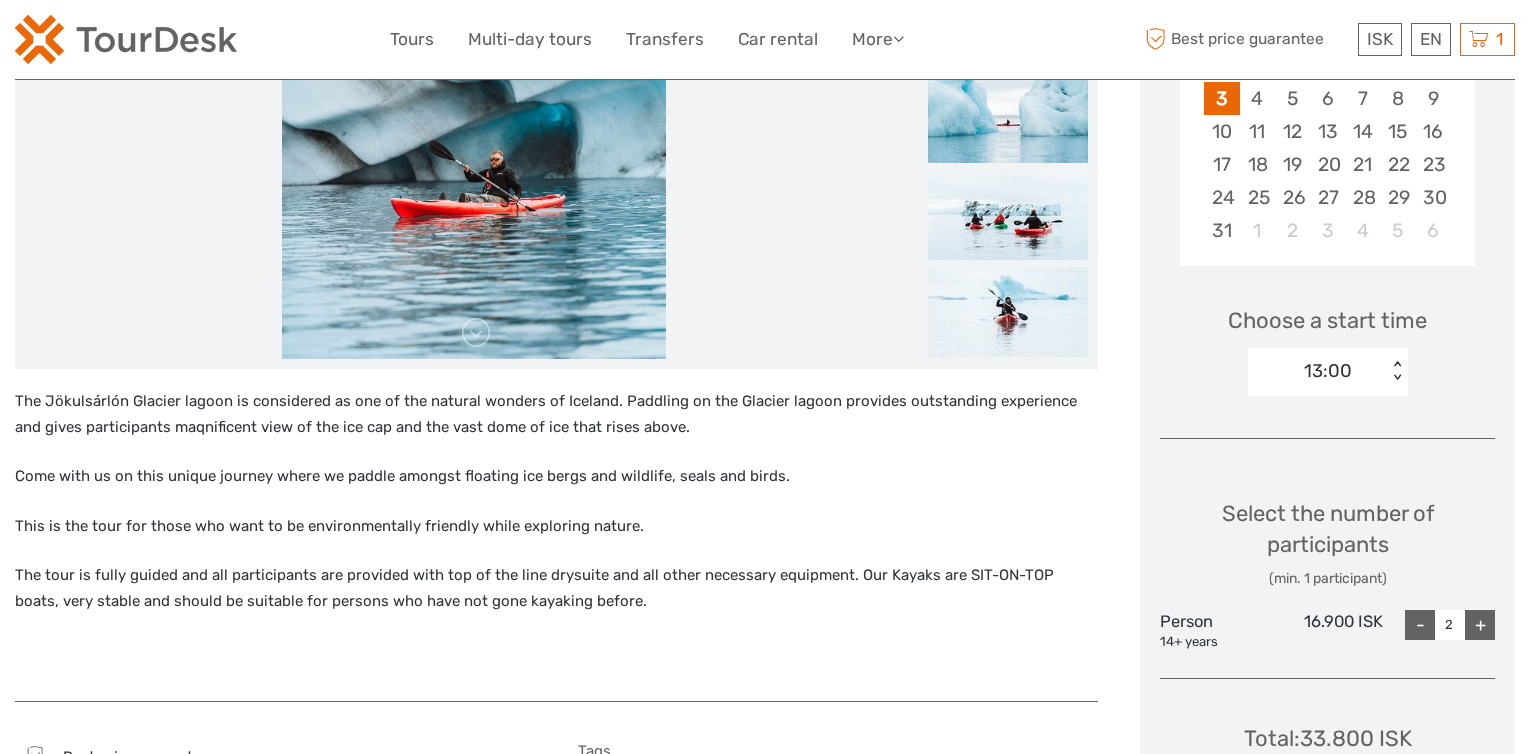click on "+" at bounding box center [1480, 625] 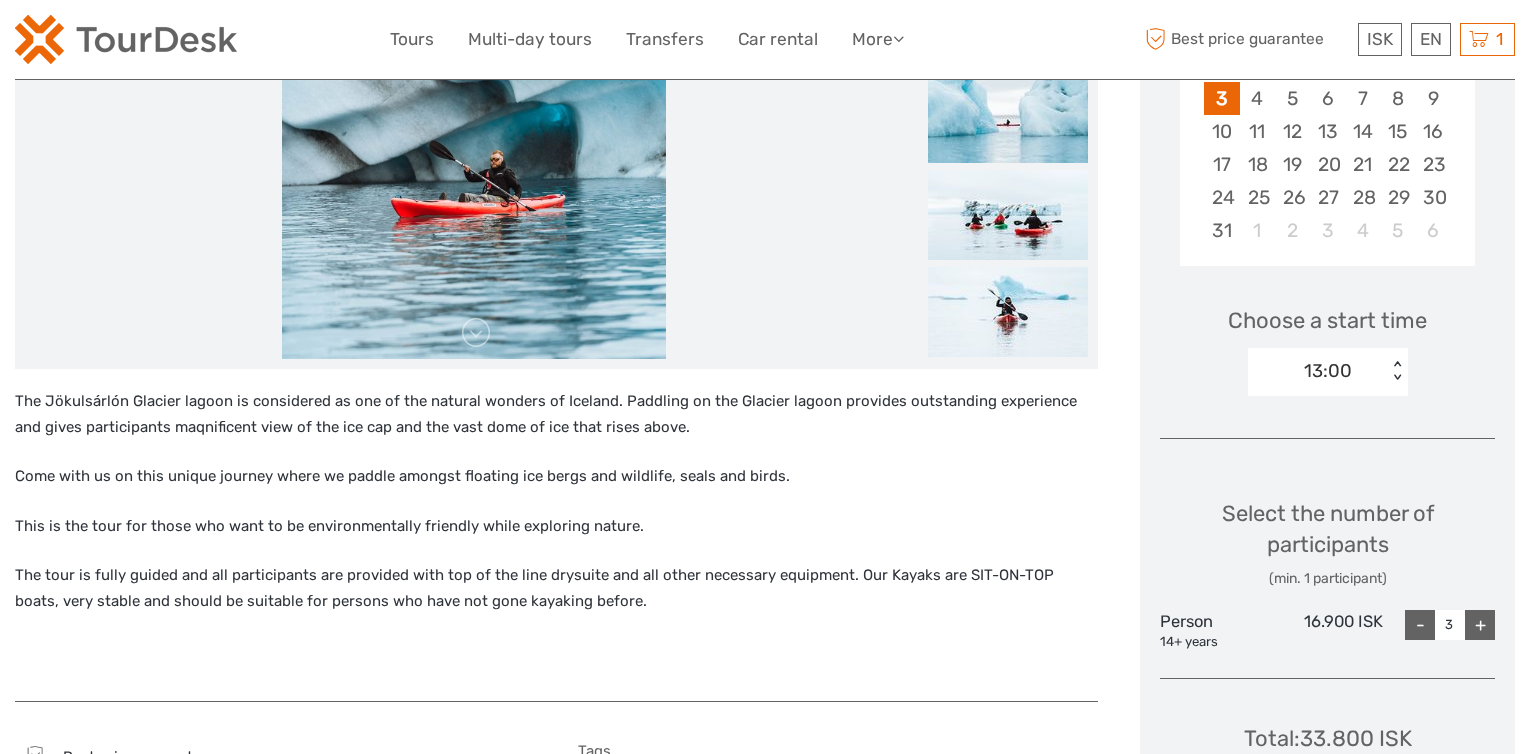 click on "+" at bounding box center [1480, 625] 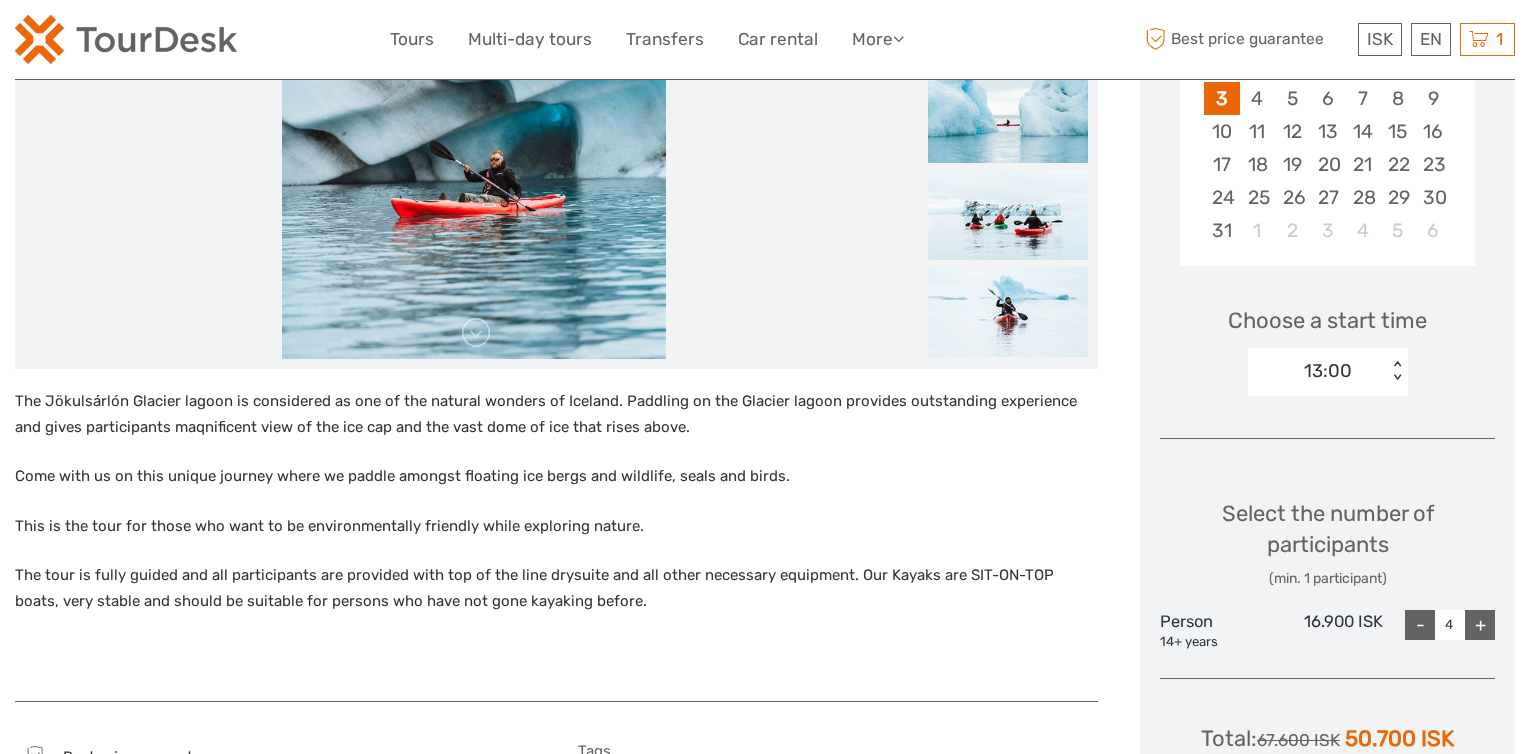 click on "+" at bounding box center [1480, 625] 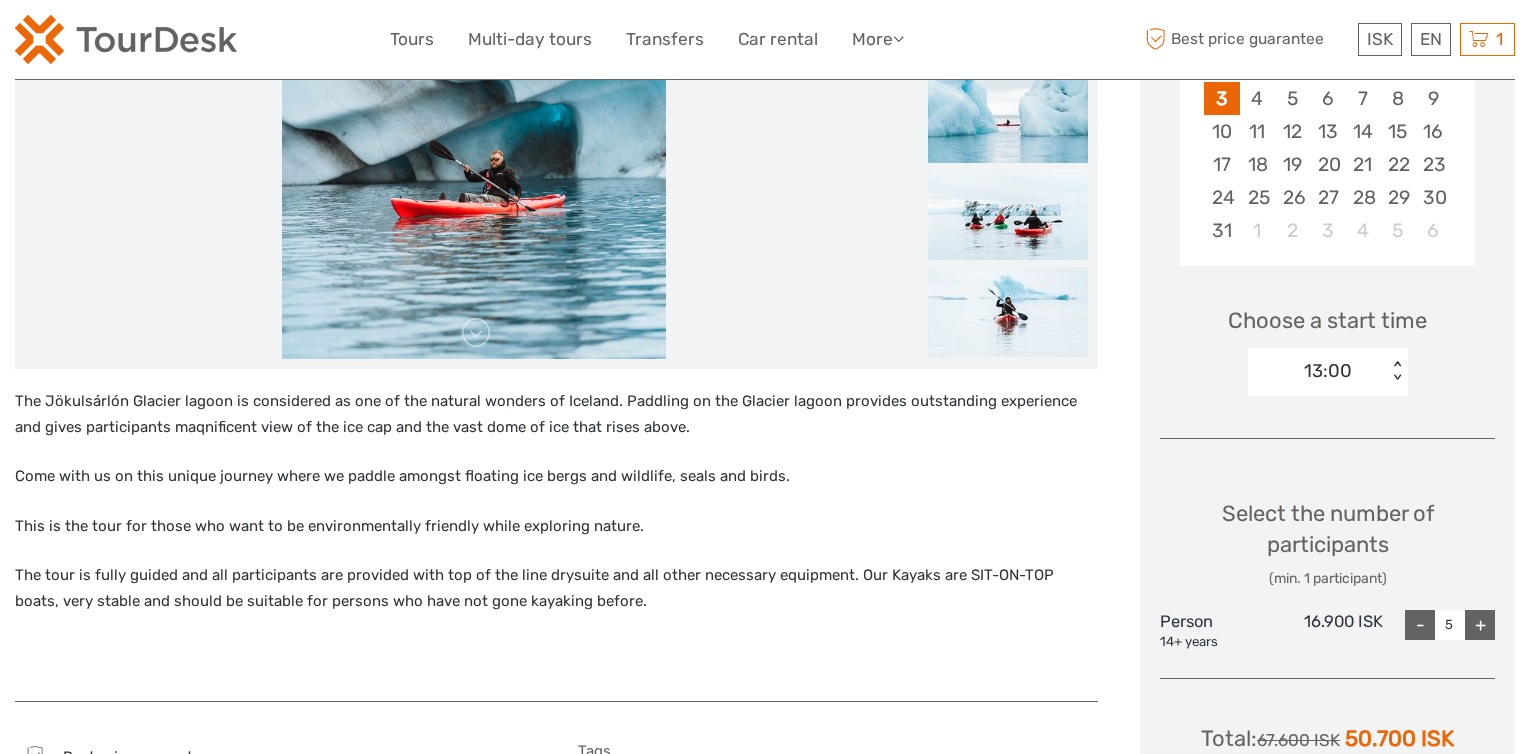 click on "+" at bounding box center (1480, 625) 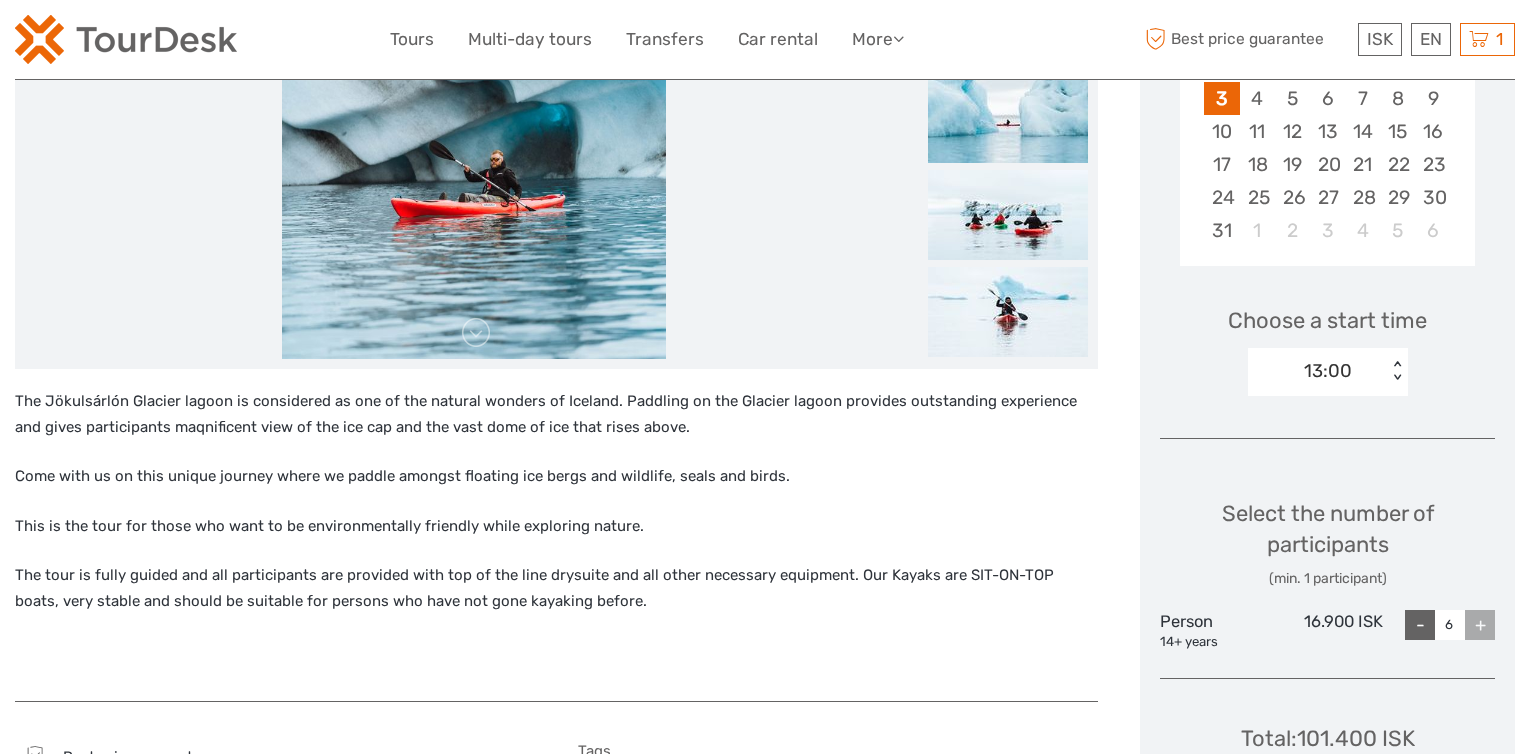 click on "+" at bounding box center (1480, 625) 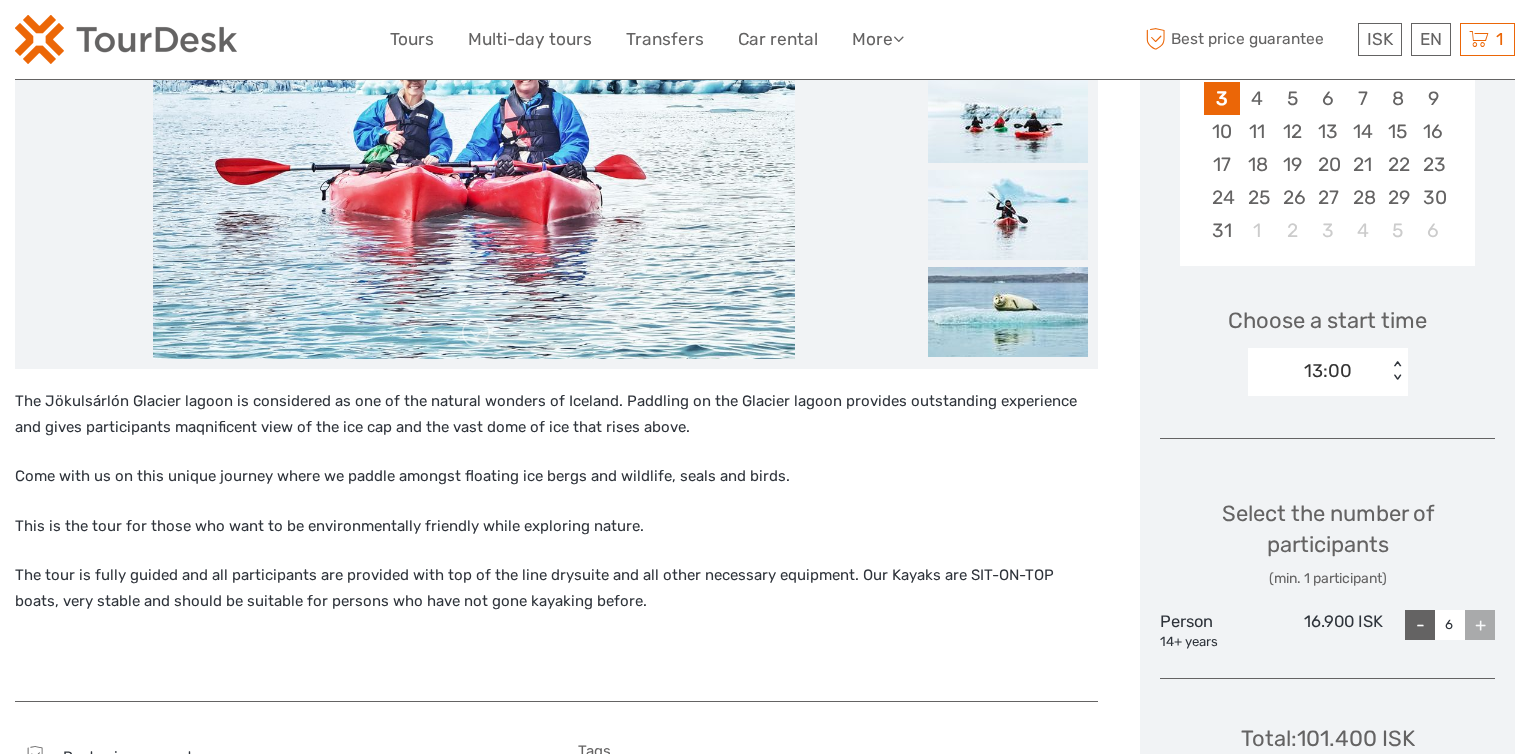 click on "+" at bounding box center (1480, 625) 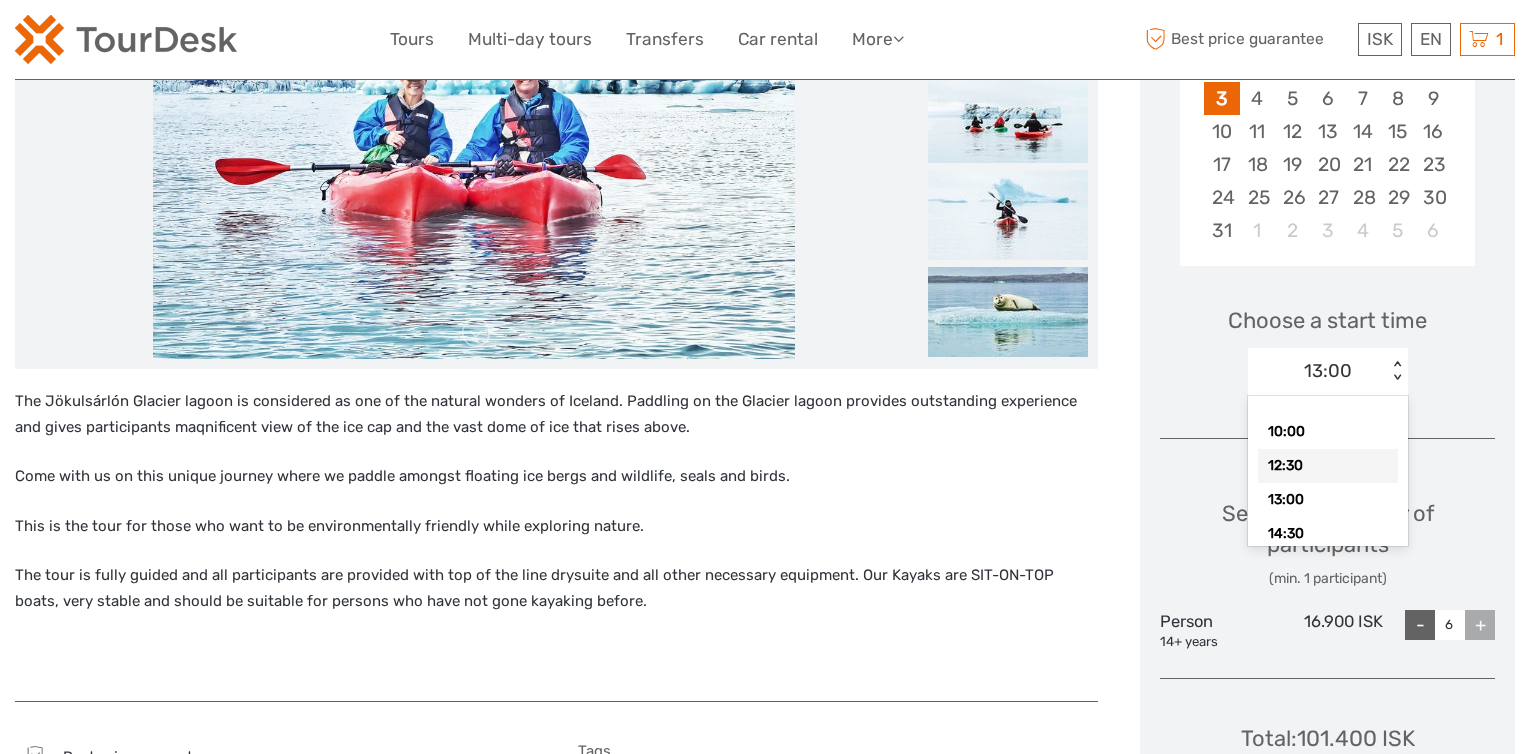 click on "12:30" at bounding box center (1328, 466) 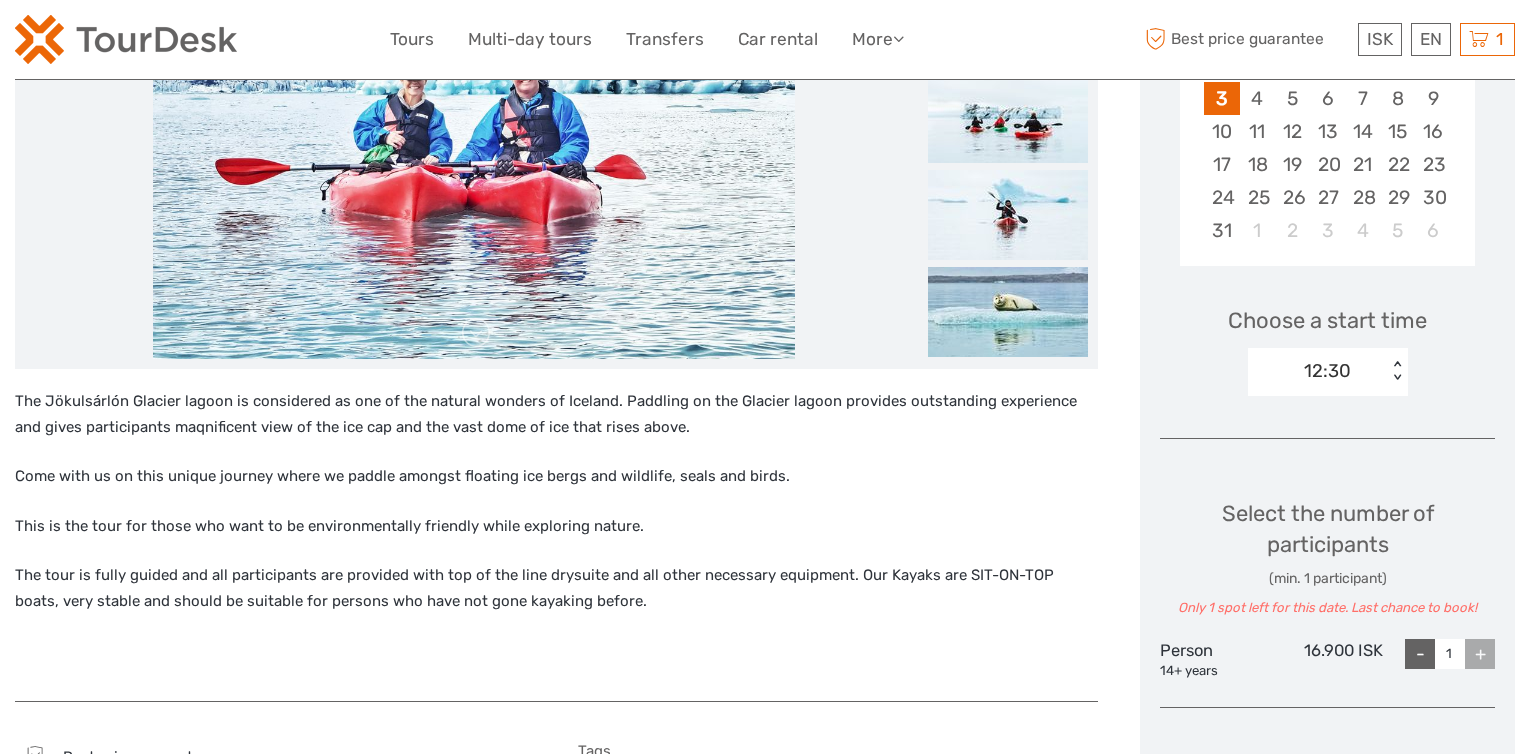 click on "+" at bounding box center [1480, 654] 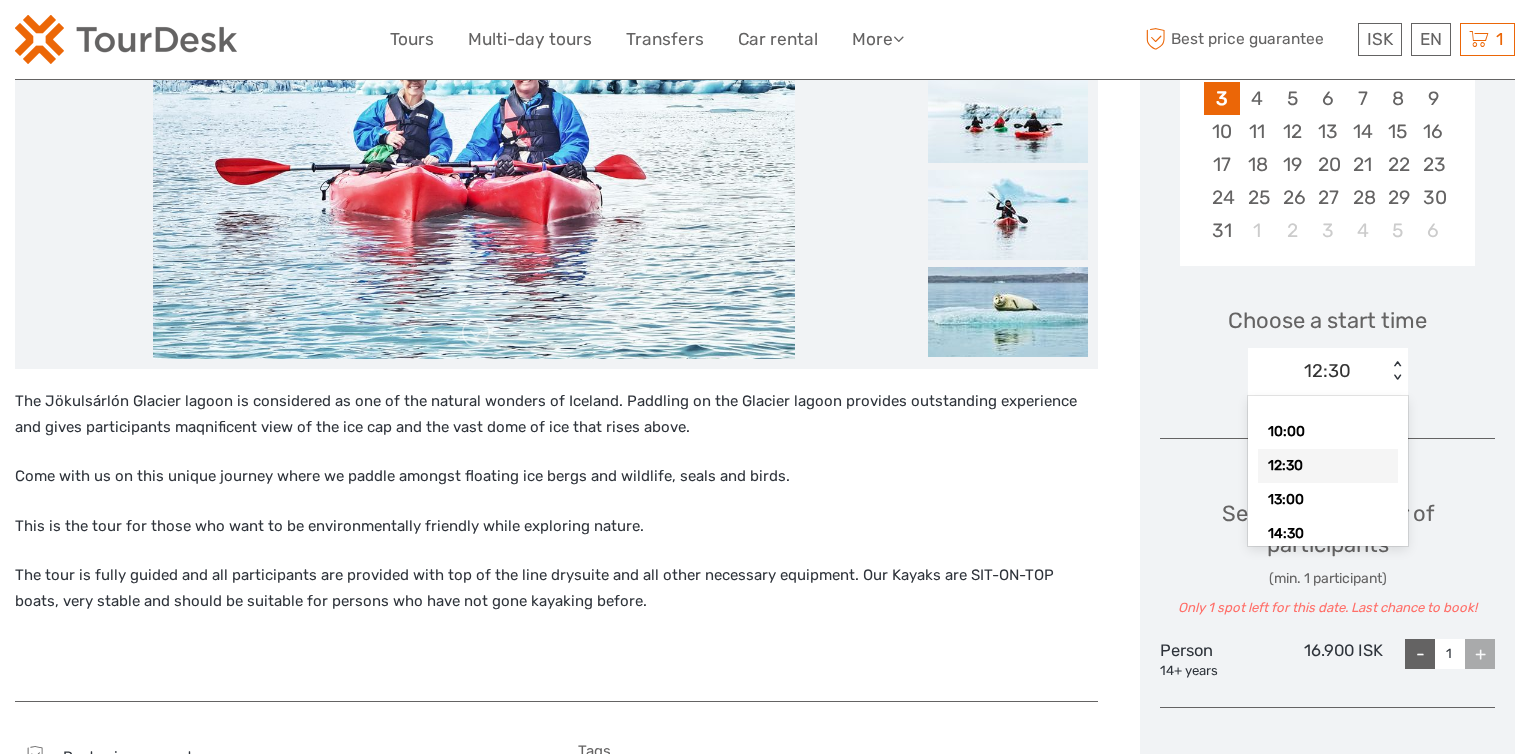 click on "< >" at bounding box center (1396, 371) 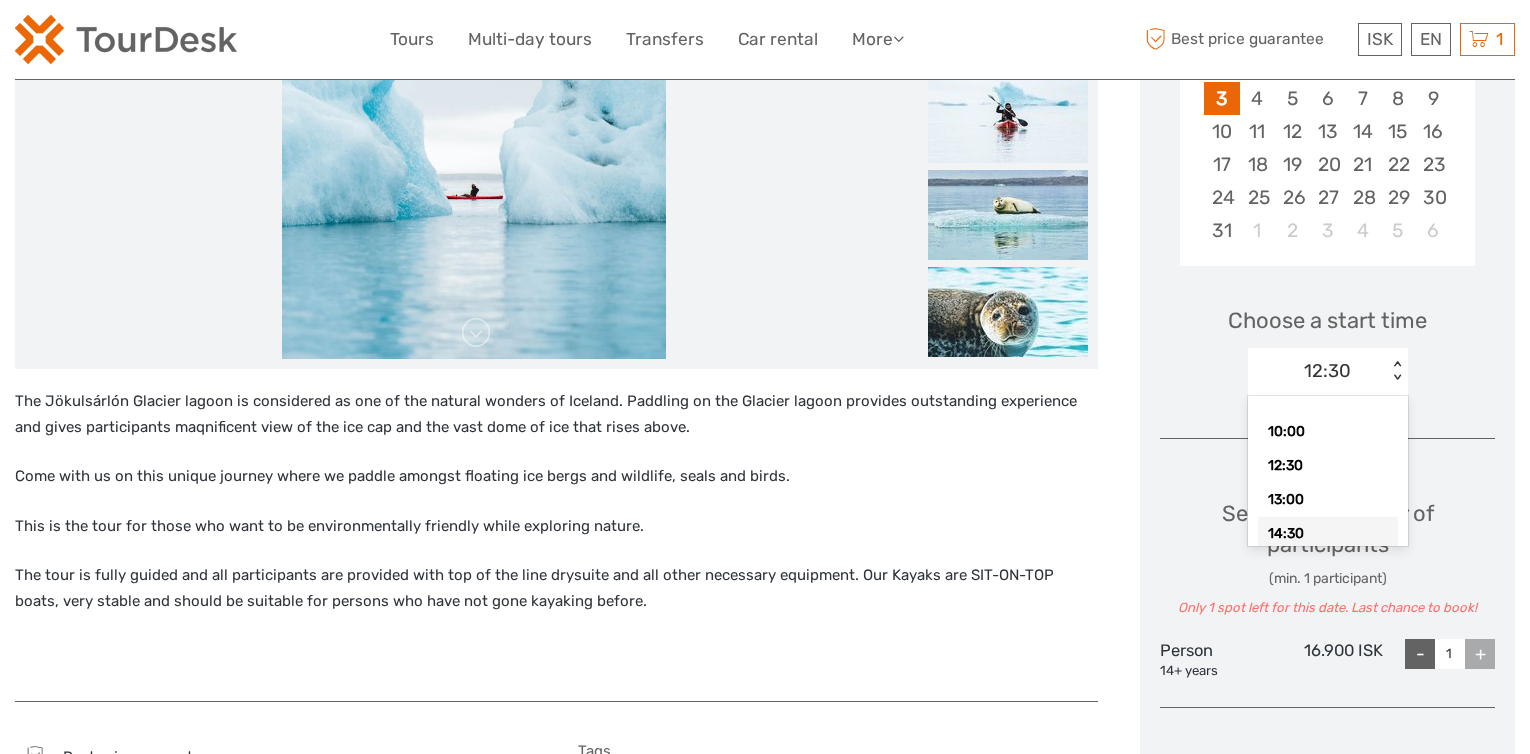 click on "14:30" at bounding box center [1328, 534] 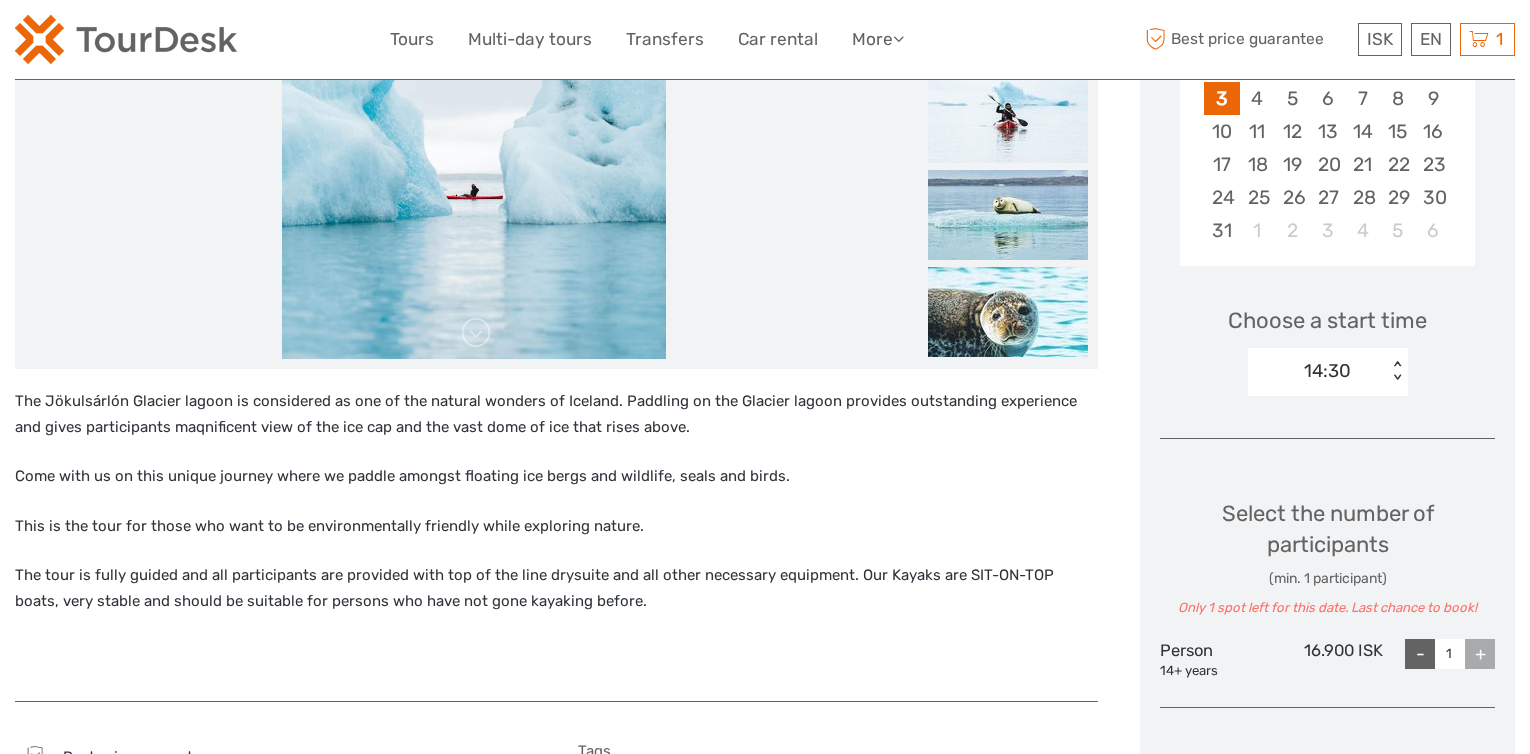 click on "1" at bounding box center [1450, 654] 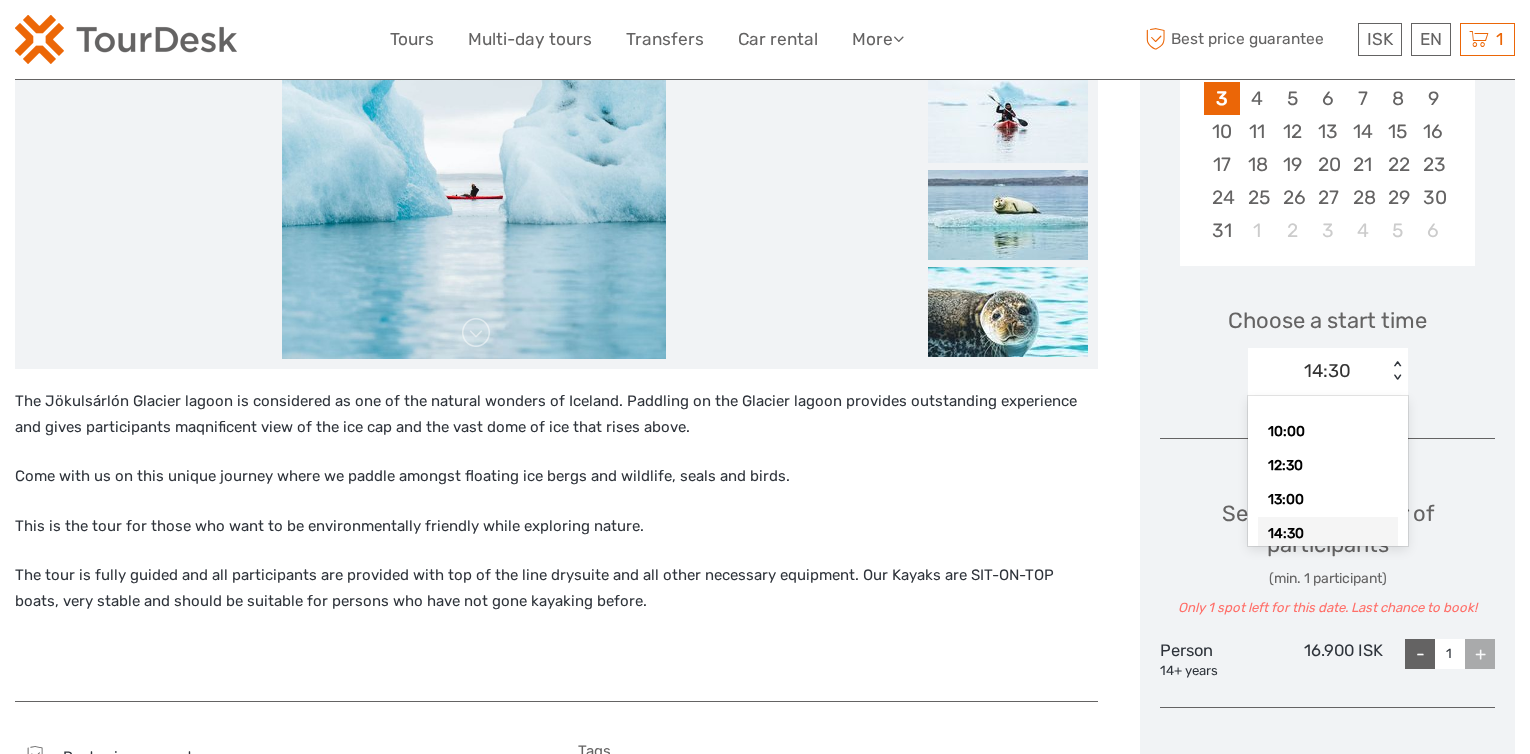 click on "< >" at bounding box center [1396, 371] 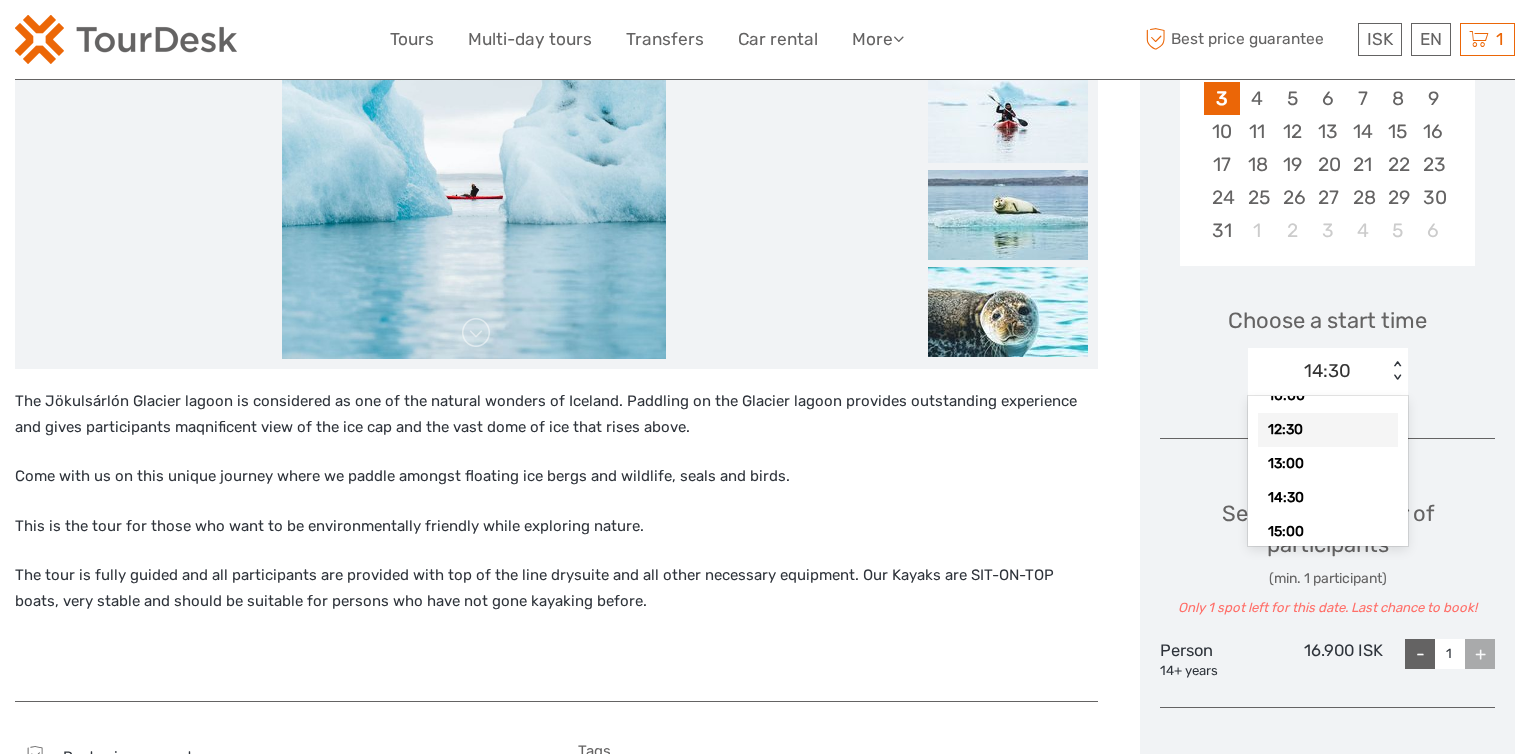 scroll, scrollTop: 58, scrollLeft: 0, axis: vertical 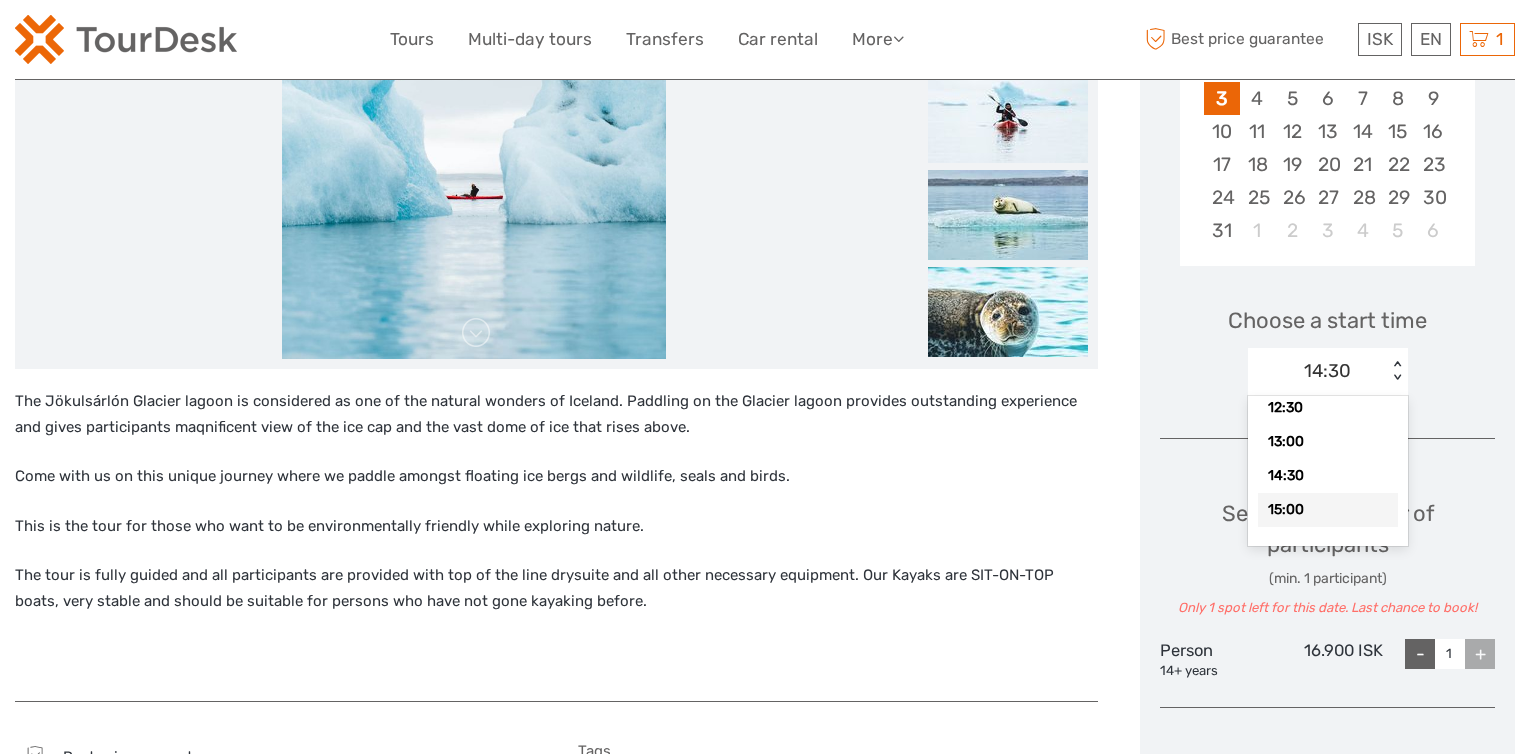 click on "15:00" at bounding box center (1328, 510) 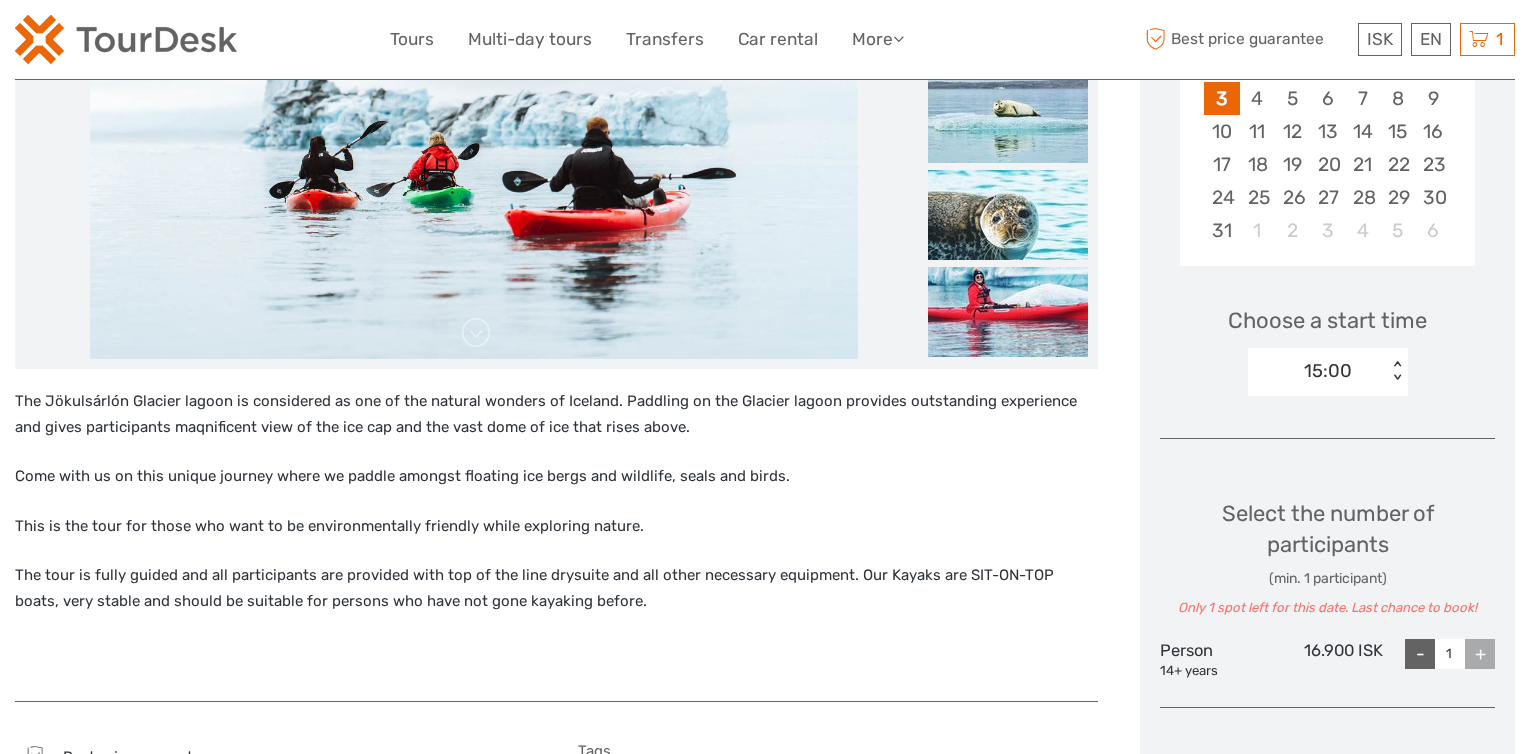 click on "15:00" at bounding box center [1317, 371] 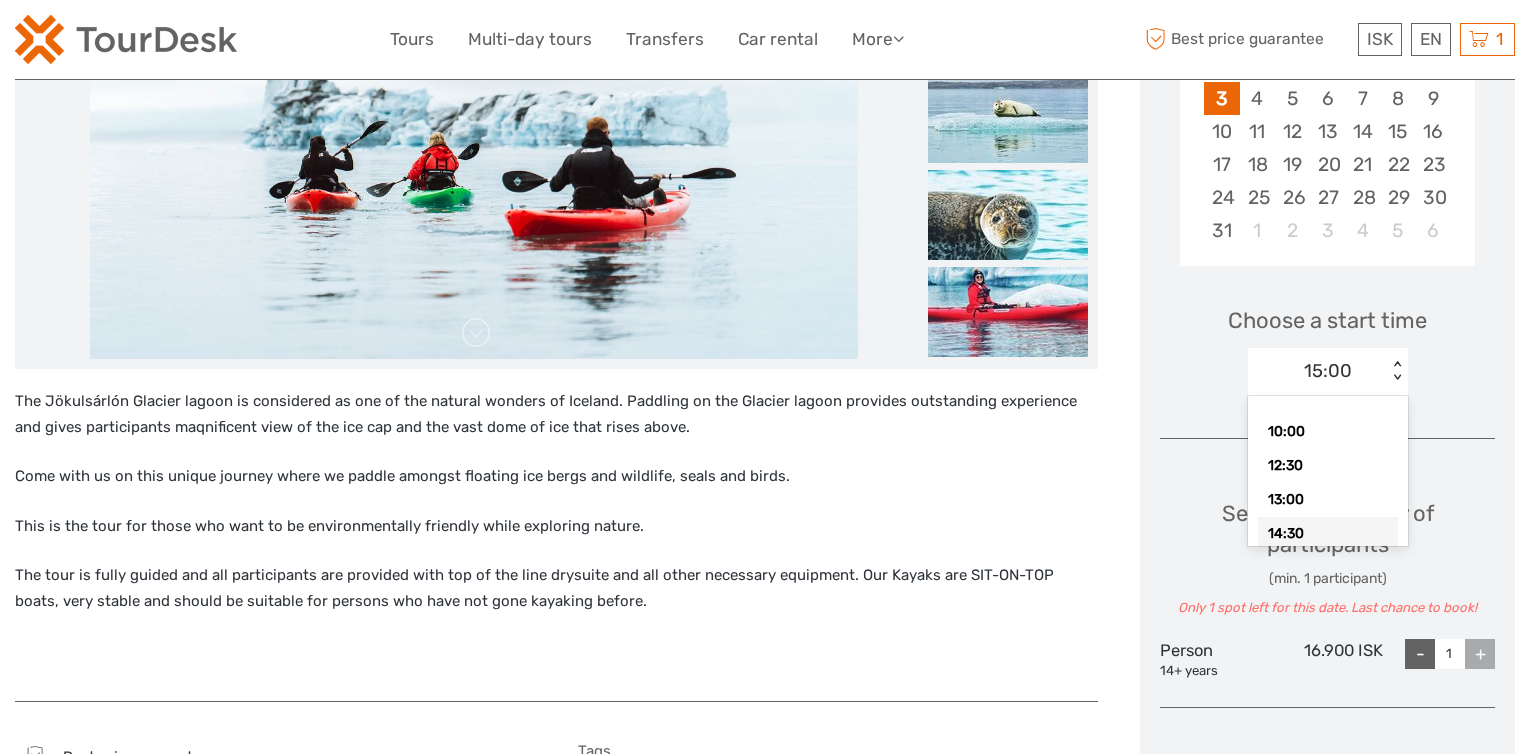 click on "14:30" at bounding box center (1328, 534) 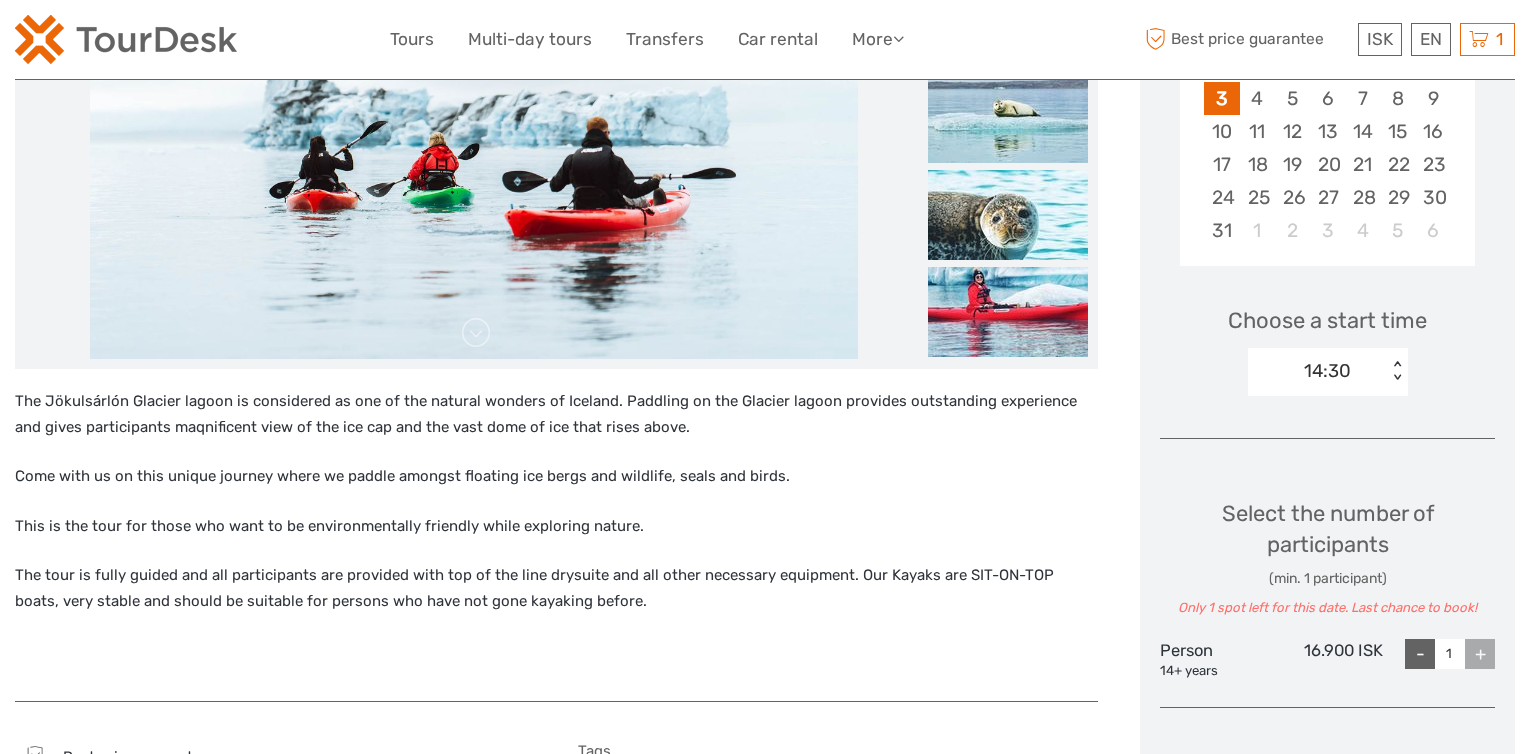 click on "14:30 < >" at bounding box center (1328, 372) 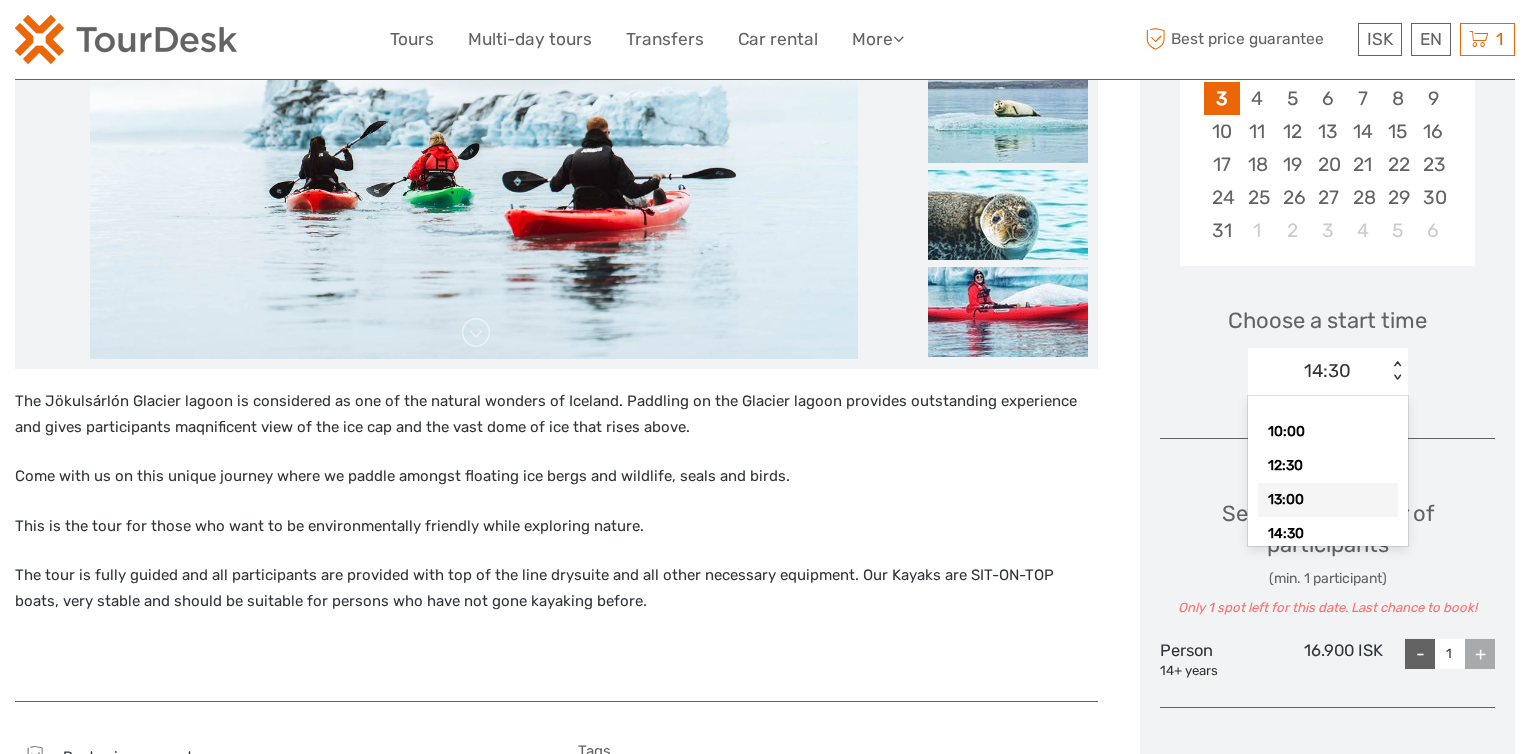 click on "13:00" at bounding box center [1328, 500] 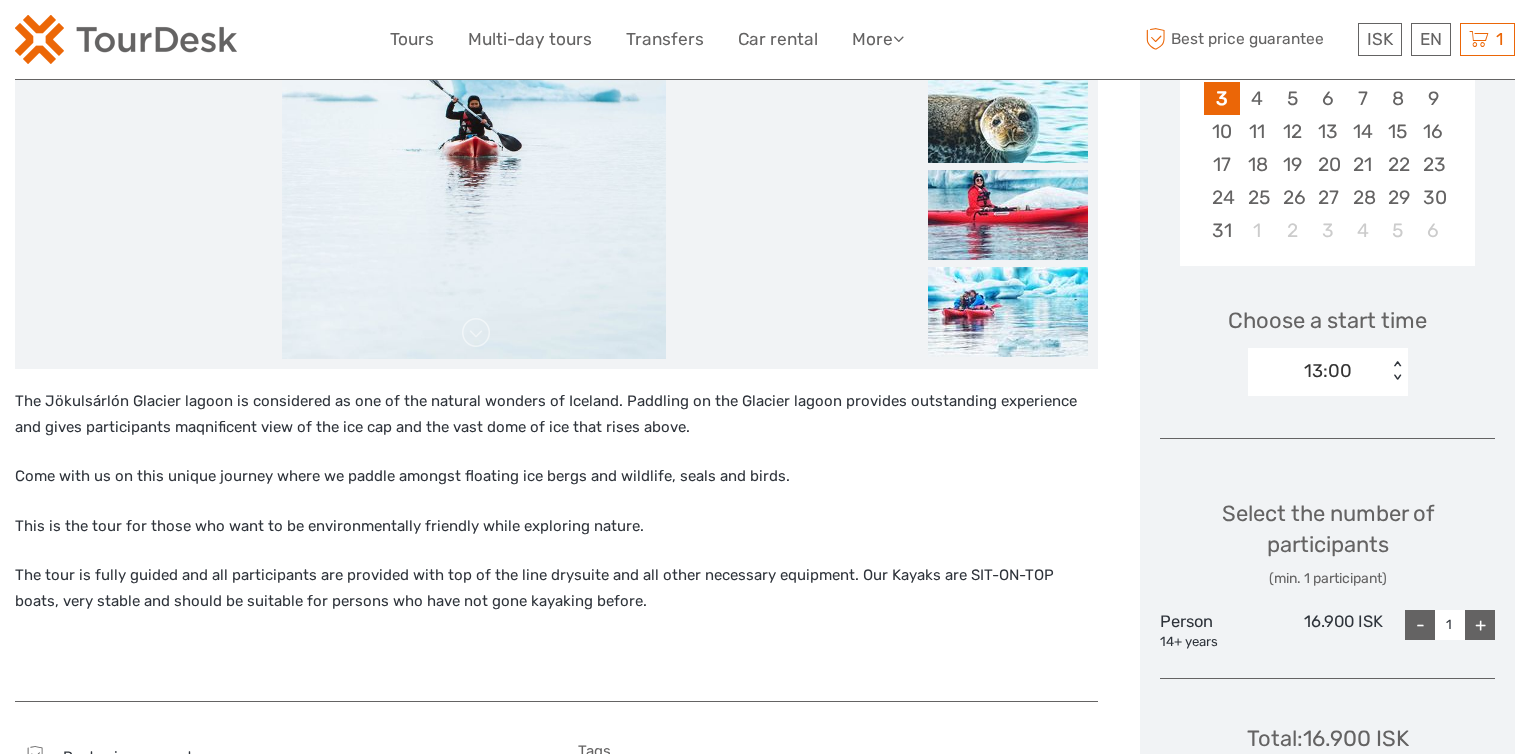 click on "+" at bounding box center [1480, 625] 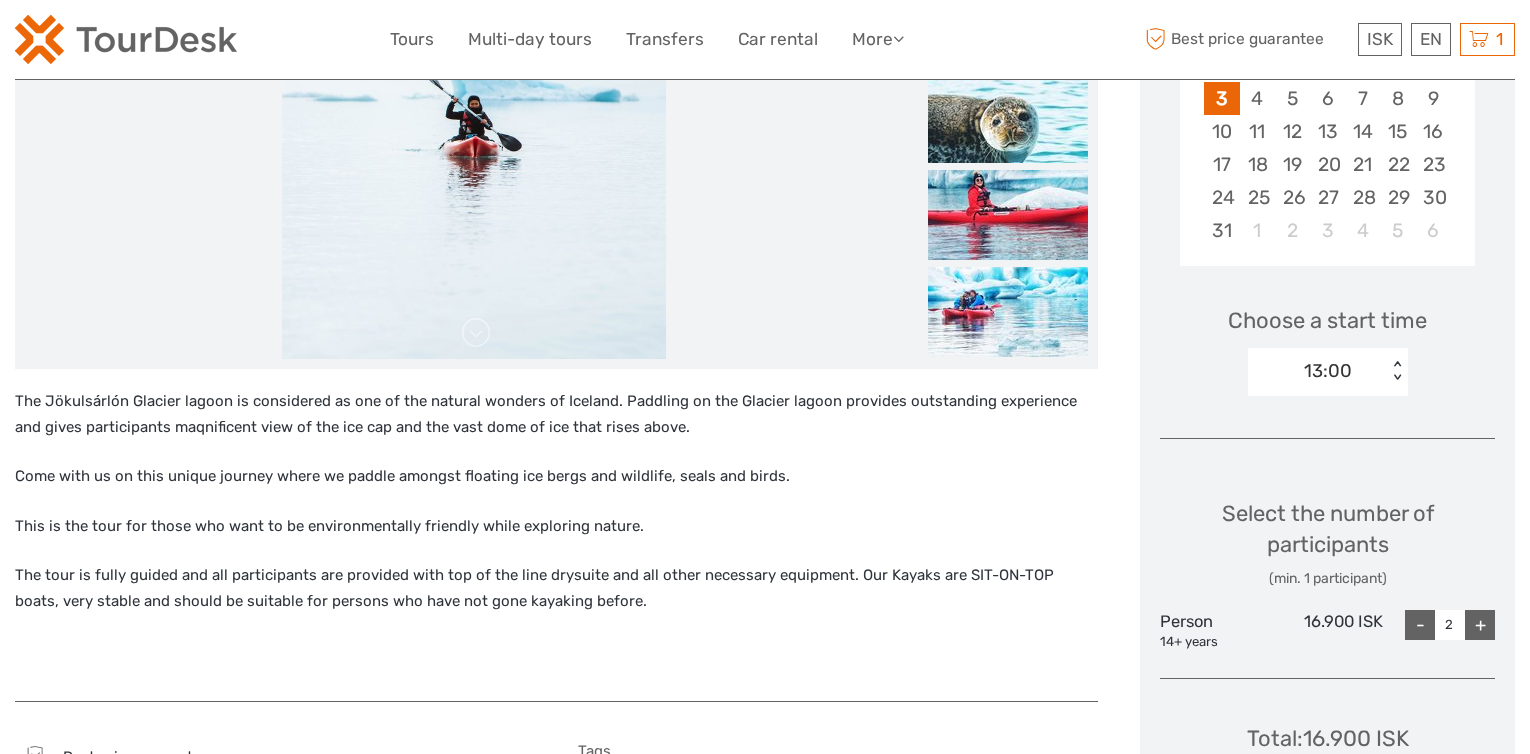 click on "+" at bounding box center [1480, 625] 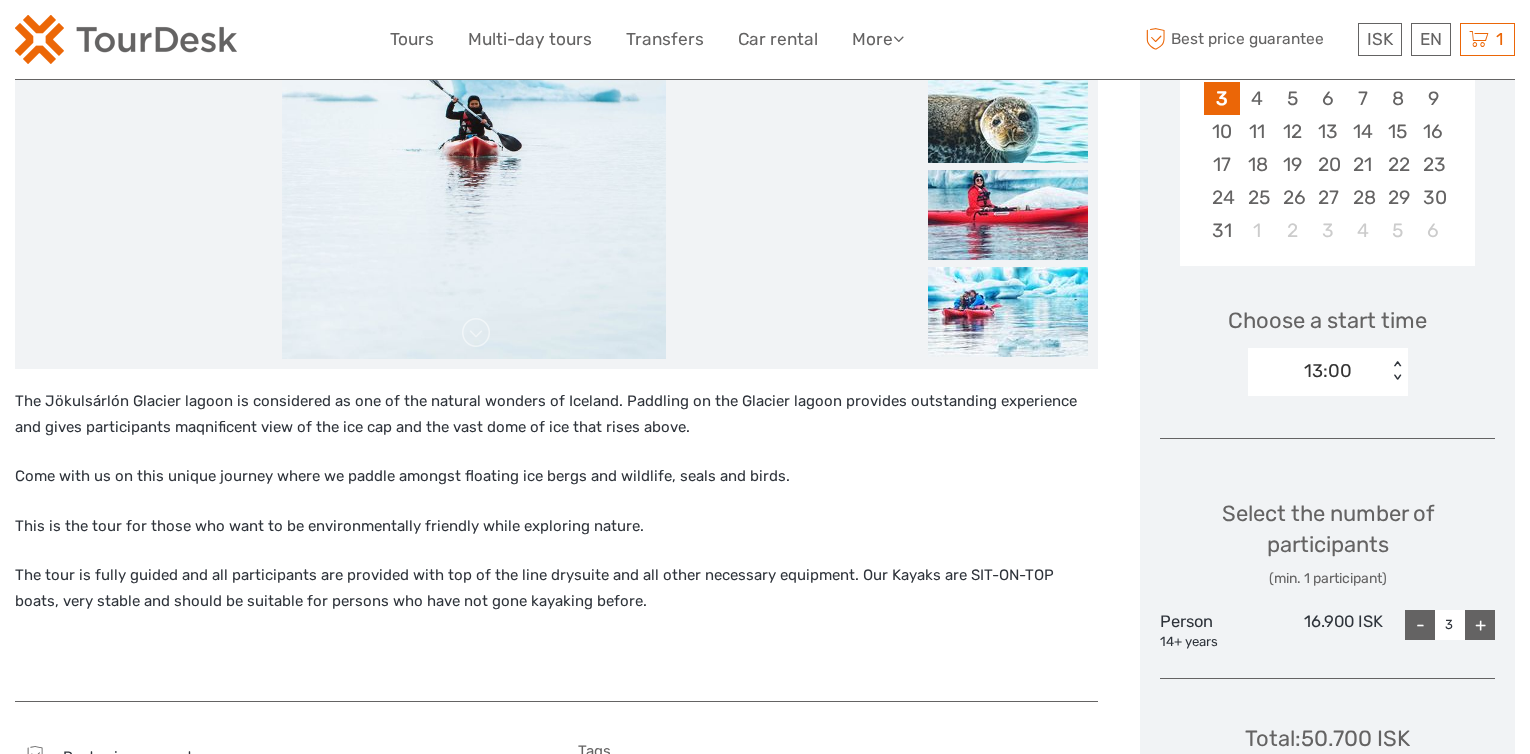click on "+" at bounding box center (1480, 625) 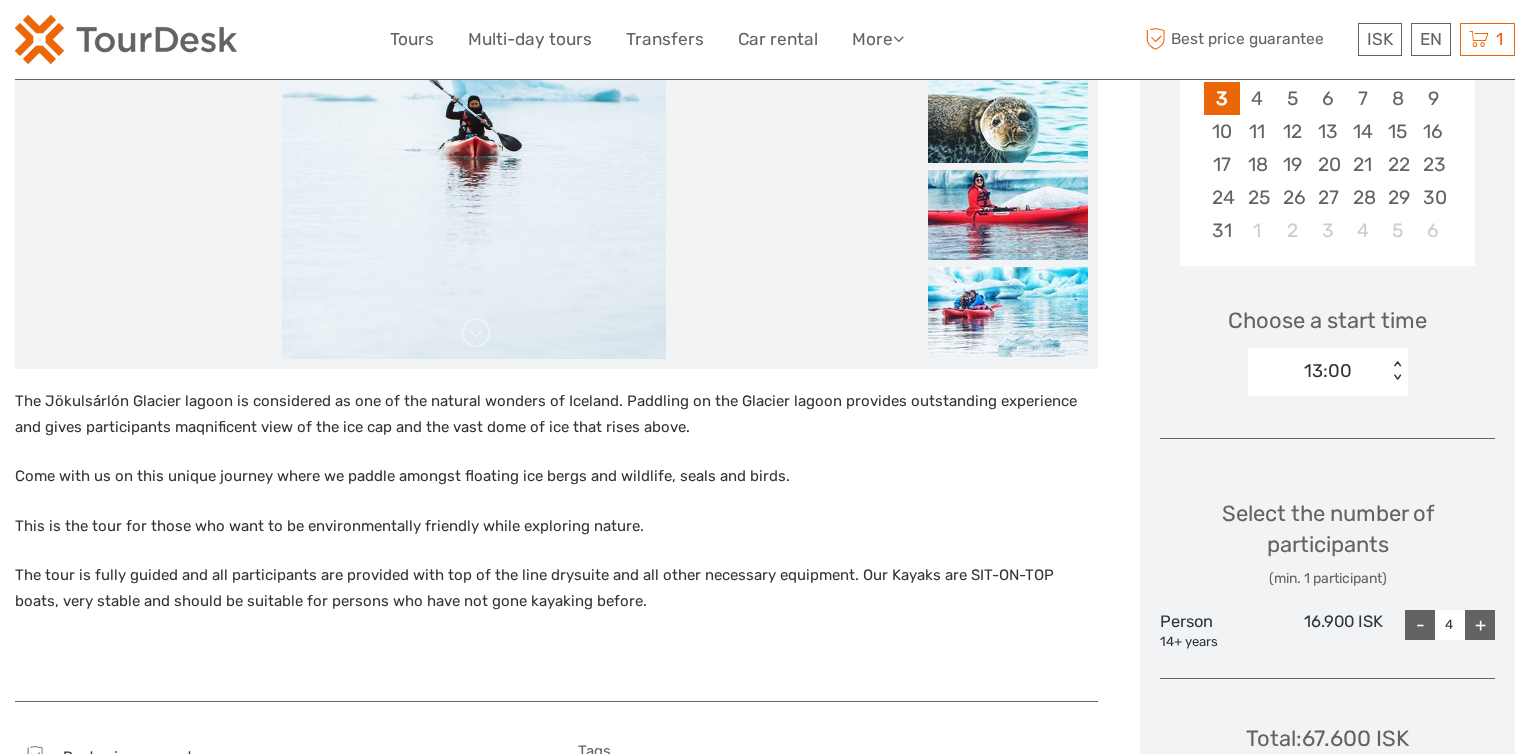 click on "+" at bounding box center [1480, 625] 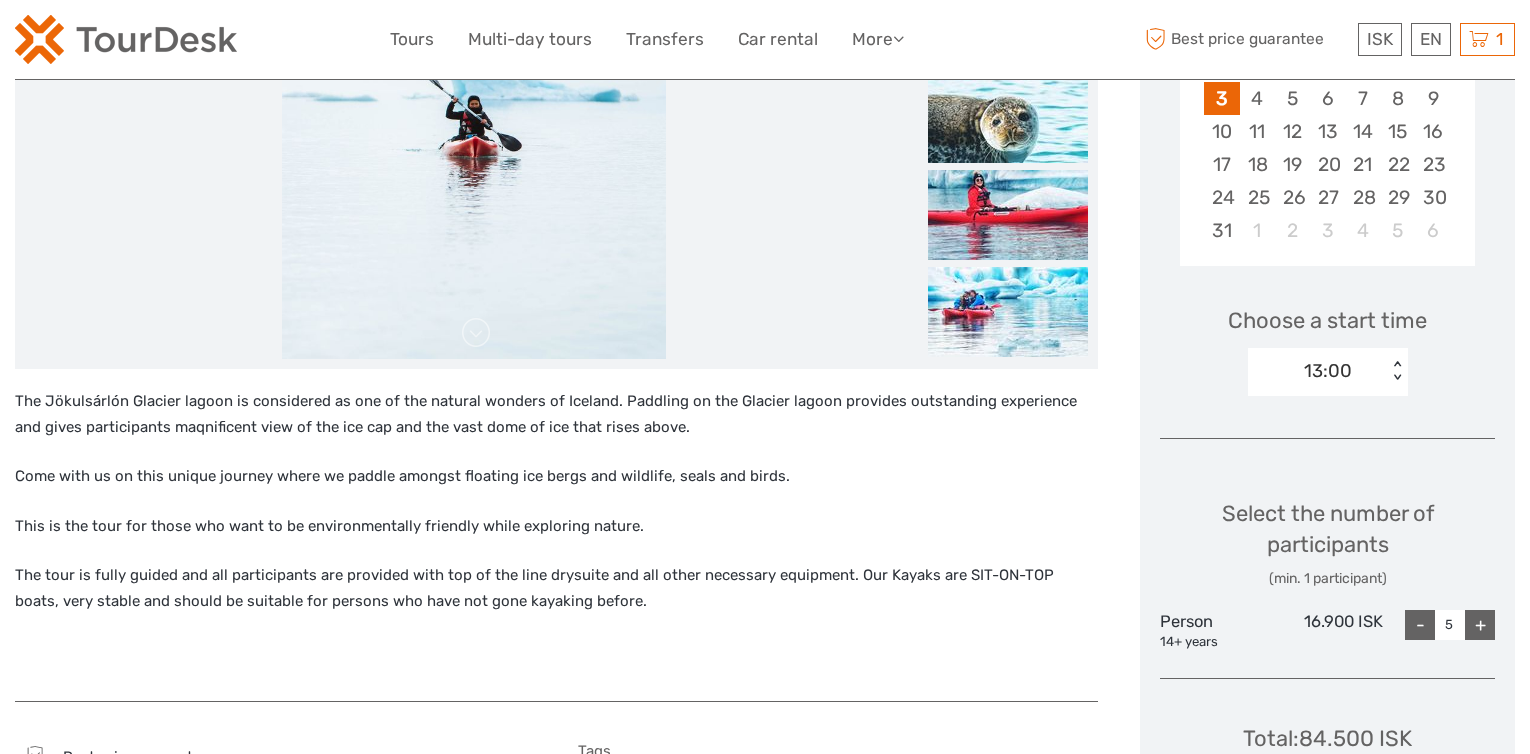 click on "+" at bounding box center [1480, 625] 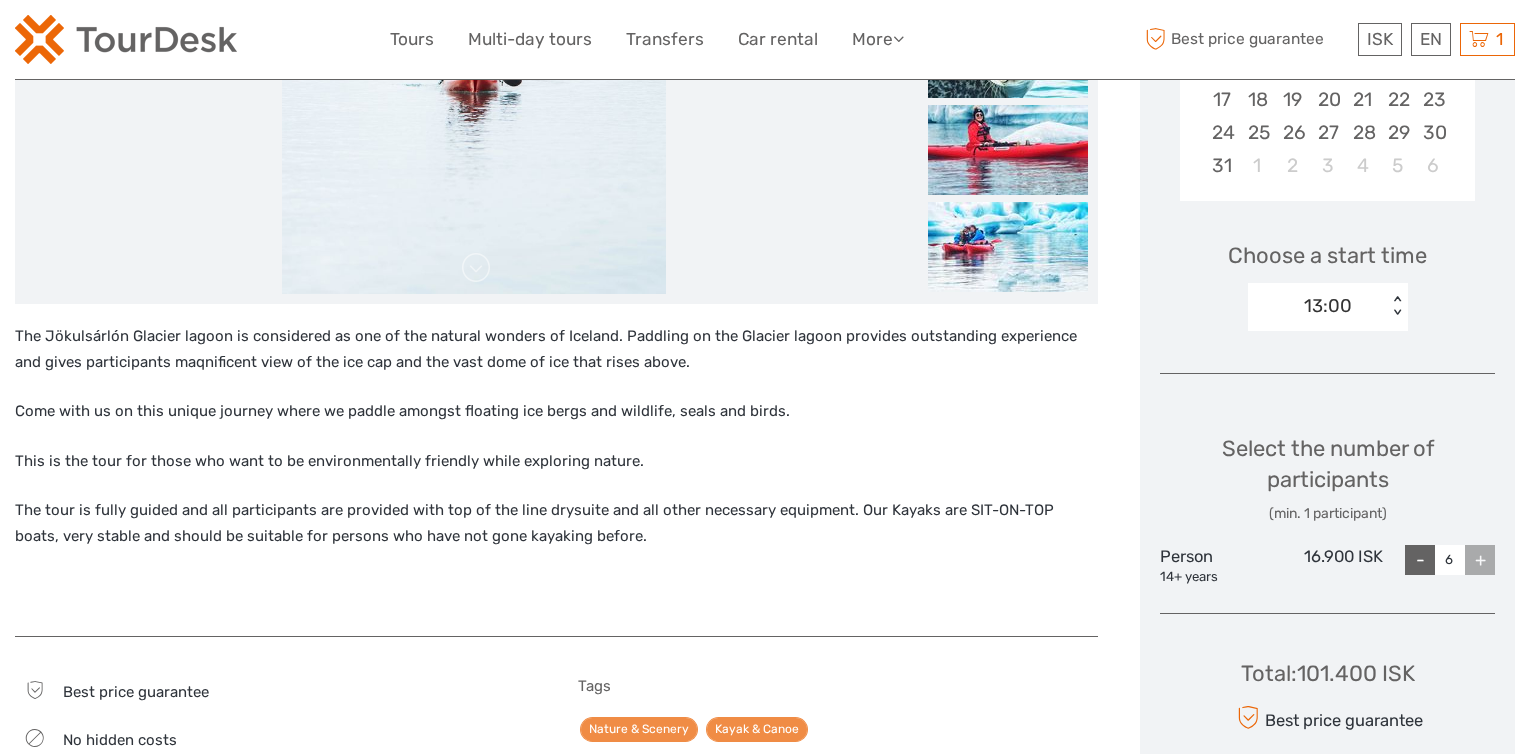scroll, scrollTop: 563, scrollLeft: 0, axis: vertical 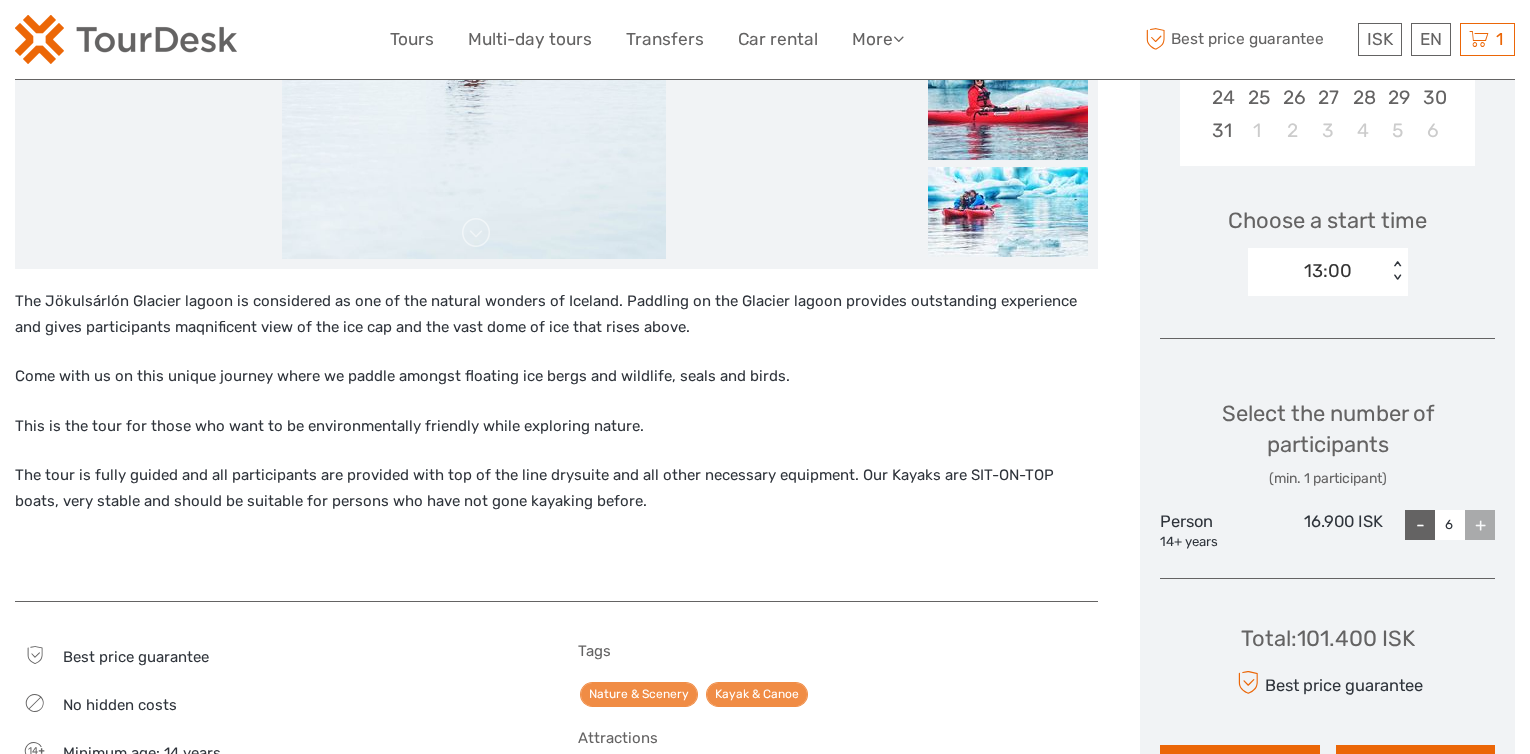 click on "+" at bounding box center [1480, 525] 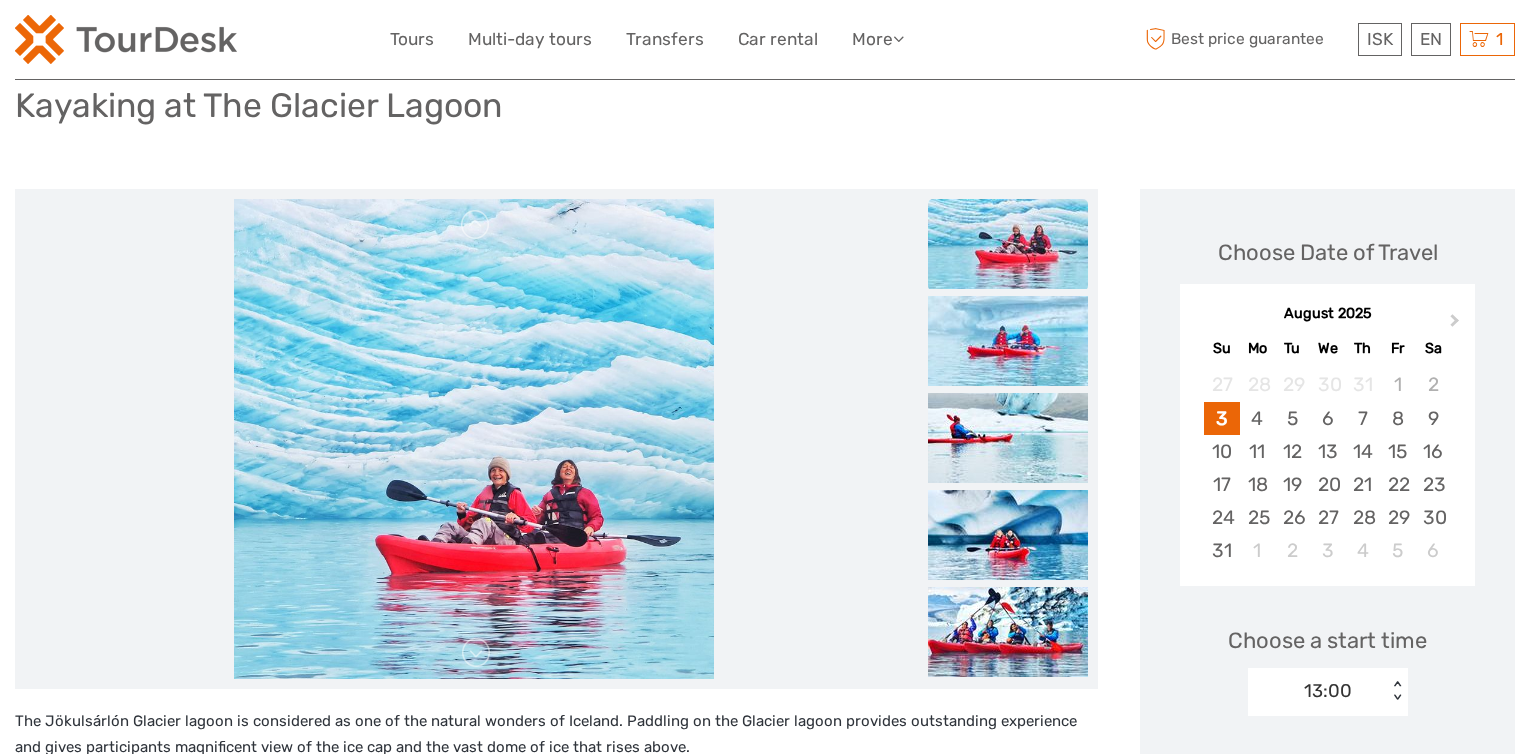 scroll, scrollTop: 63, scrollLeft: 0, axis: vertical 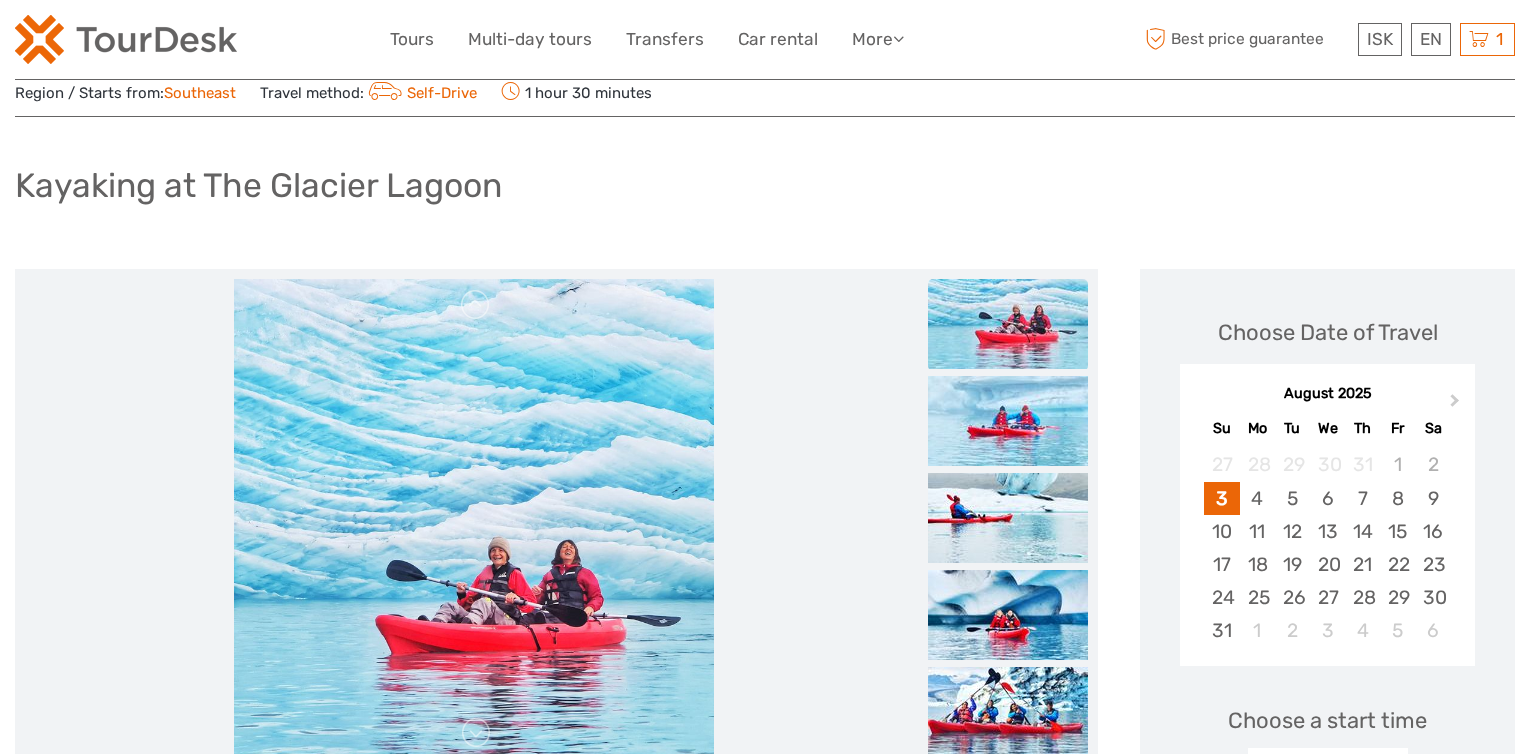 click at bounding box center (474, 519) 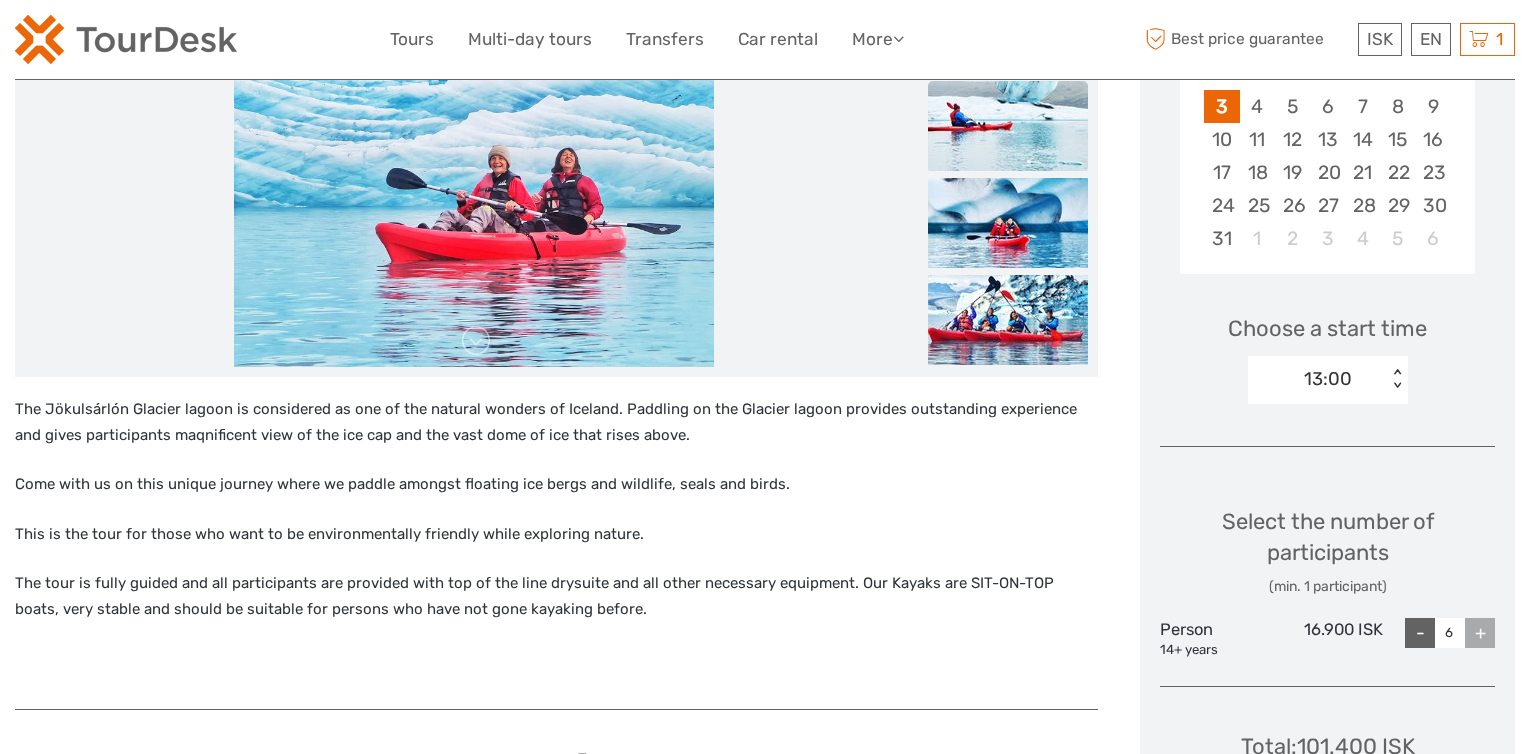 scroll, scrollTop: 463, scrollLeft: 0, axis: vertical 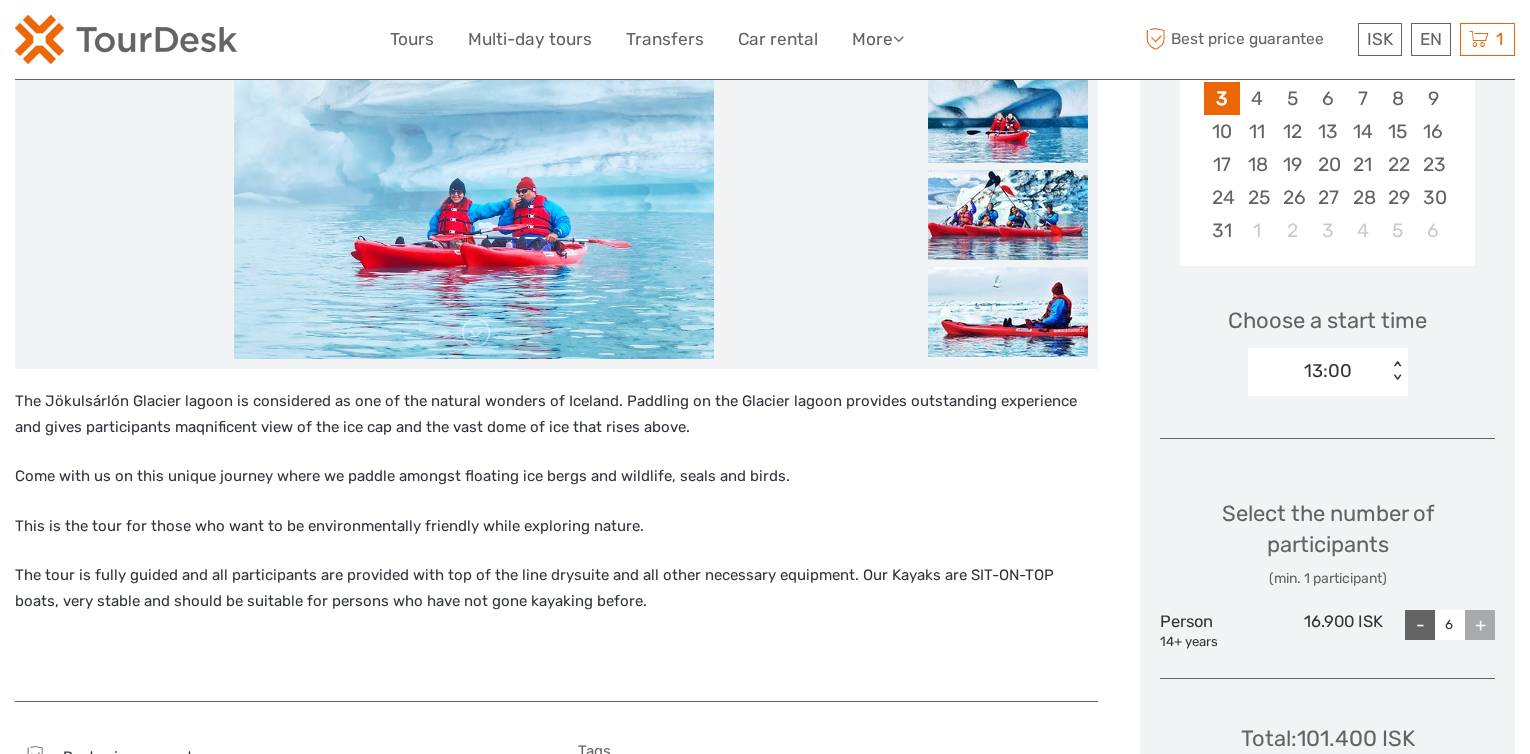 click on "< >" at bounding box center [1396, 371] 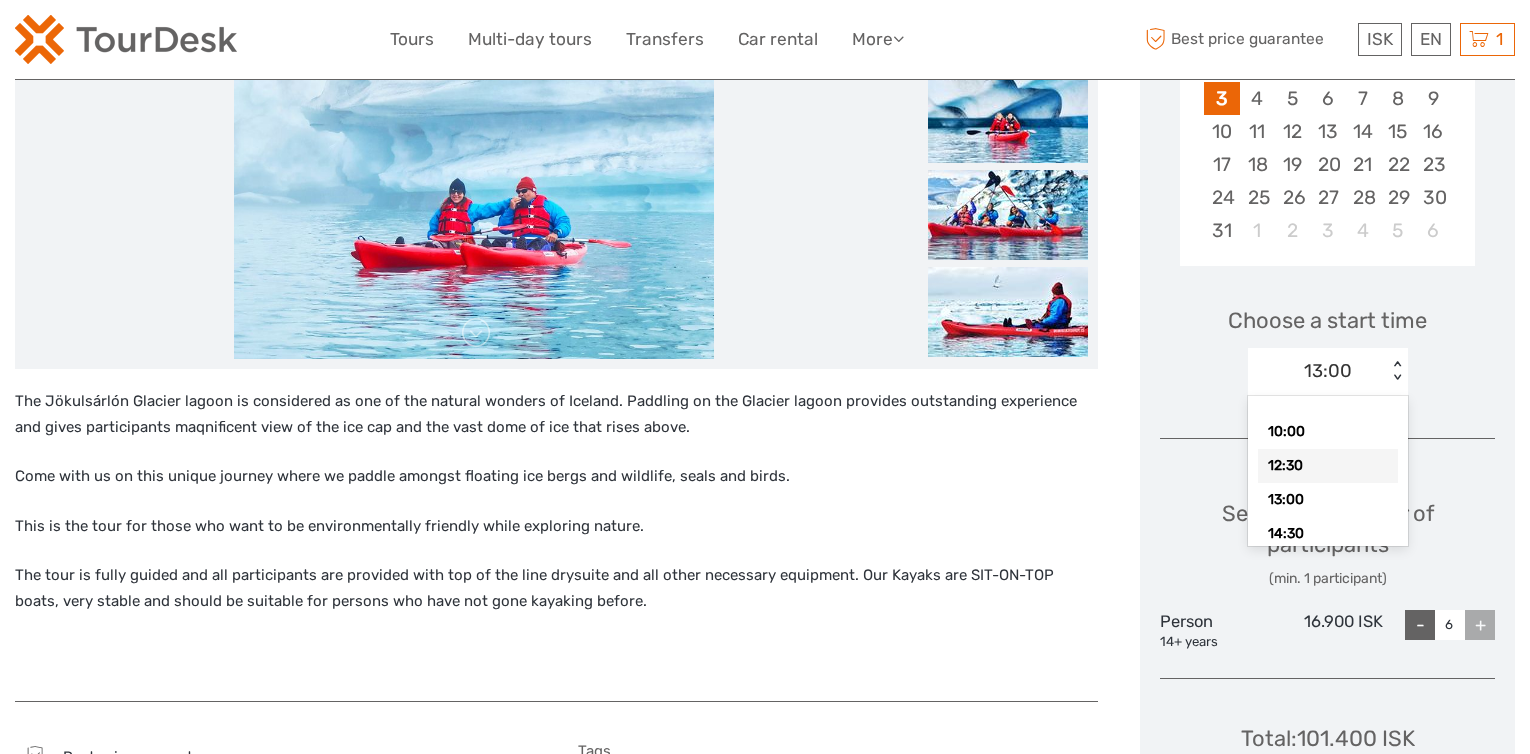 click on "12:30" at bounding box center (1328, 466) 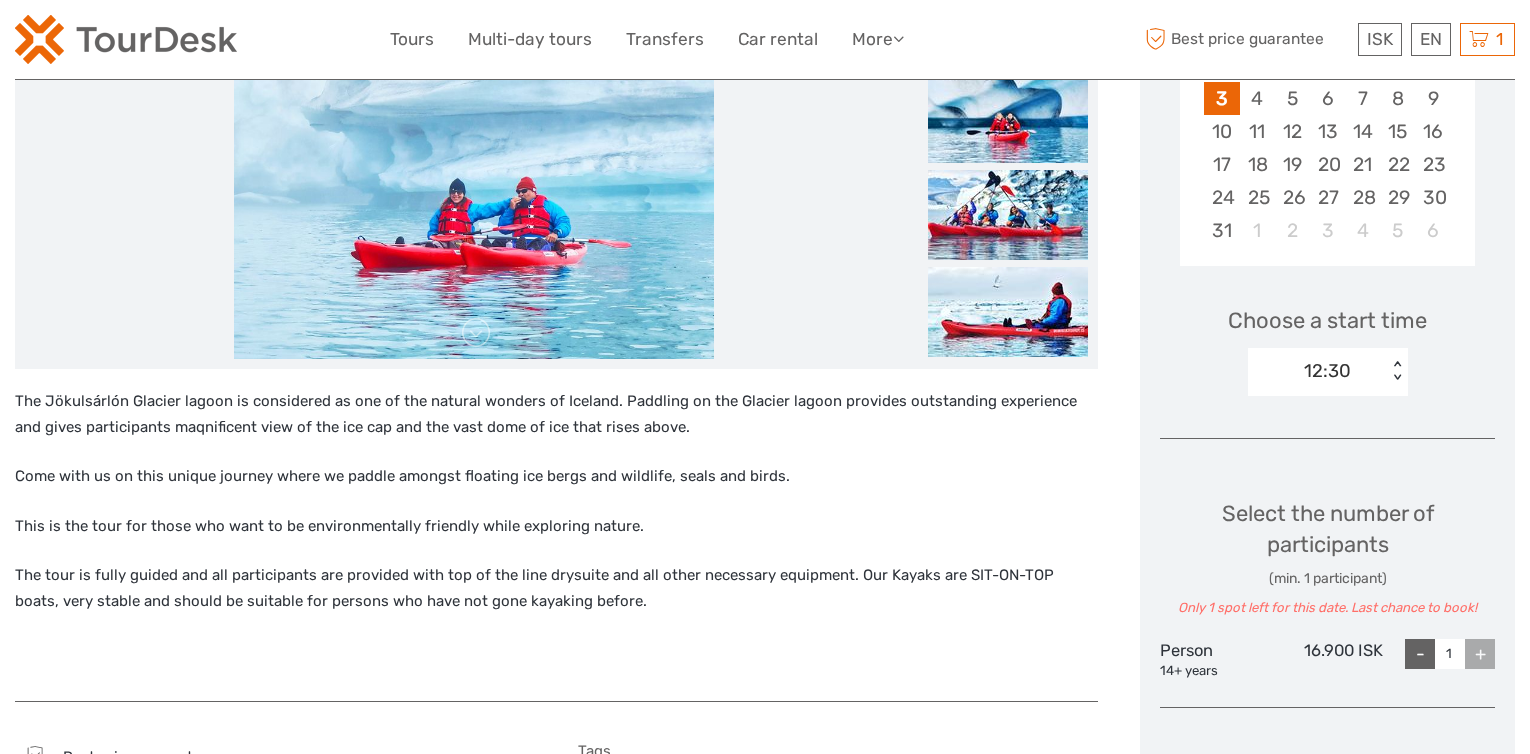 click on "< >" at bounding box center [1396, 371] 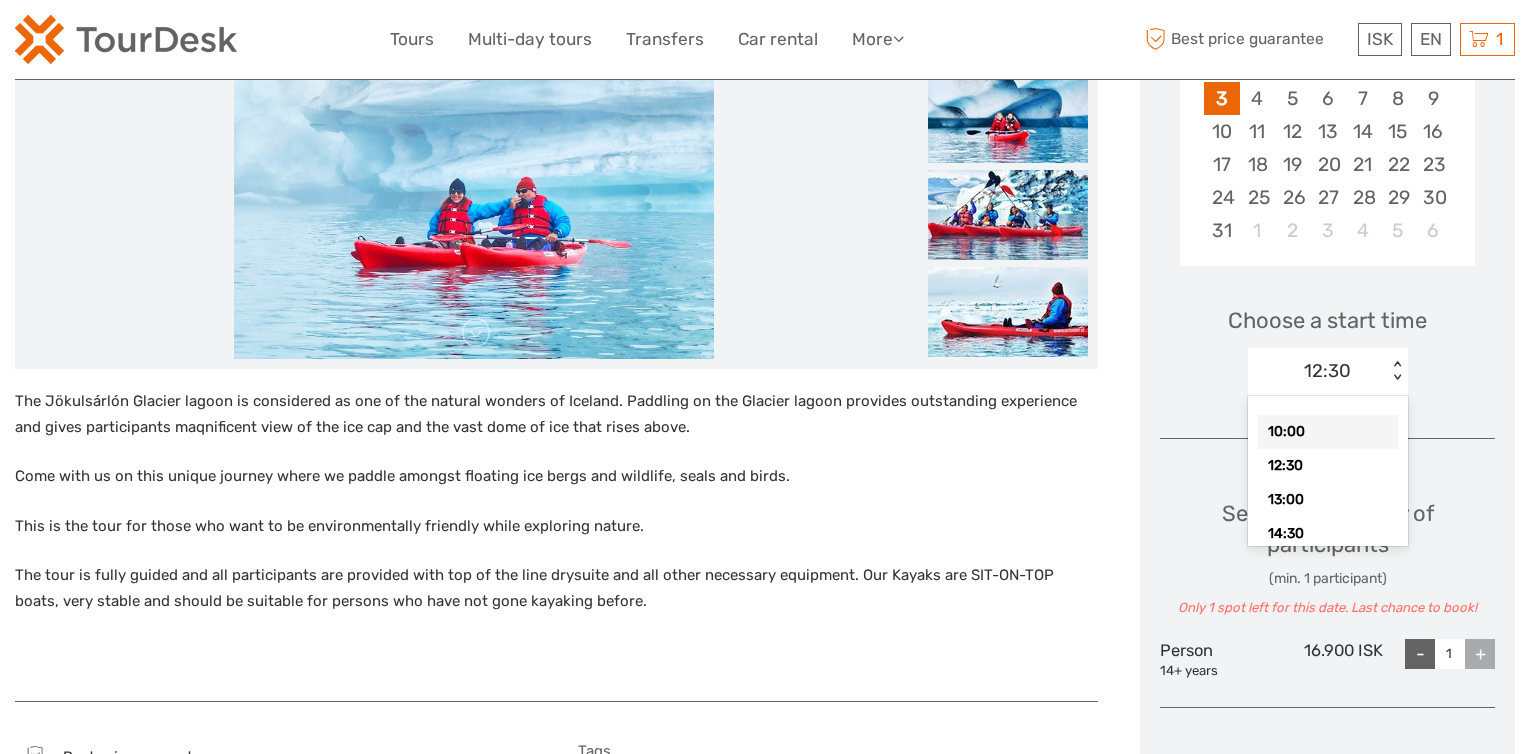 click on "10:00" at bounding box center [1328, 432] 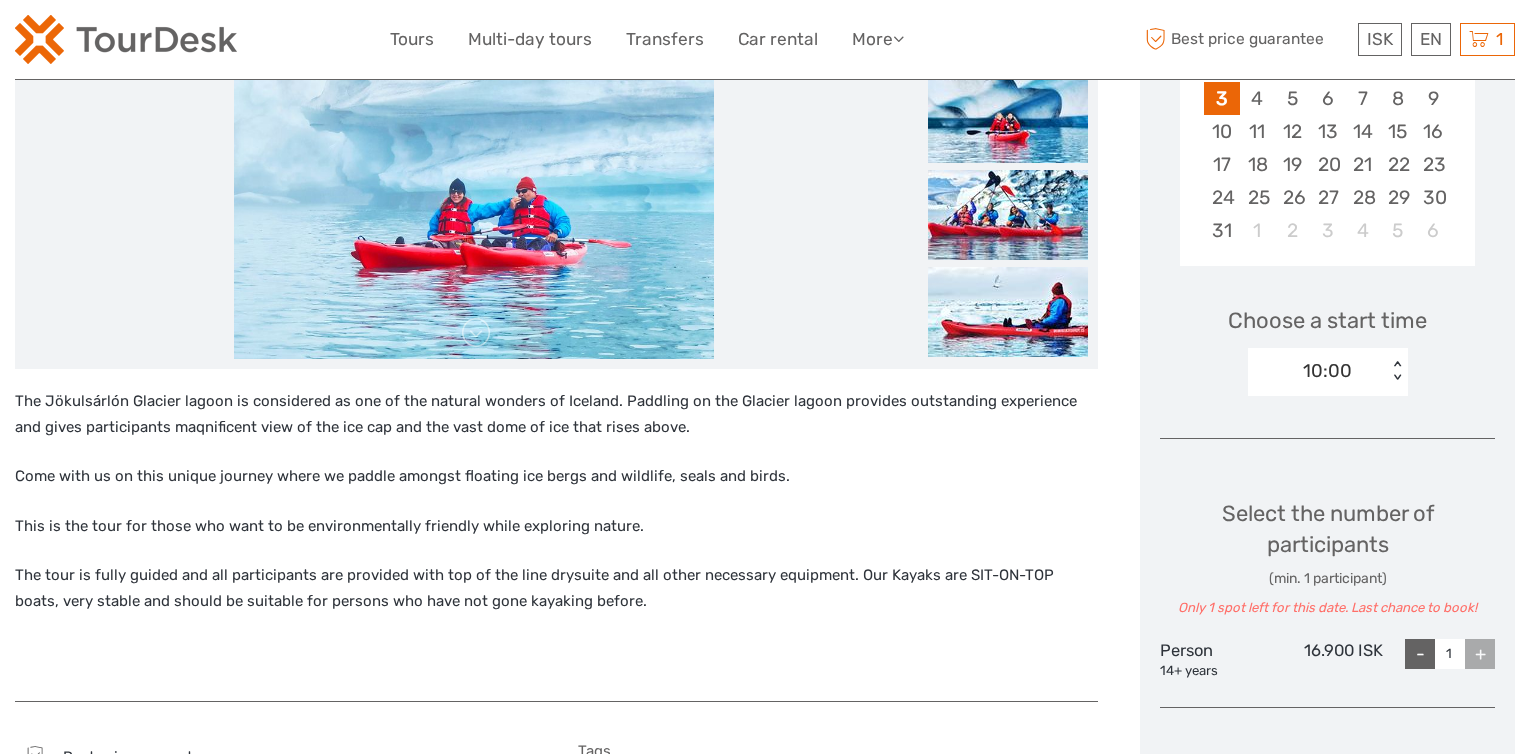 click on "< >" at bounding box center [1396, 371] 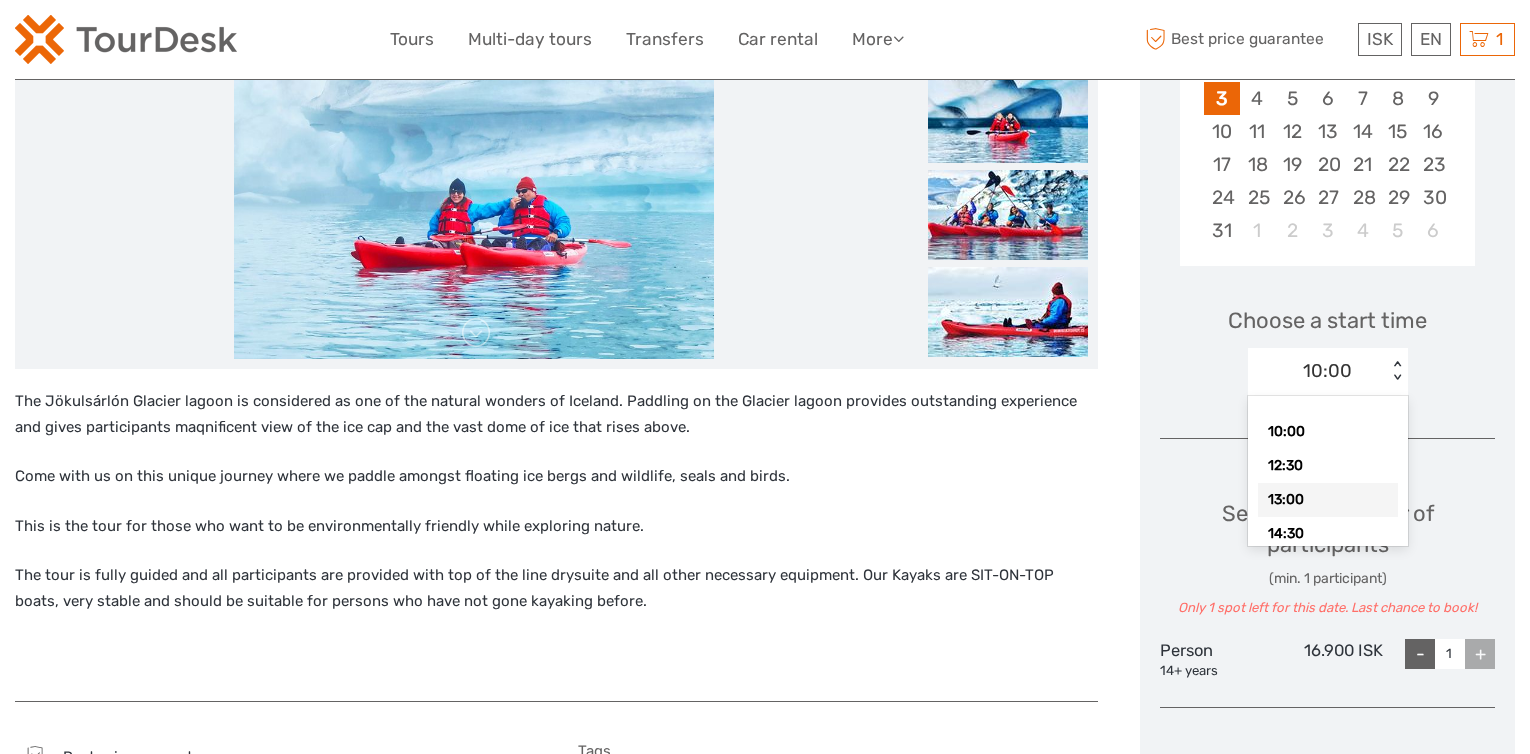 click on "13:00" at bounding box center (1328, 500) 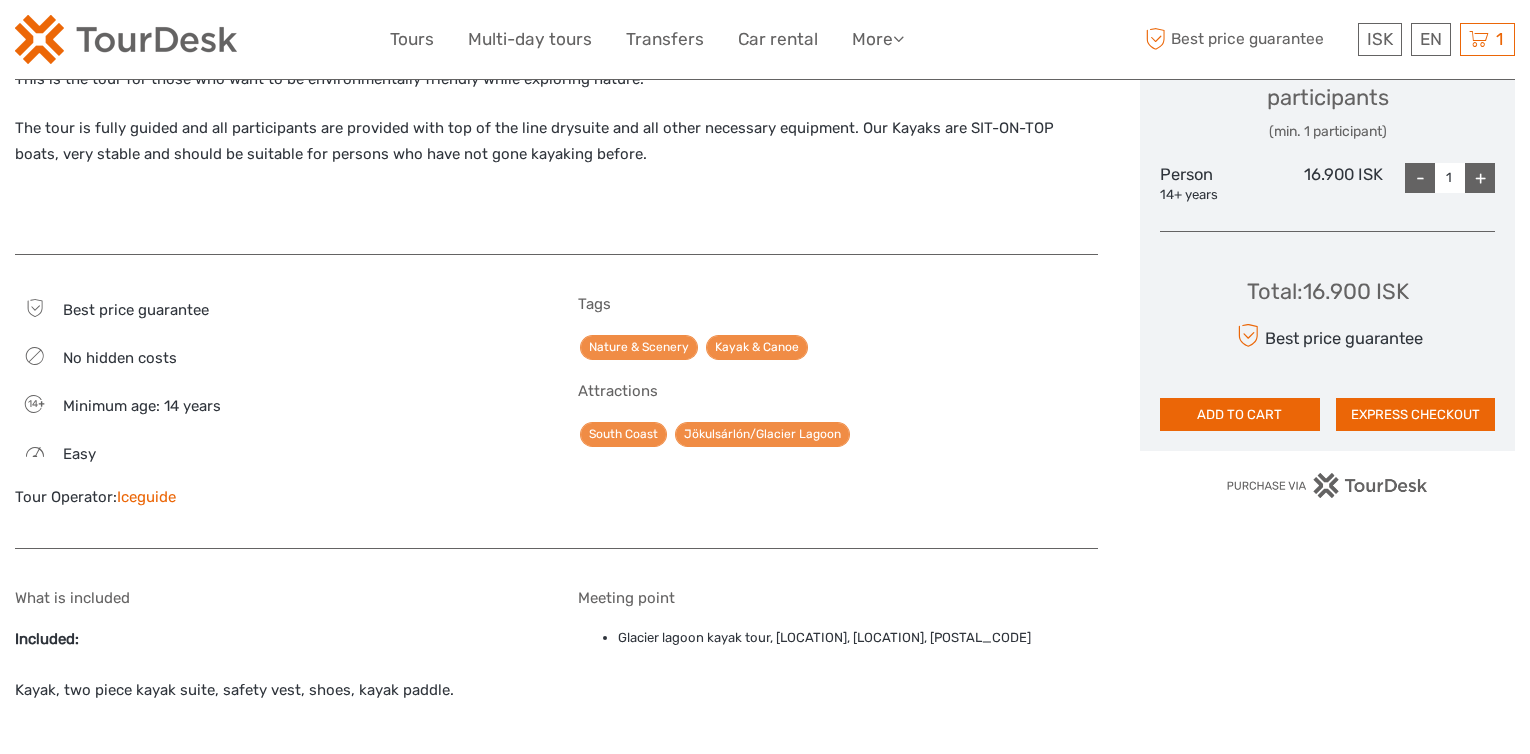 scroll, scrollTop: 1063, scrollLeft: 0, axis: vertical 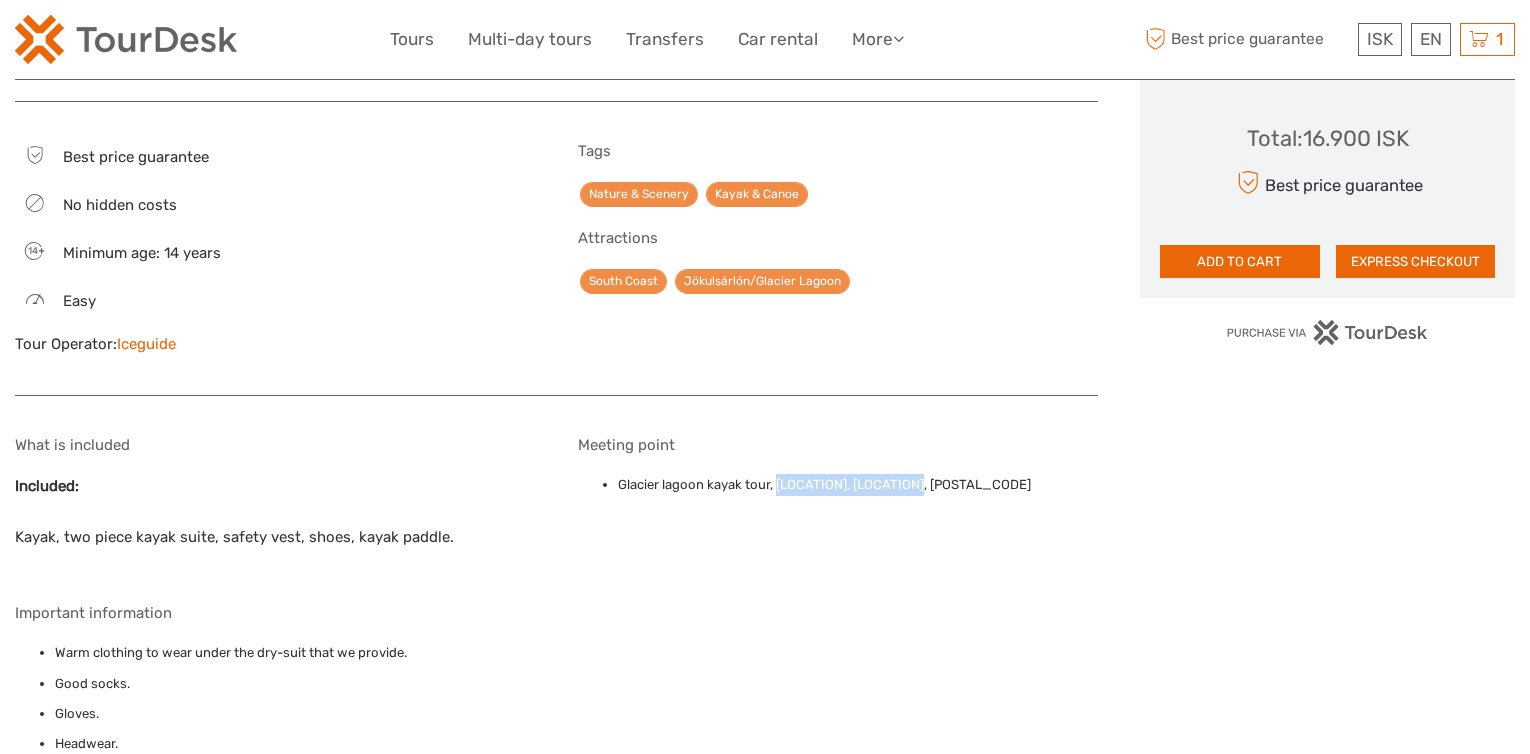 drag, startPoint x: 777, startPoint y: 485, endPoint x: 909, endPoint y: 487, distance: 132.01515 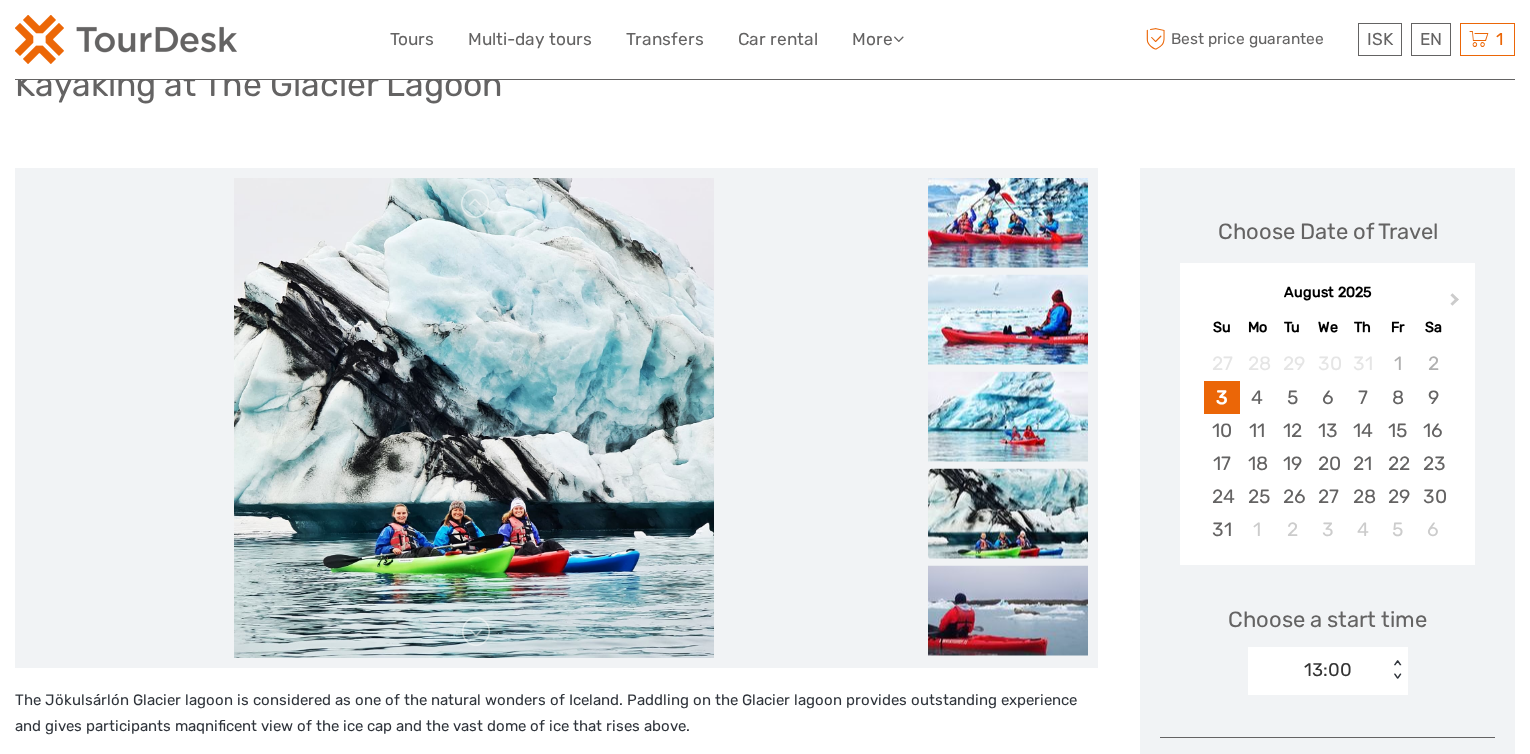 scroll, scrollTop: 163, scrollLeft: 0, axis: vertical 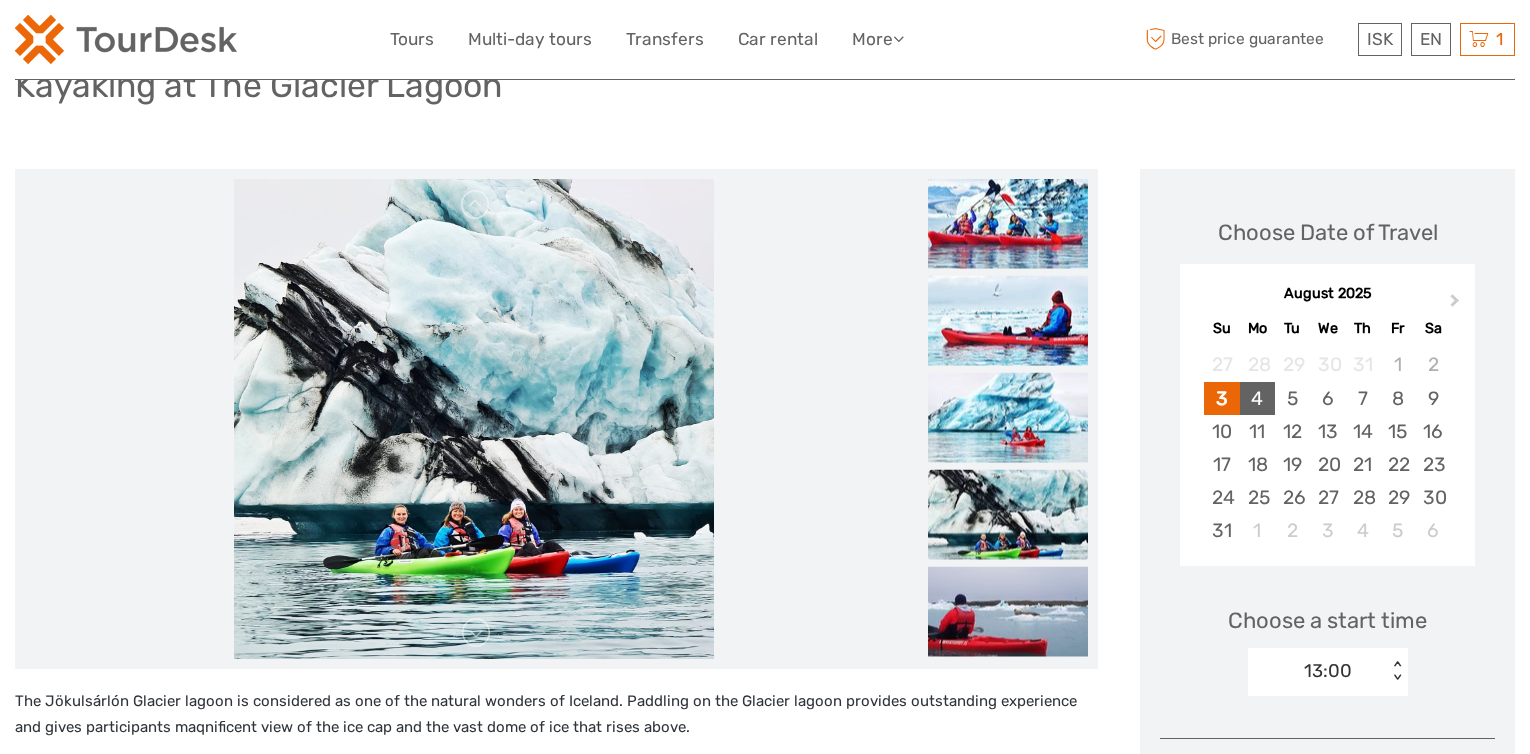 click on "4" at bounding box center [1257, 398] 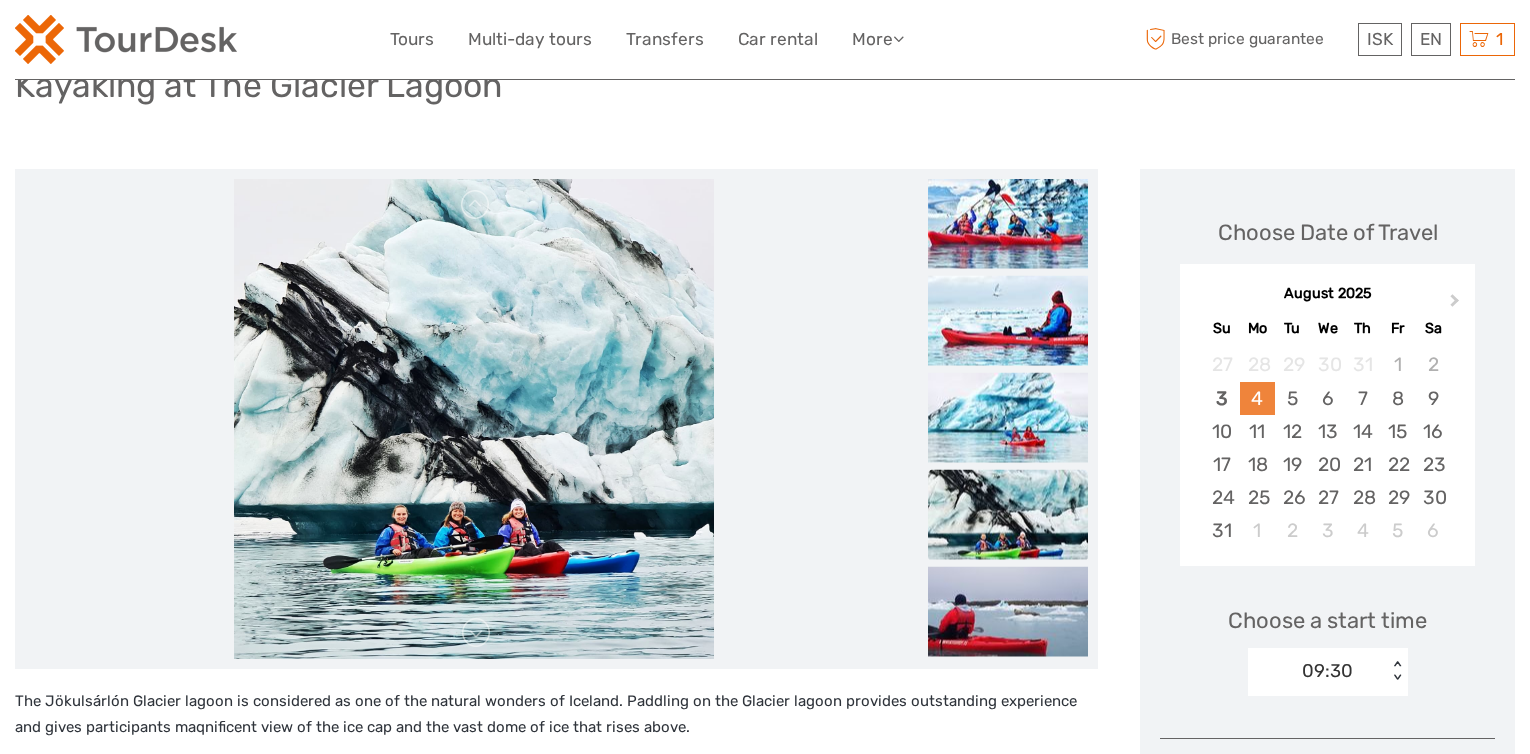 scroll, scrollTop: 0, scrollLeft: 0, axis: both 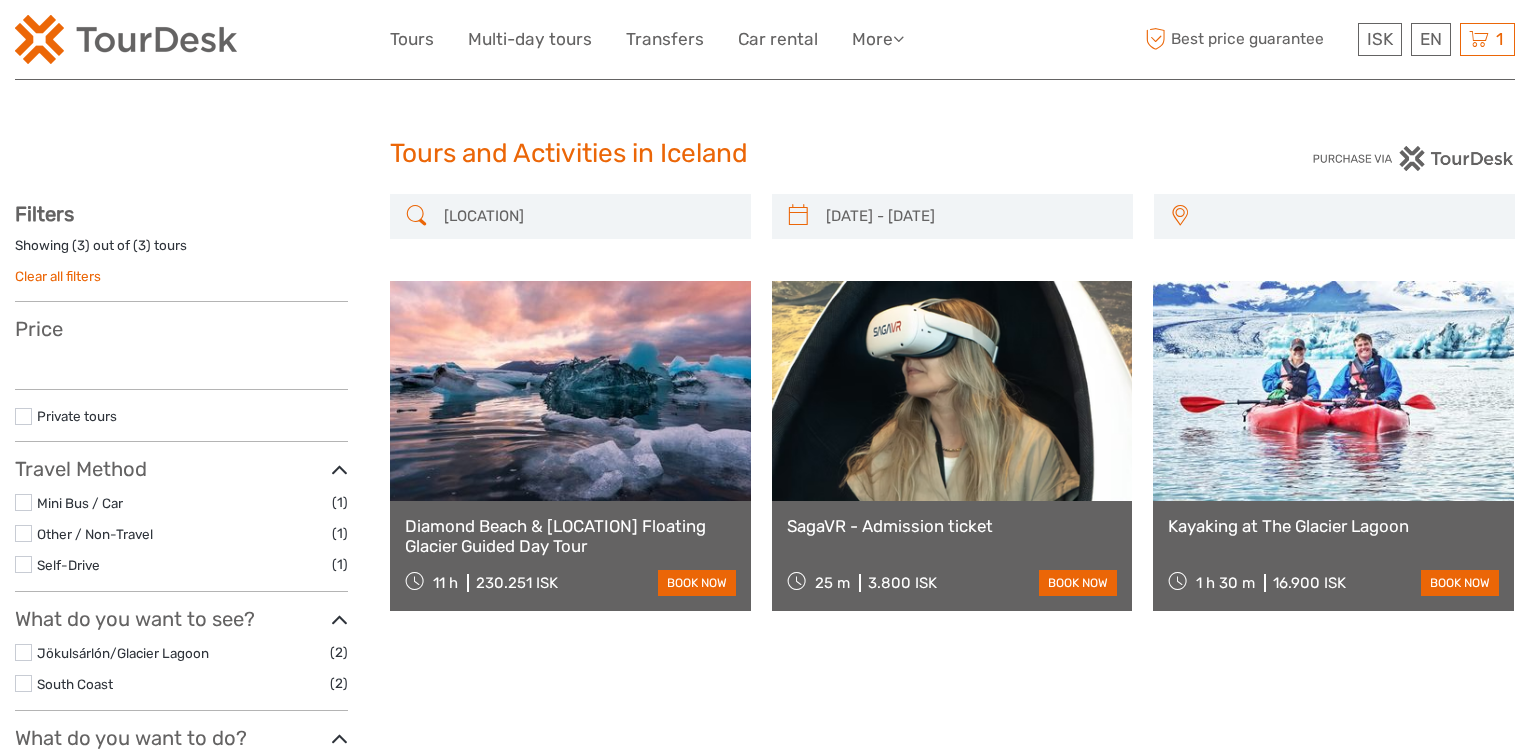 select 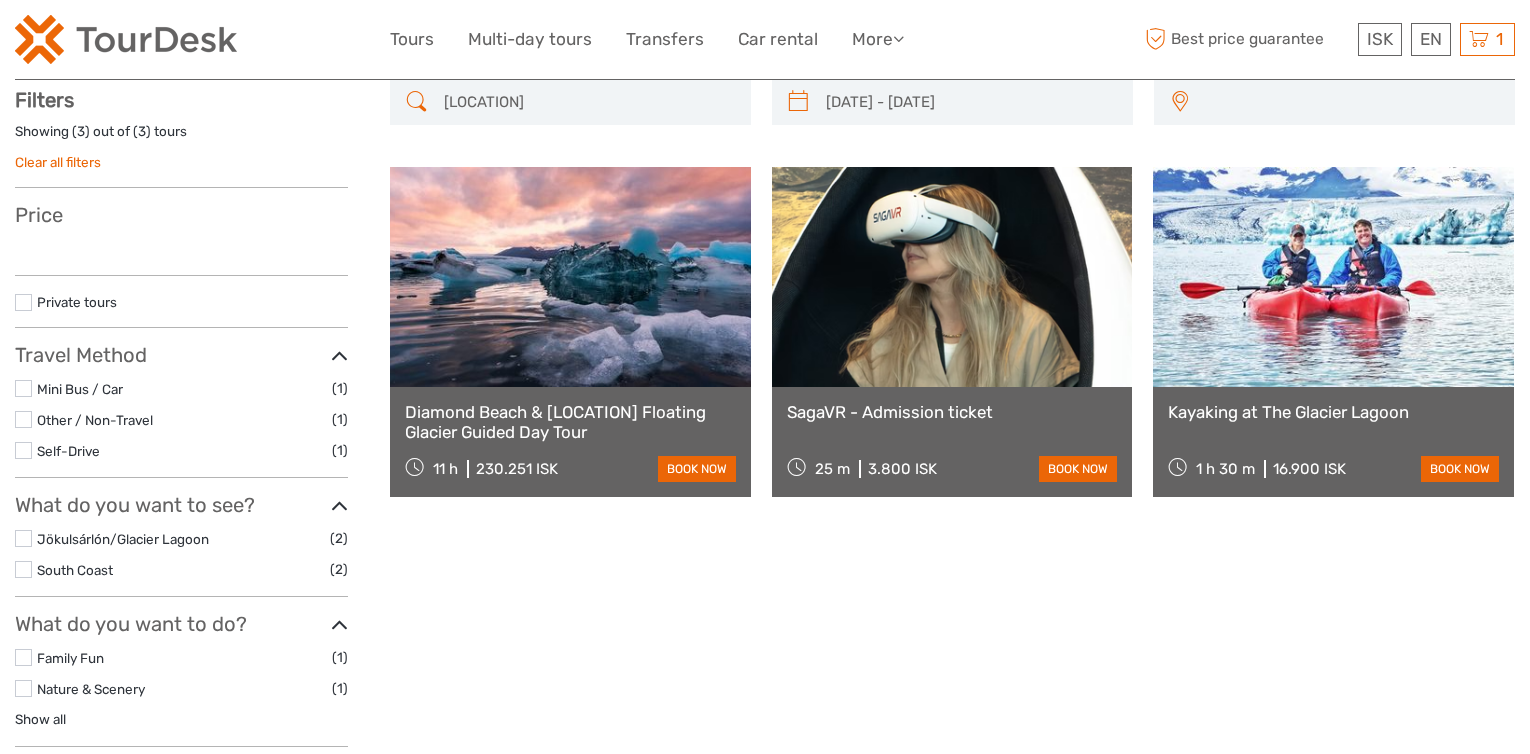 scroll, scrollTop: 21, scrollLeft: 0, axis: vertical 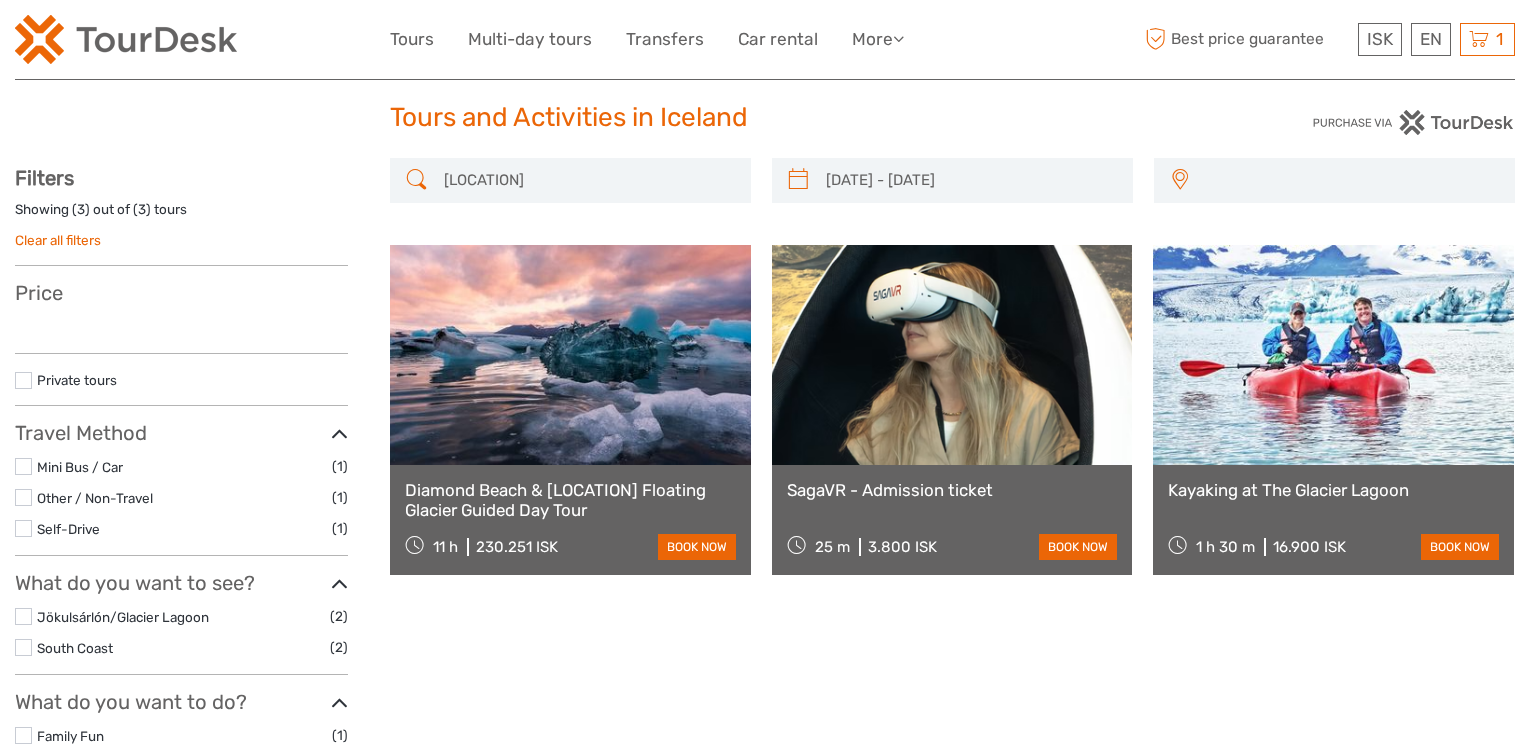 type on "03/08/2025  -  03/08/2025" 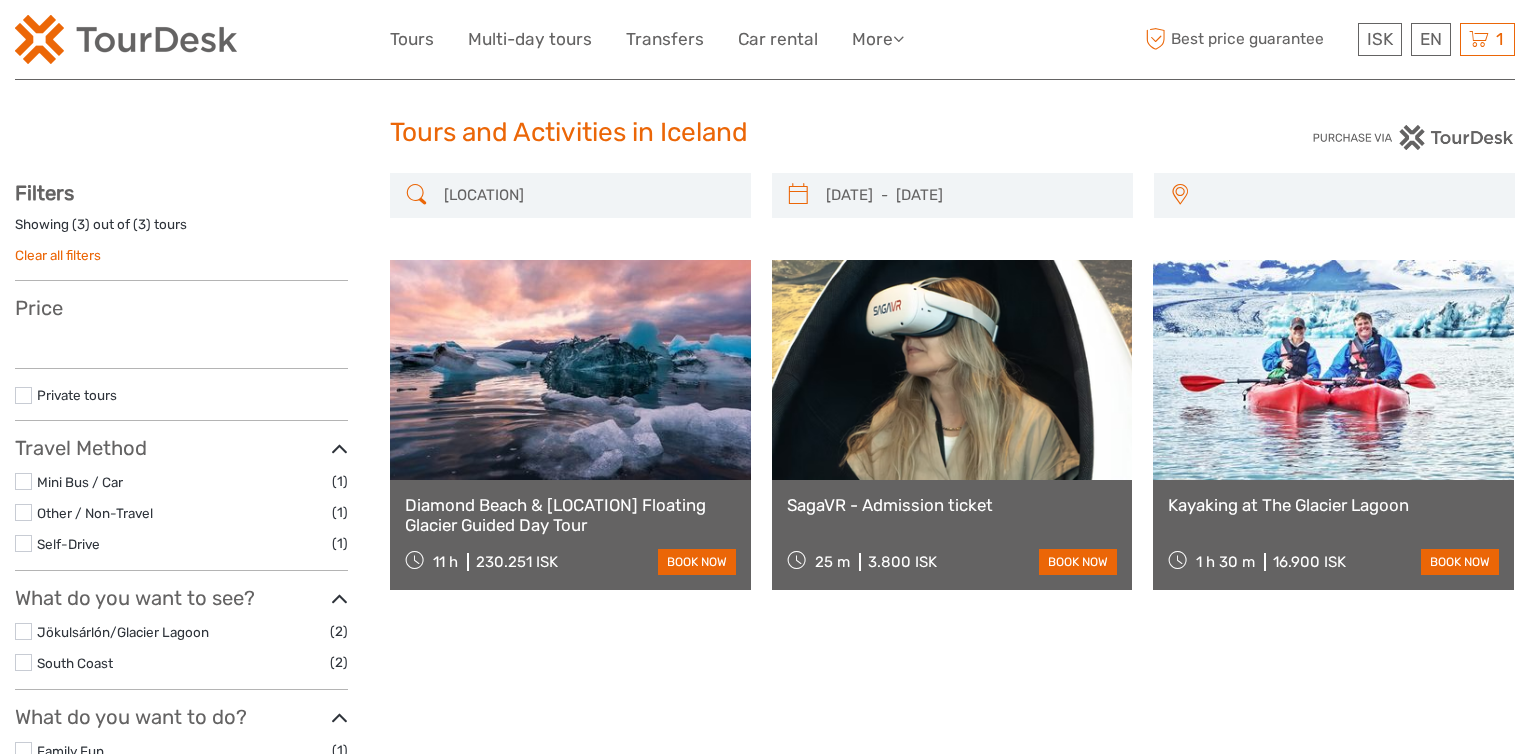scroll, scrollTop: 0, scrollLeft: 0, axis: both 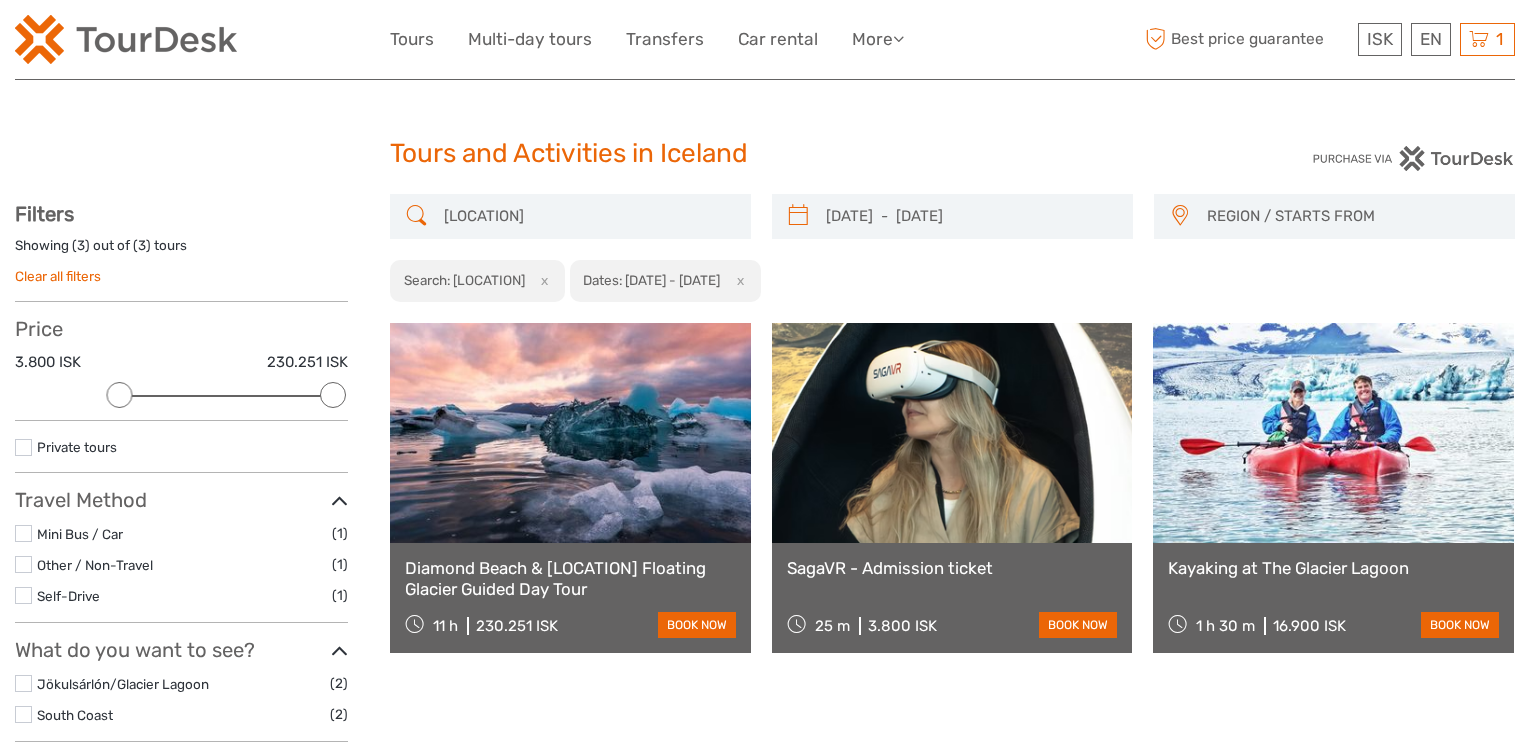 click on "03/08/2025  -  03/08/2025" at bounding box center [952, 216] 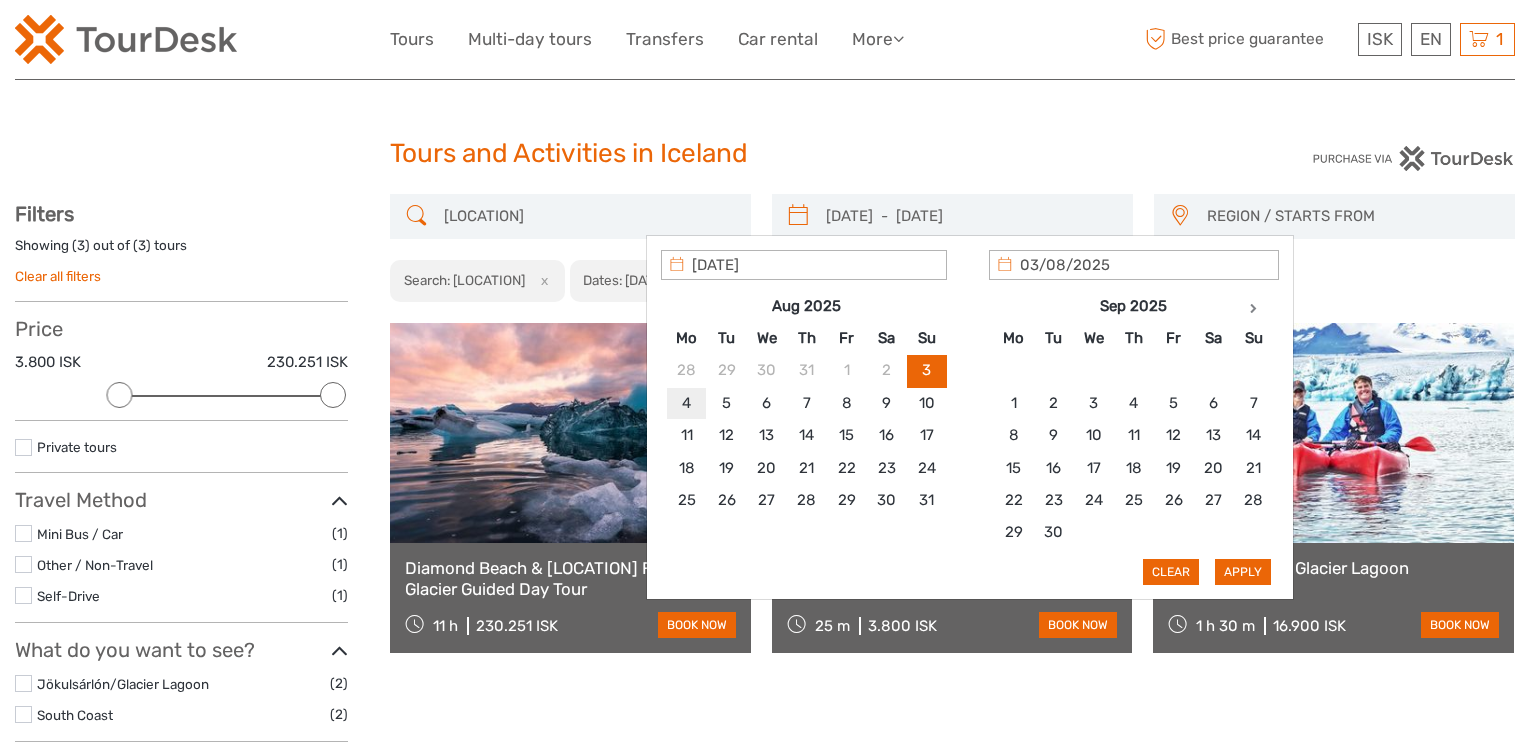 type on "04/08/2025" 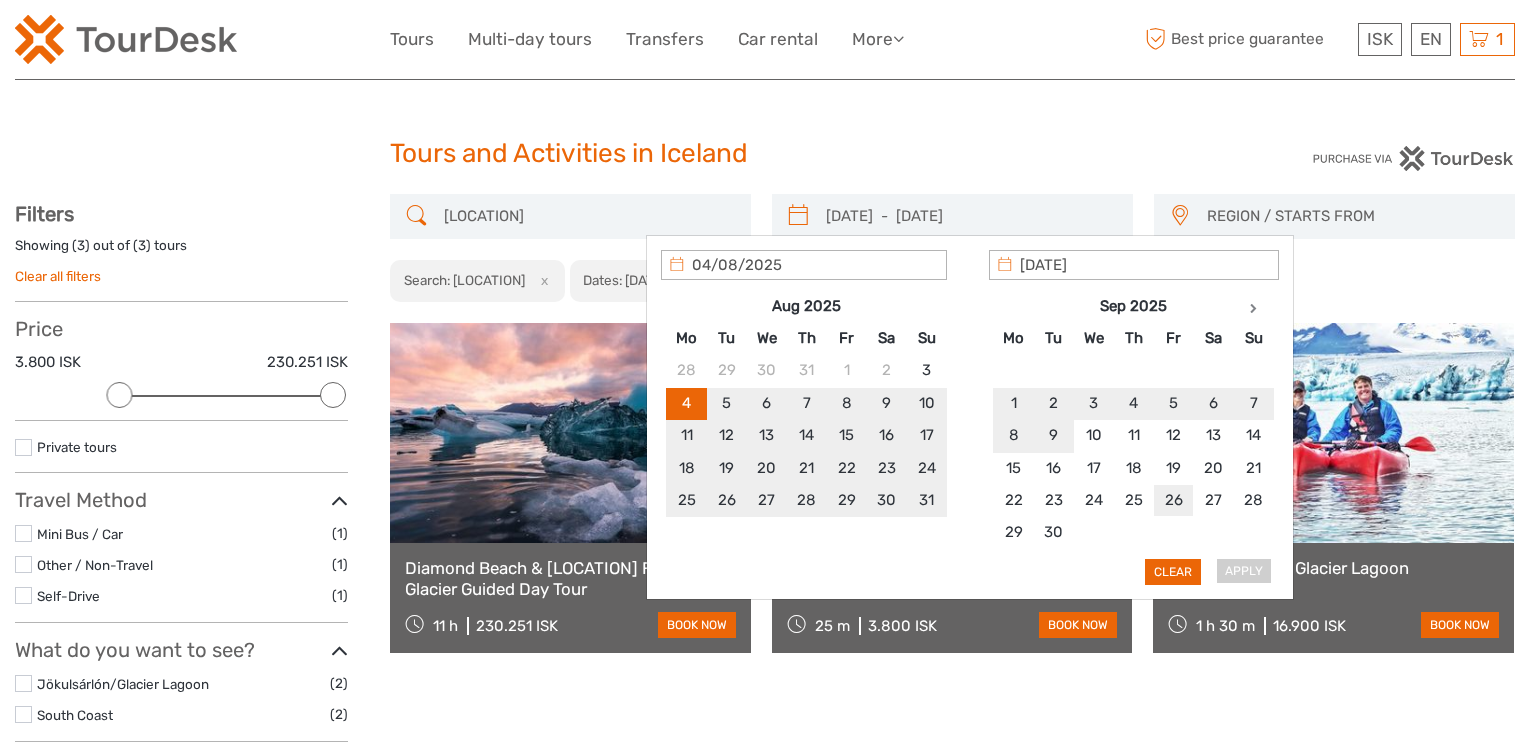 type on "26/09/2025" 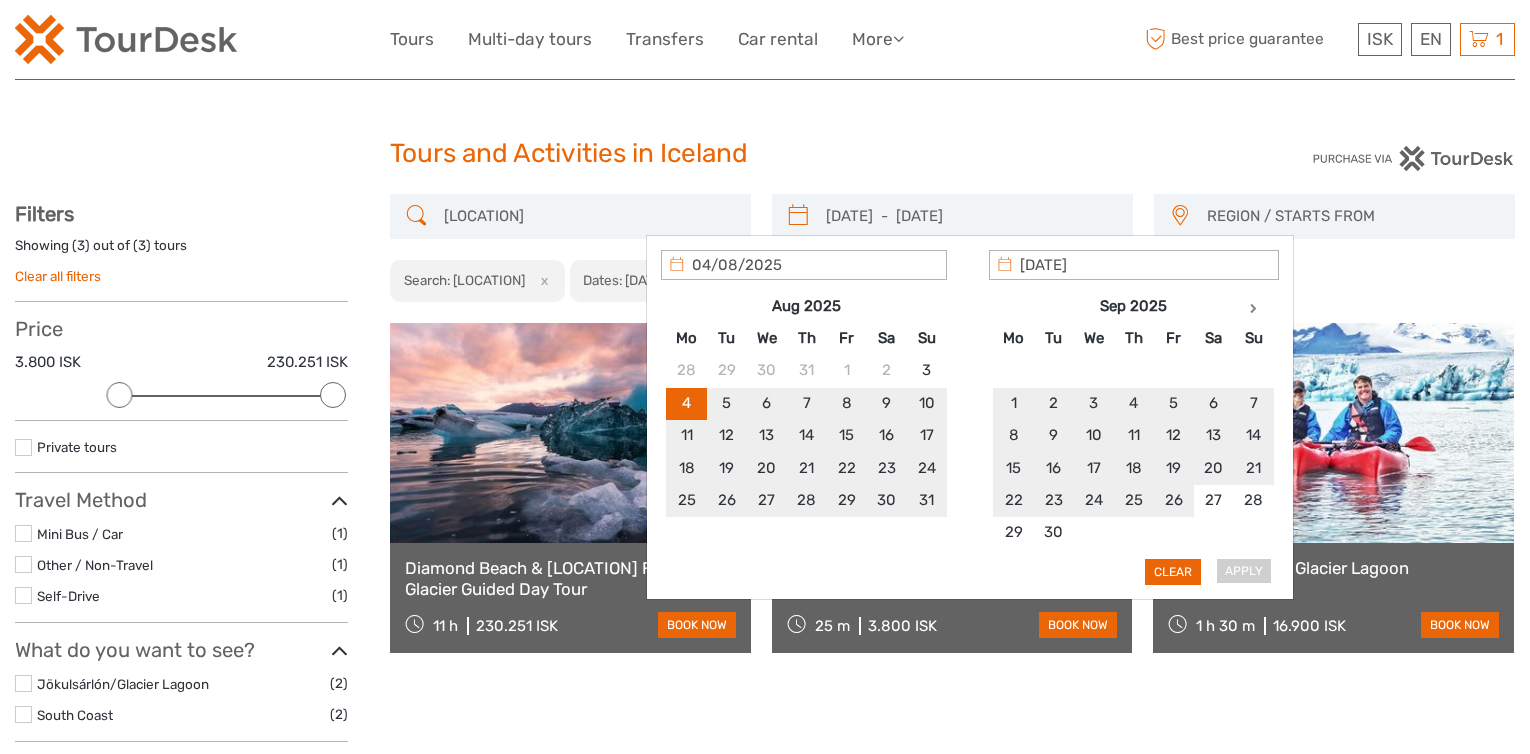 click on "Clear" at bounding box center (1173, 572) 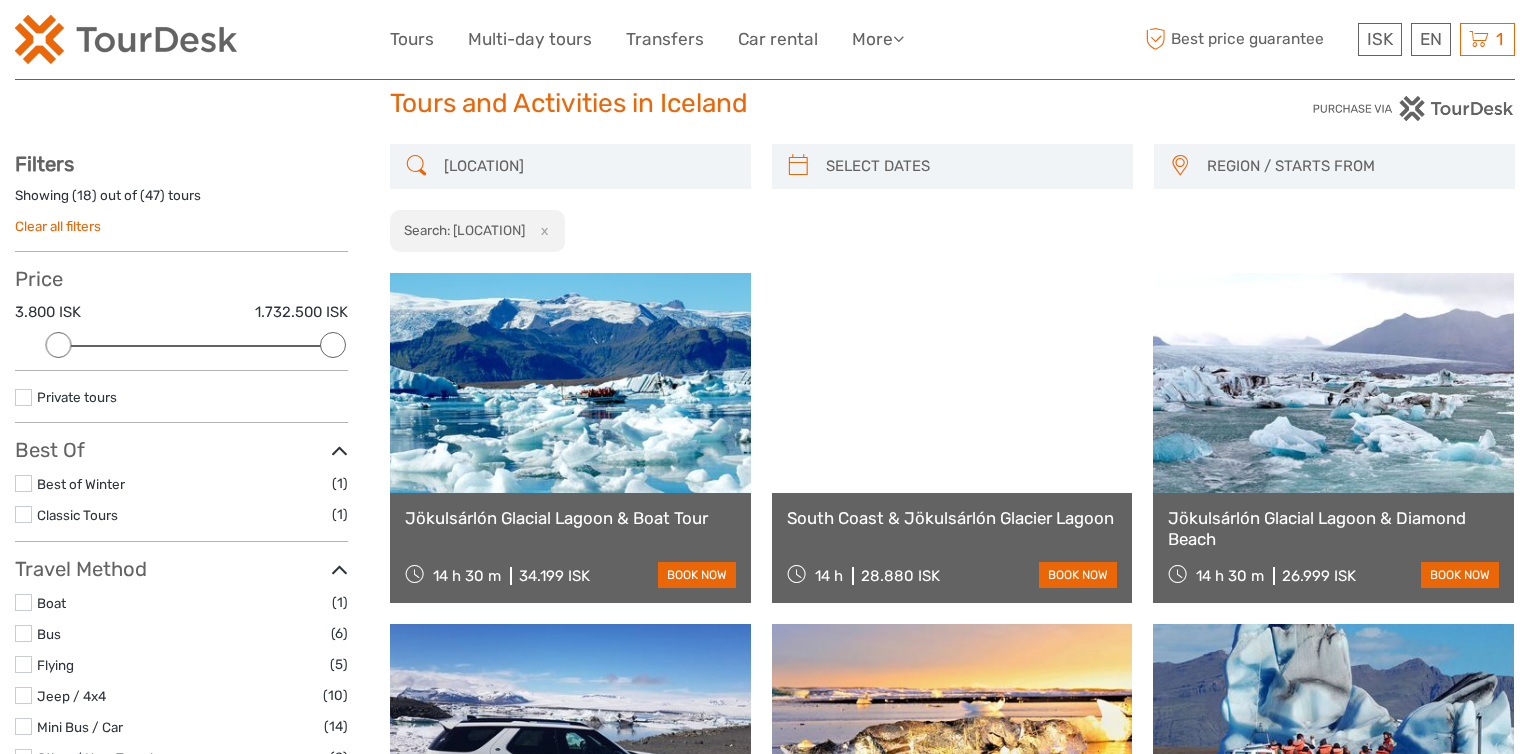 scroll, scrollTop: 14, scrollLeft: 0, axis: vertical 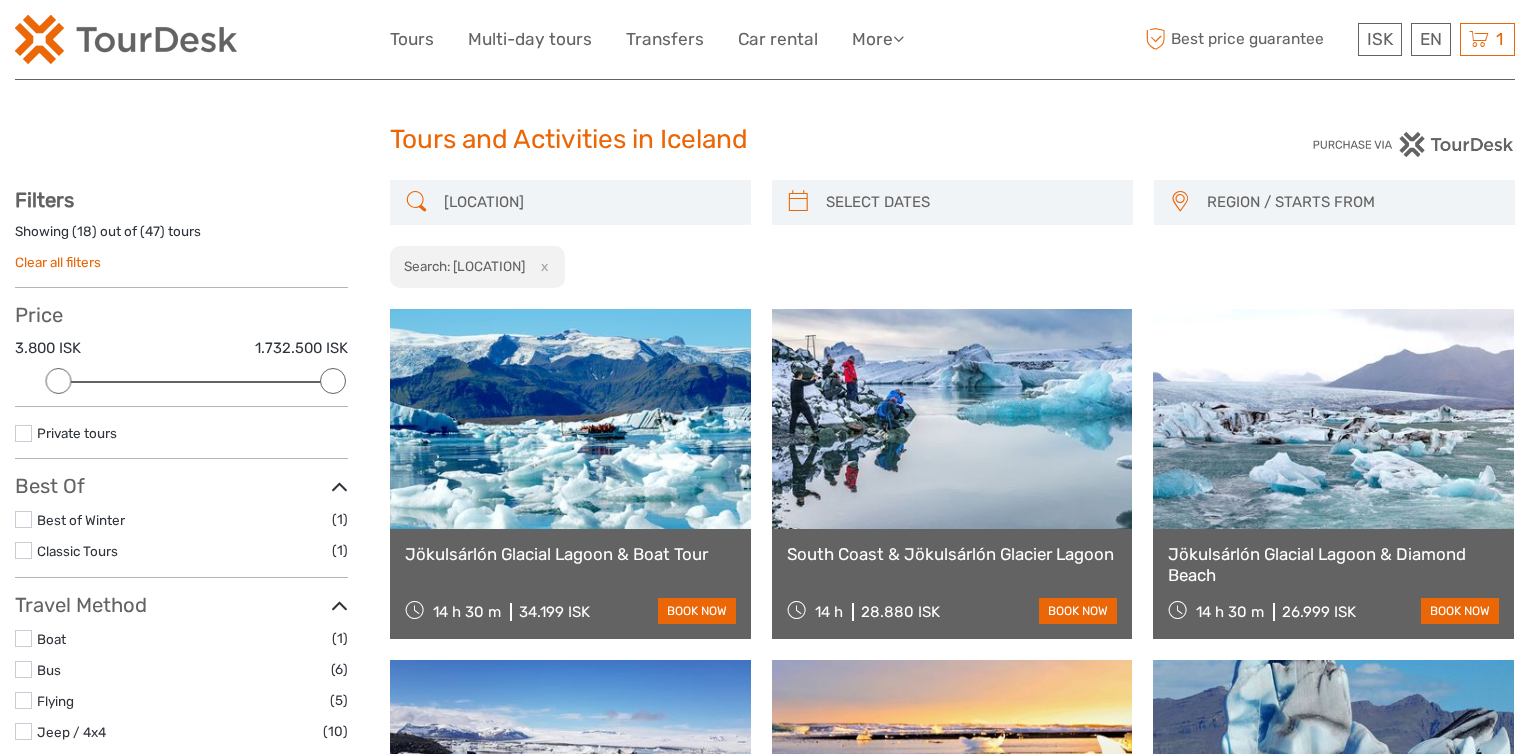 click at bounding box center [798, 202] 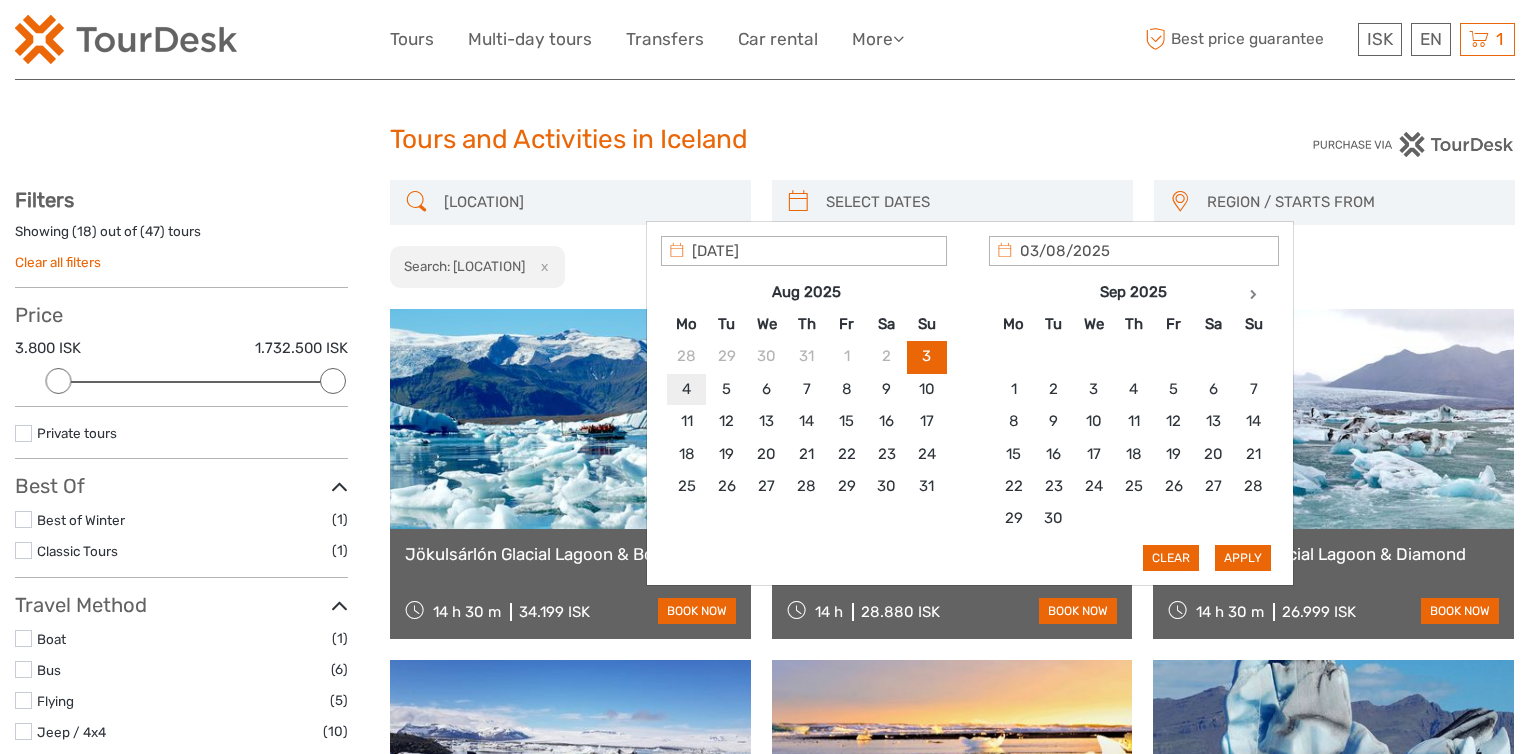 type on "04/08/2025" 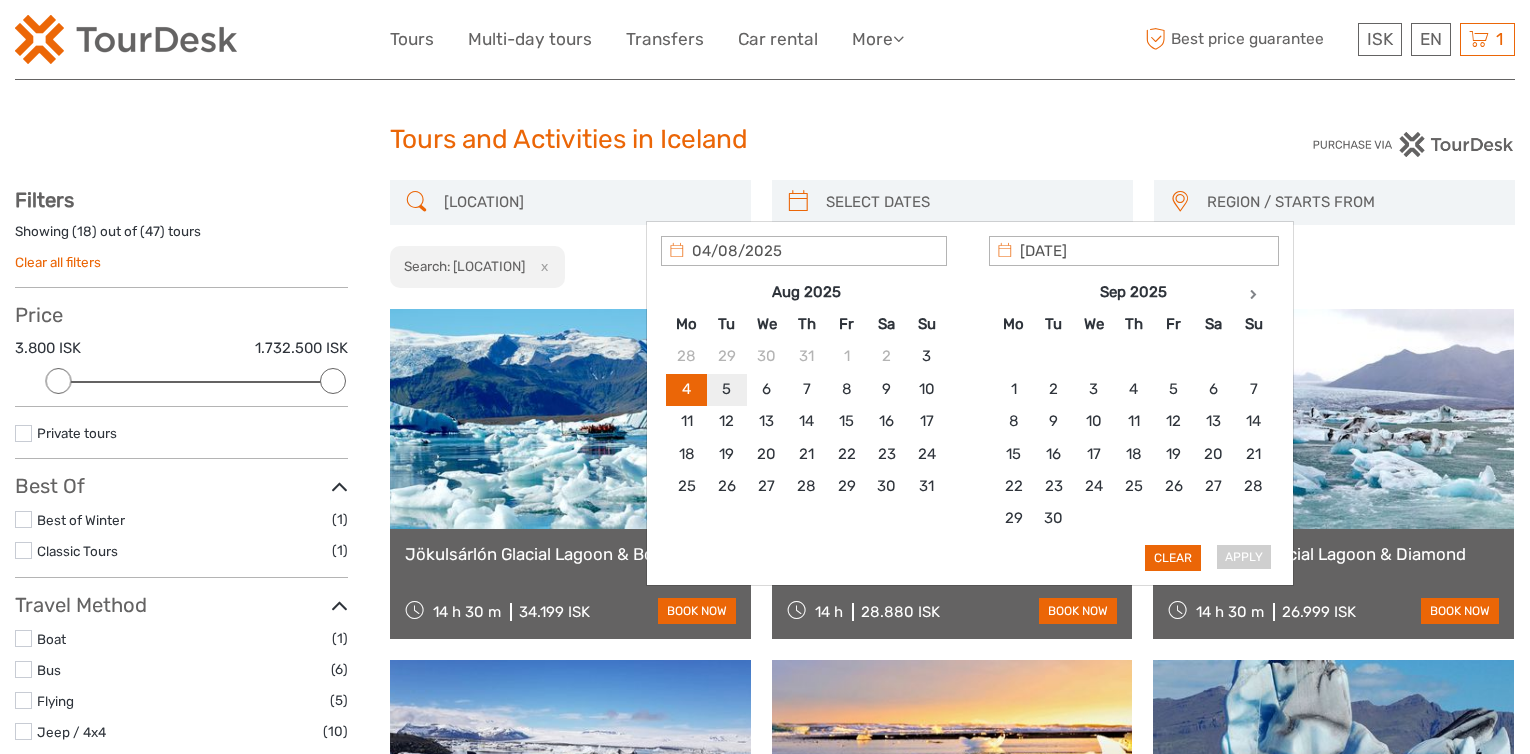 type on "04/08/2025" 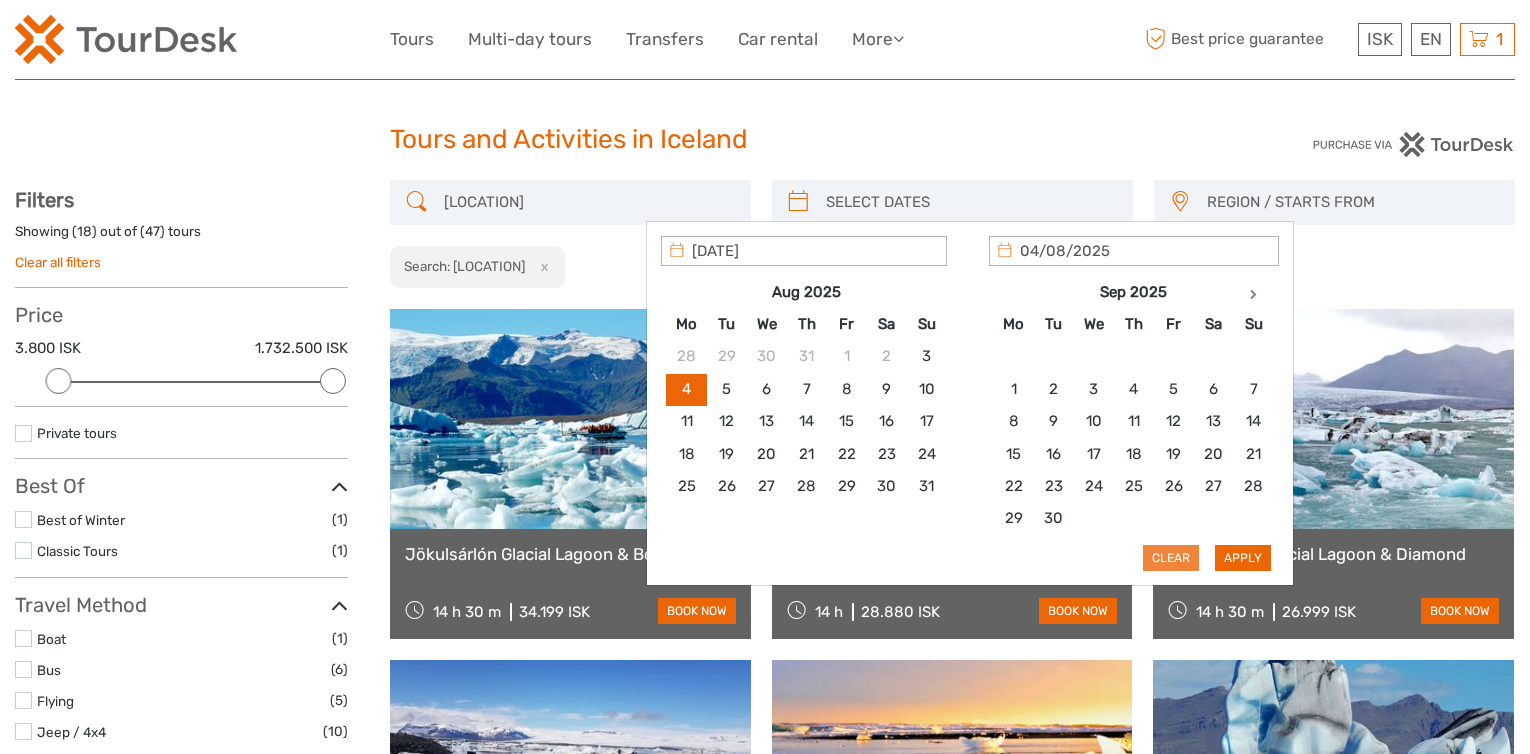 type on "04/08/2025" 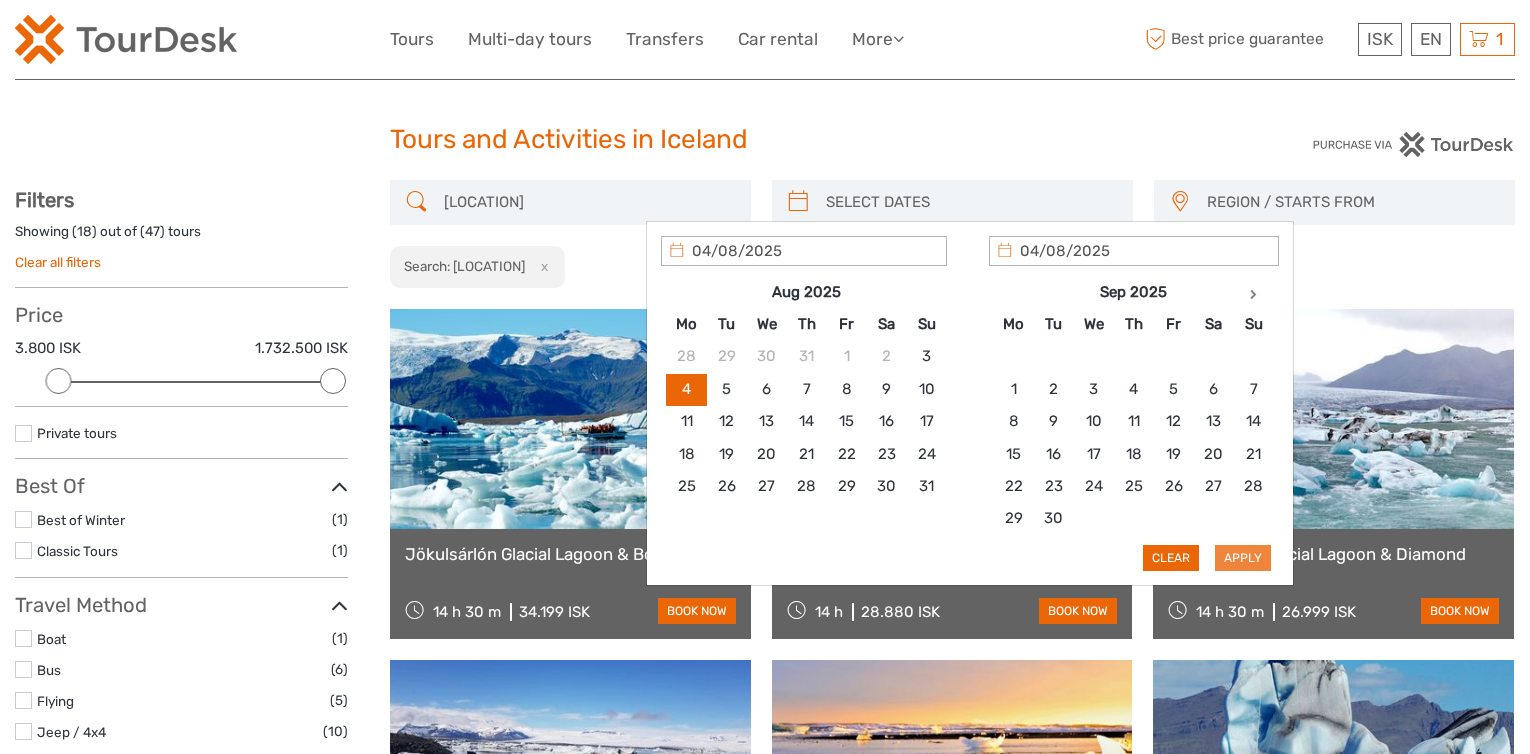 click on "Apply" at bounding box center [1243, 558] 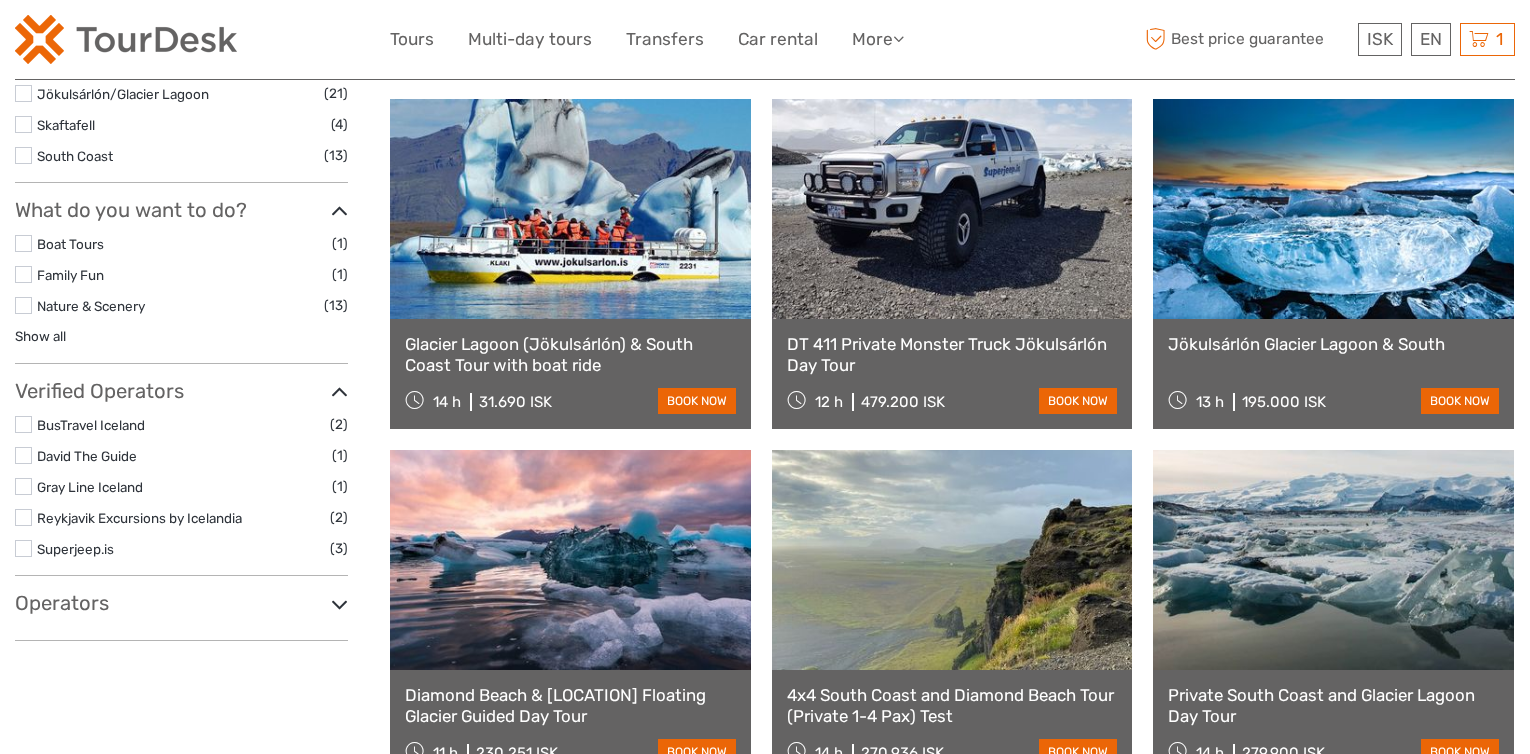 scroll, scrollTop: 814, scrollLeft: 0, axis: vertical 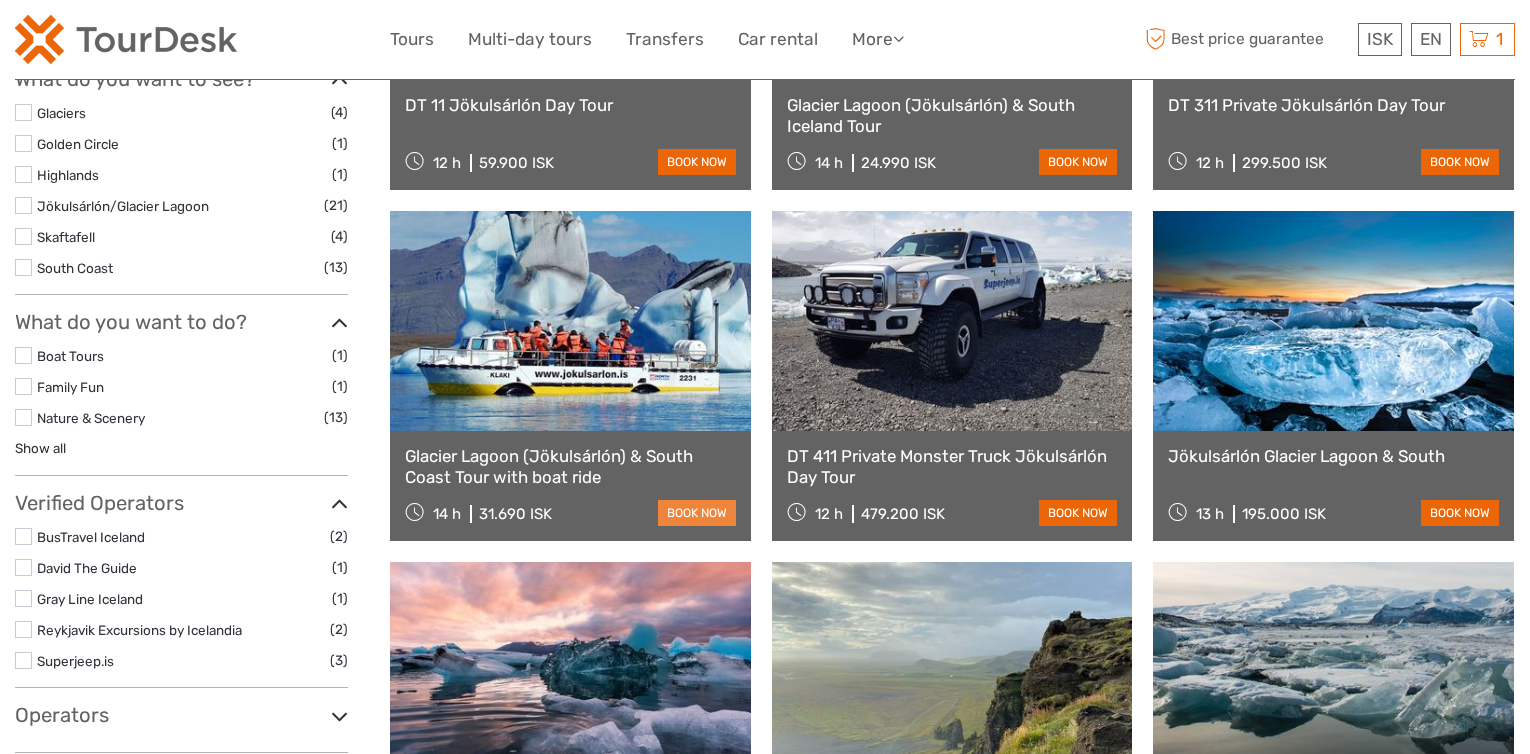 click on "book now" at bounding box center [697, 513] 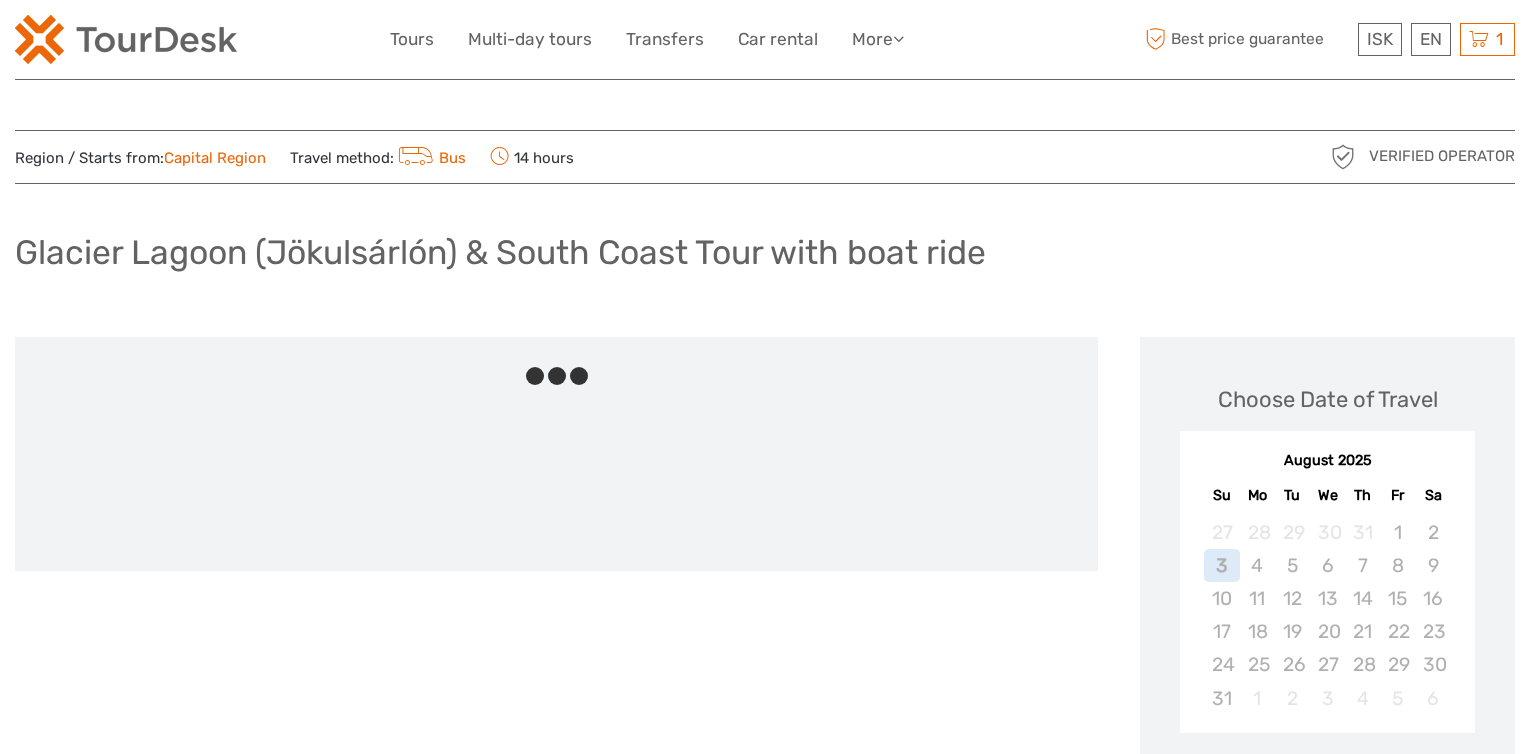 scroll, scrollTop: 0, scrollLeft: 0, axis: both 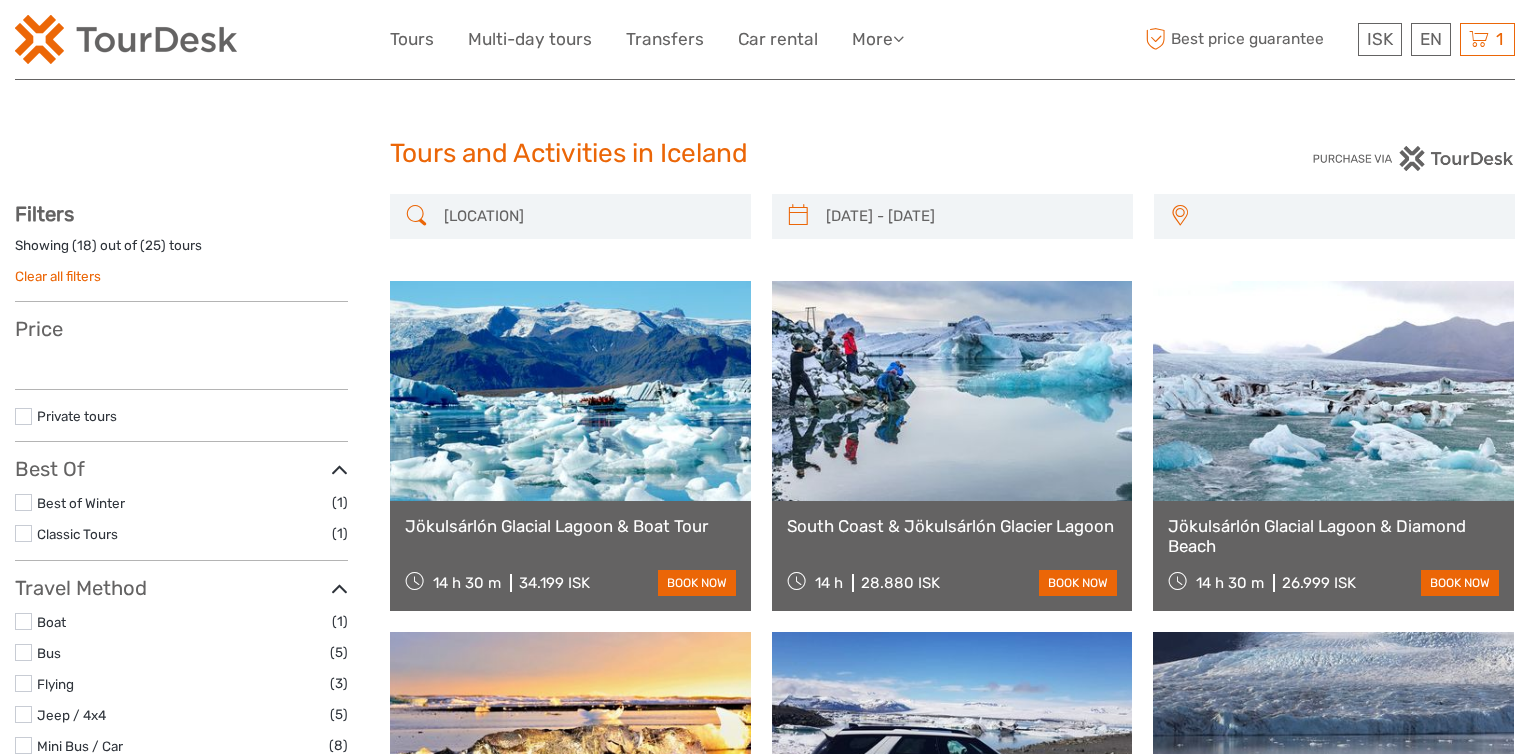 select 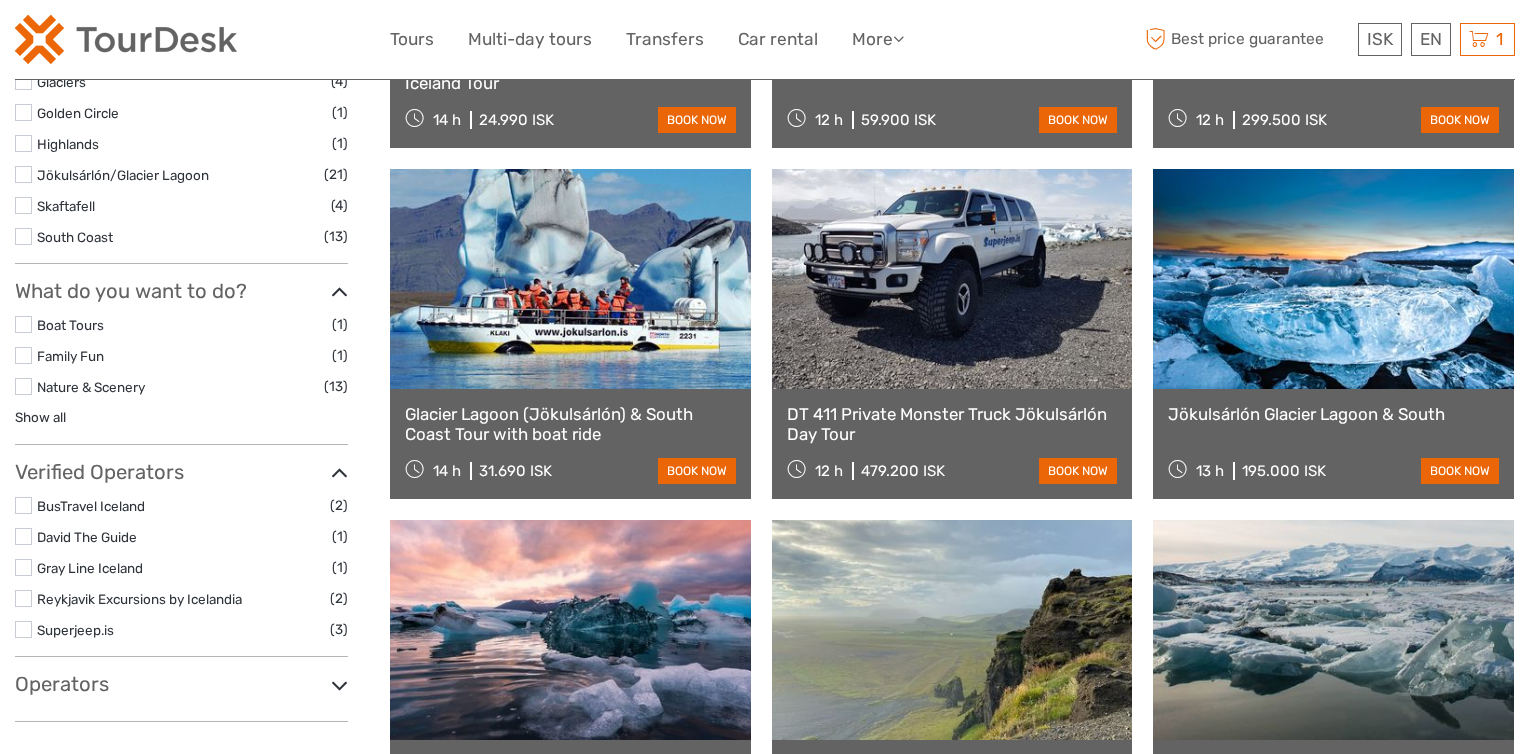 type on "[DATE]  -  [DATE]" 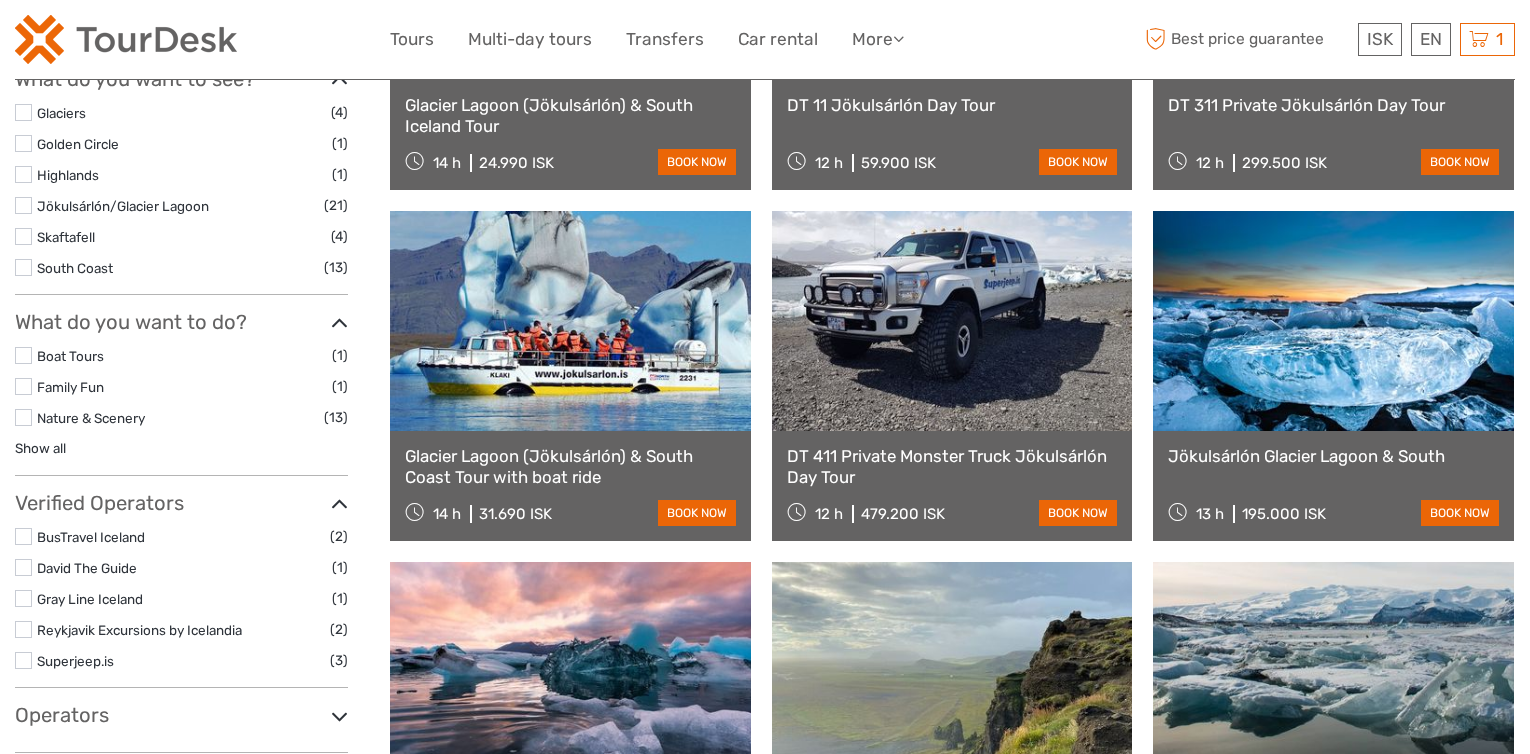 scroll, scrollTop: 0, scrollLeft: 0, axis: both 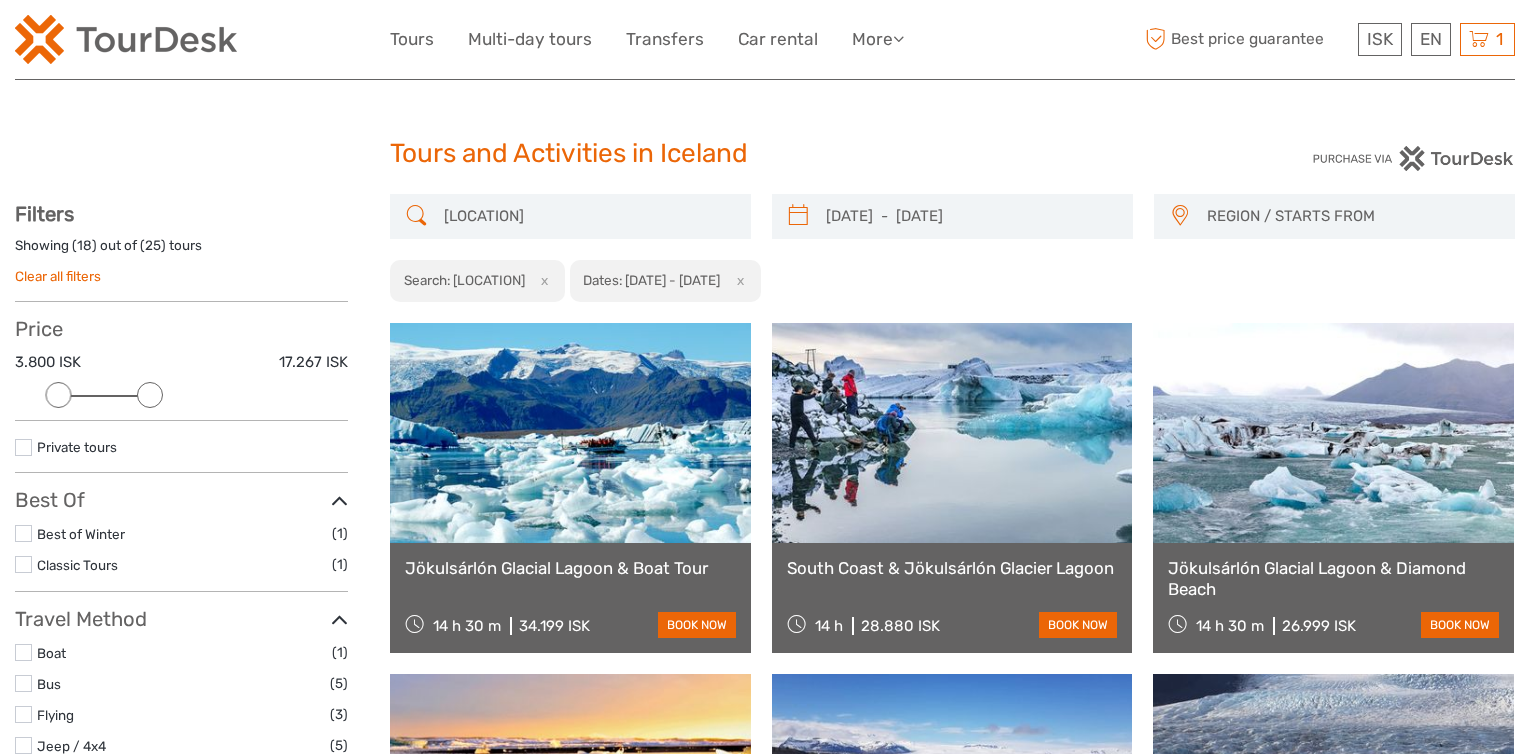drag, startPoint x: 335, startPoint y: 397, endPoint x: 162, endPoint y: 396, distance: 173.00288 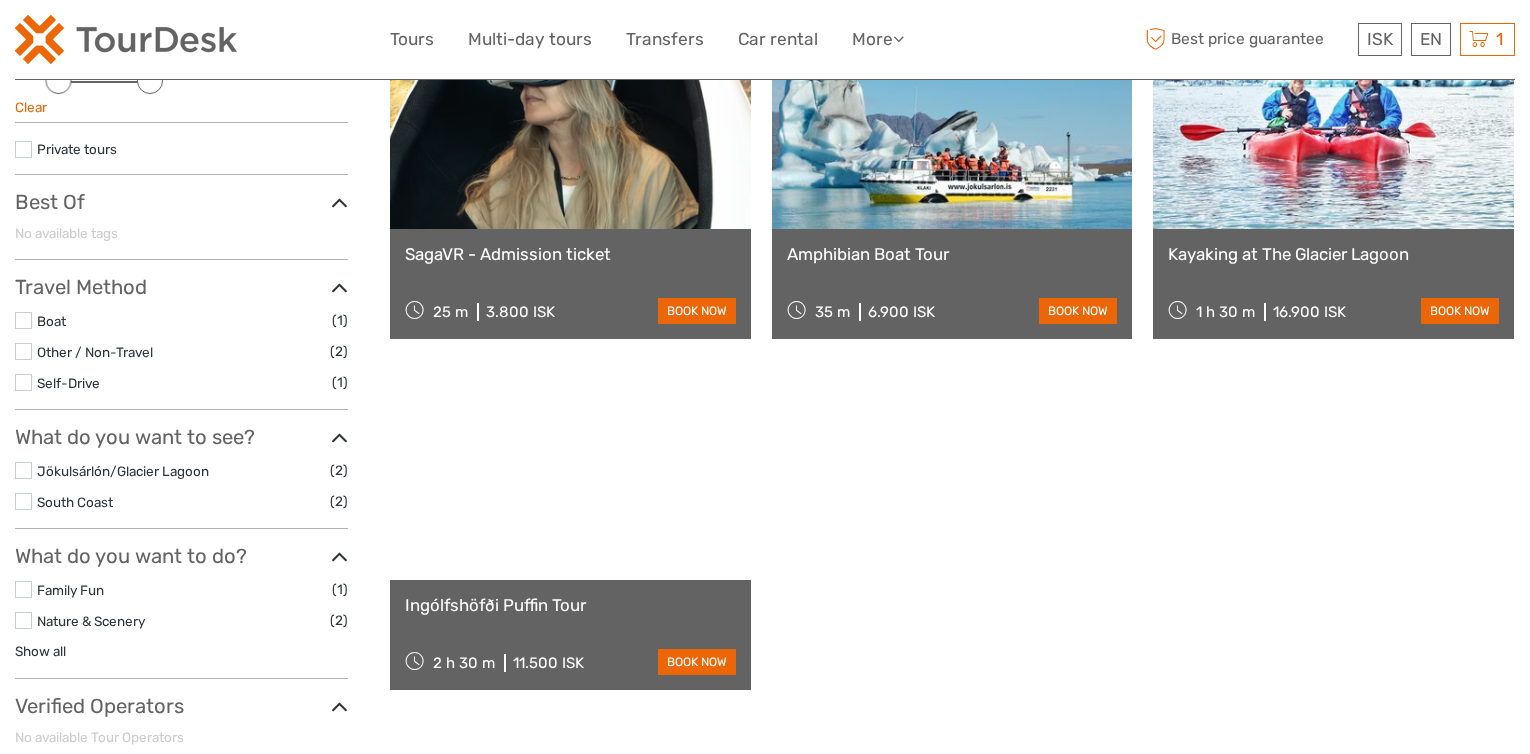 scroll, scrollTop: 214, scrollLeft: 0, axis: vertical 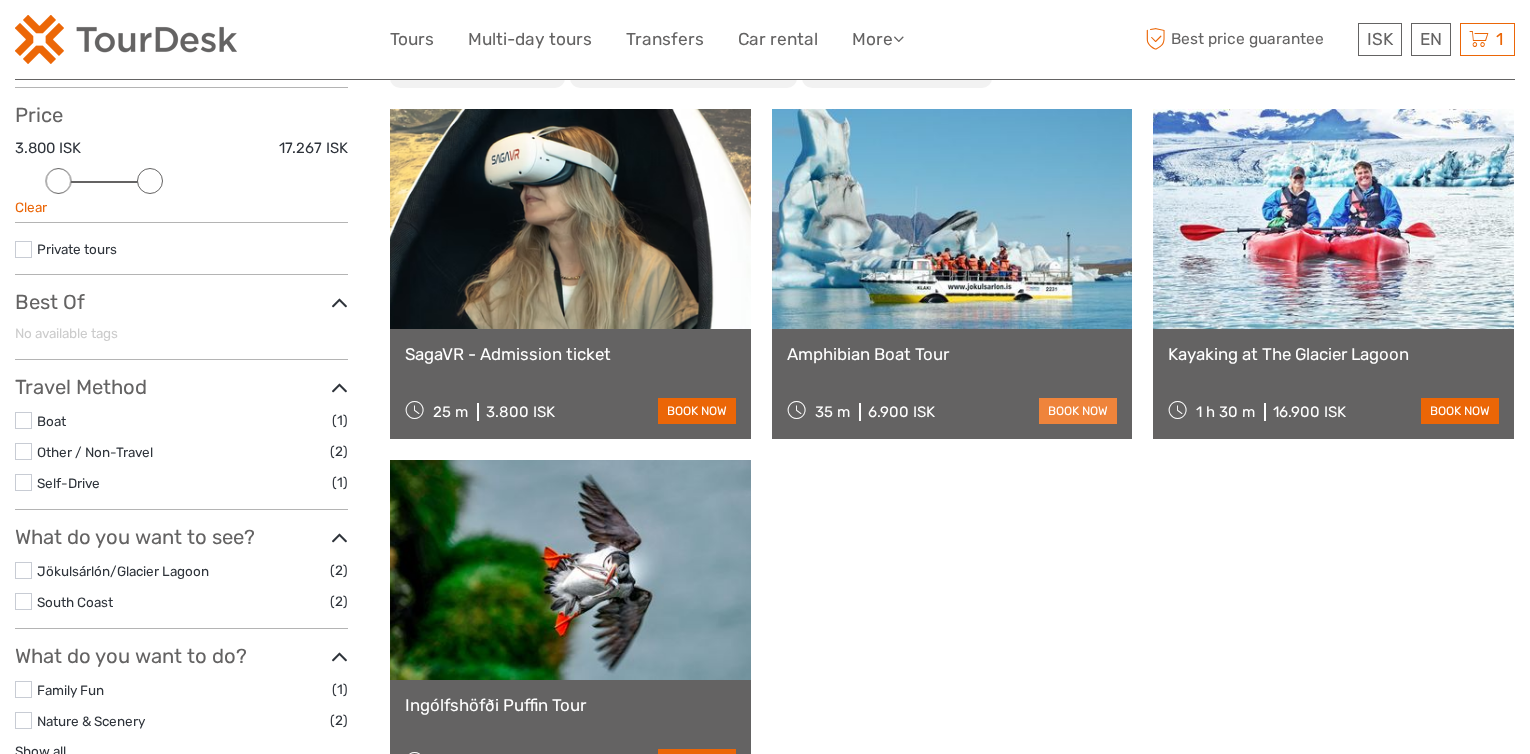 click on "book now" at bounding box center [1078, 411] 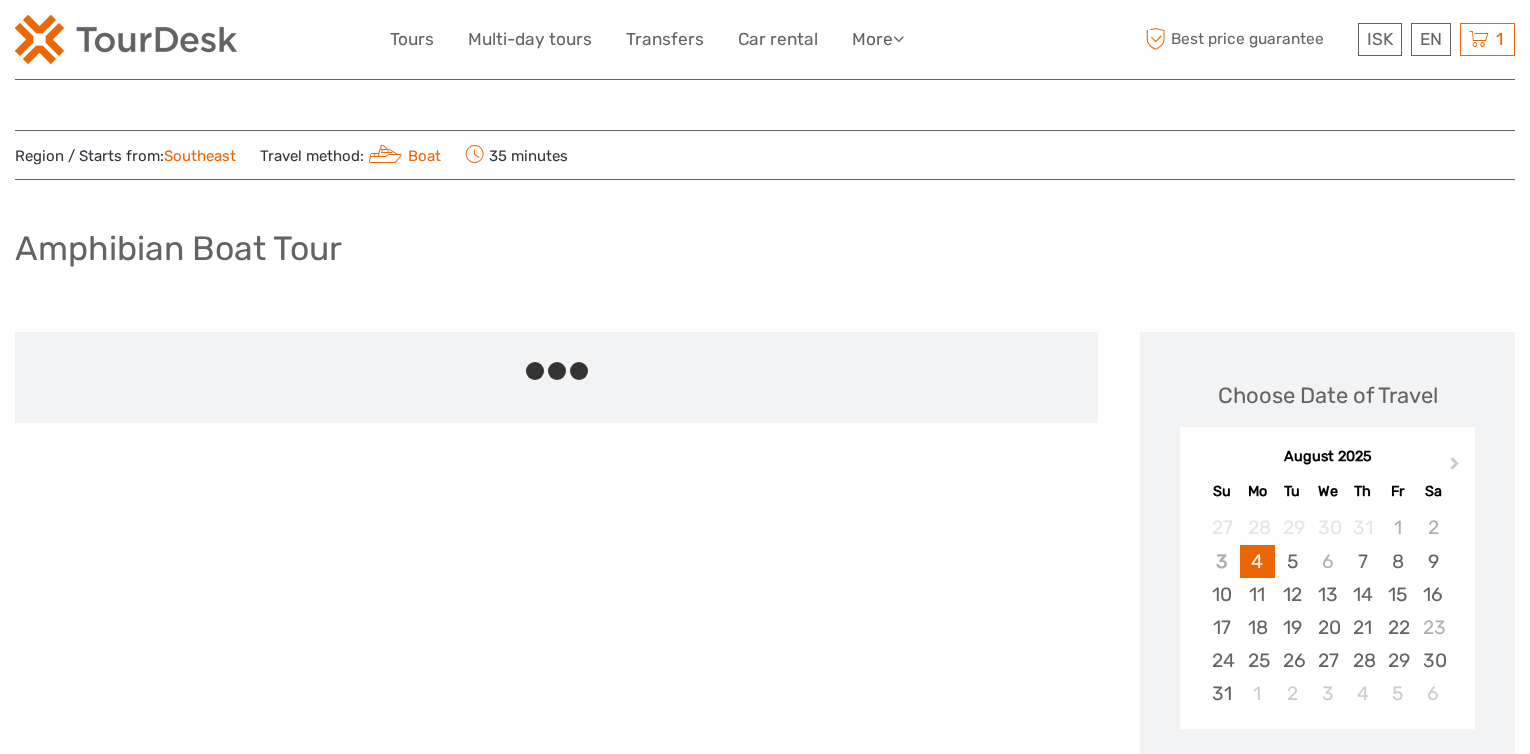 scroll, scrollTop: 0, scrollLeft: 0, axis: both 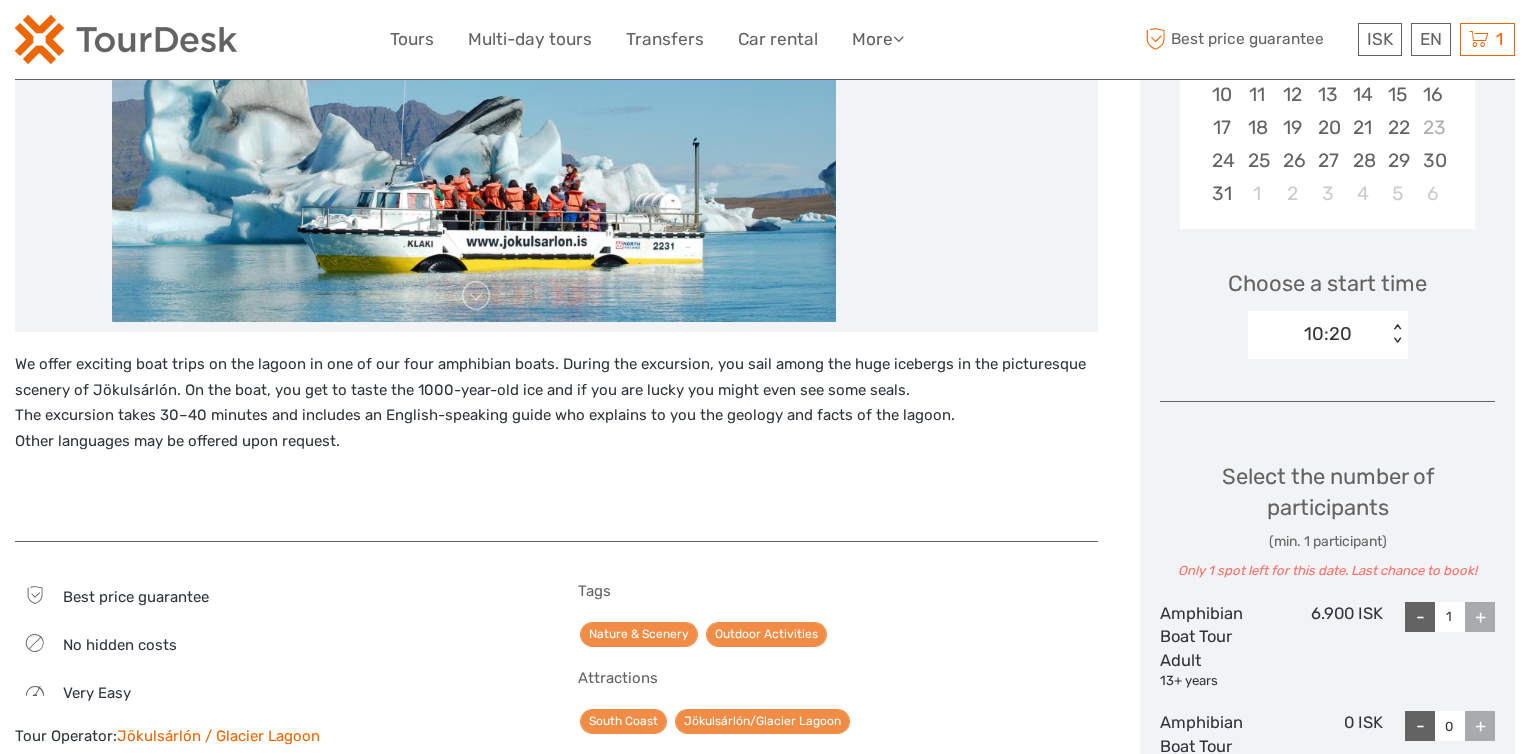 click on "< >" at bounding box center [1396, 334] 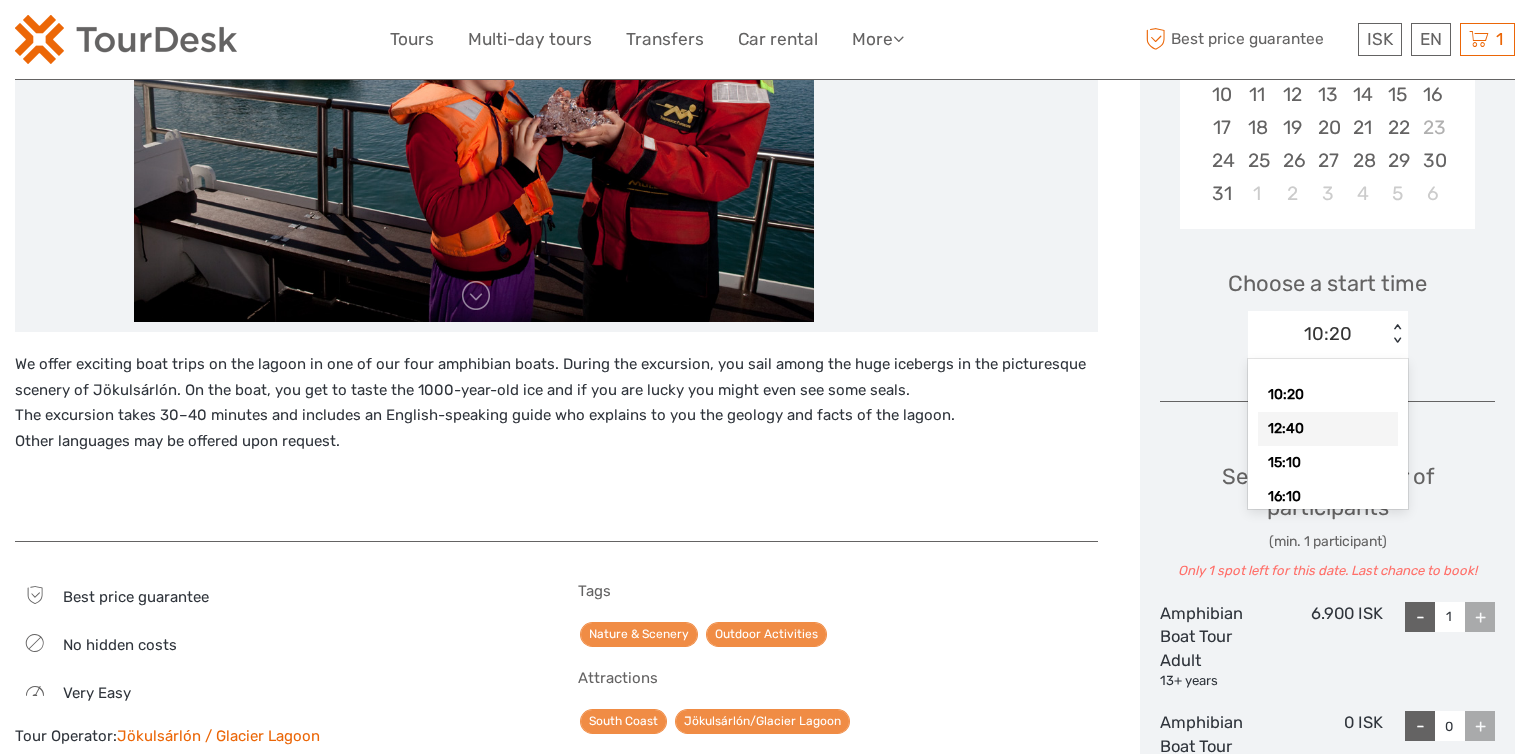 click on "12:40" at bounding box center (1328, 429) 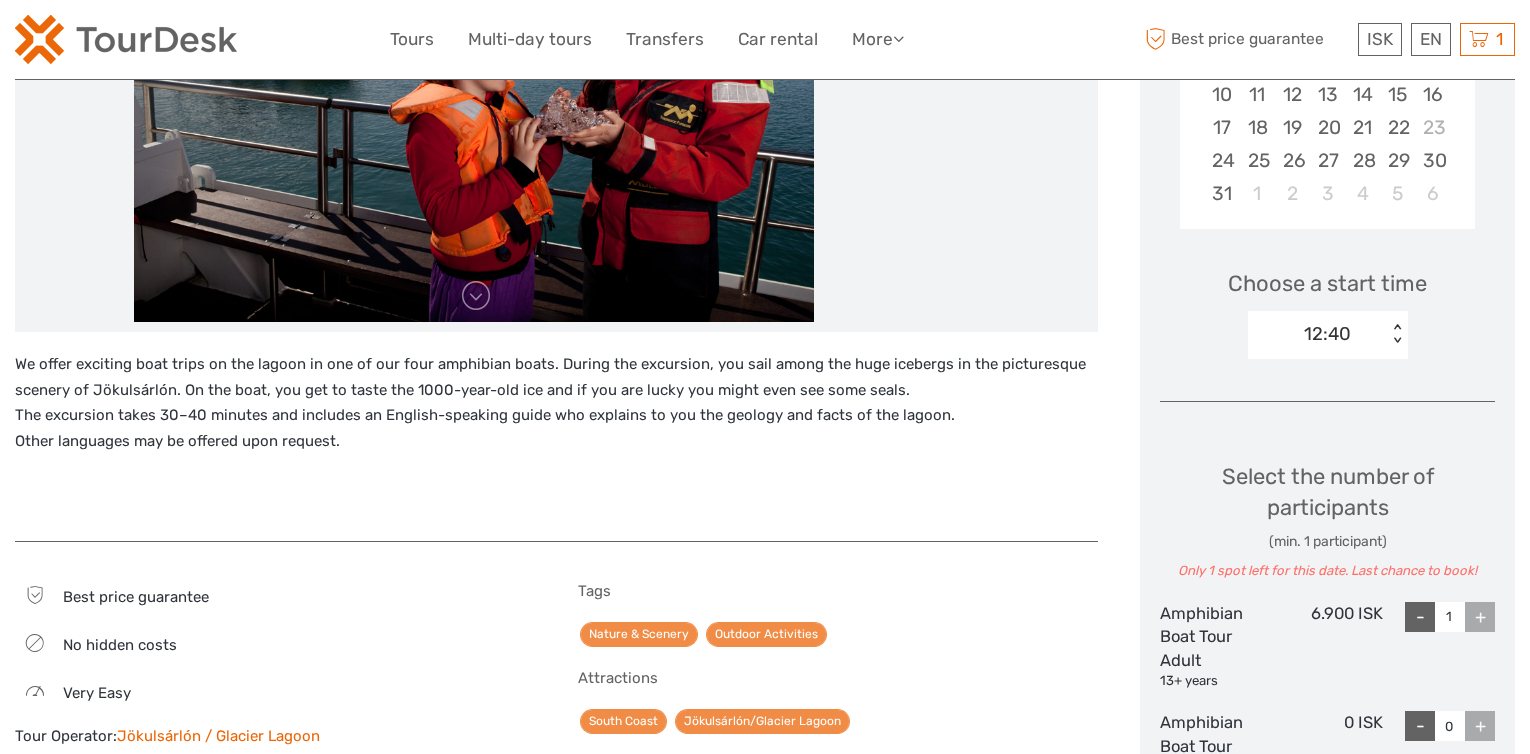 click on "< >" at bounding box center (1396, 334) 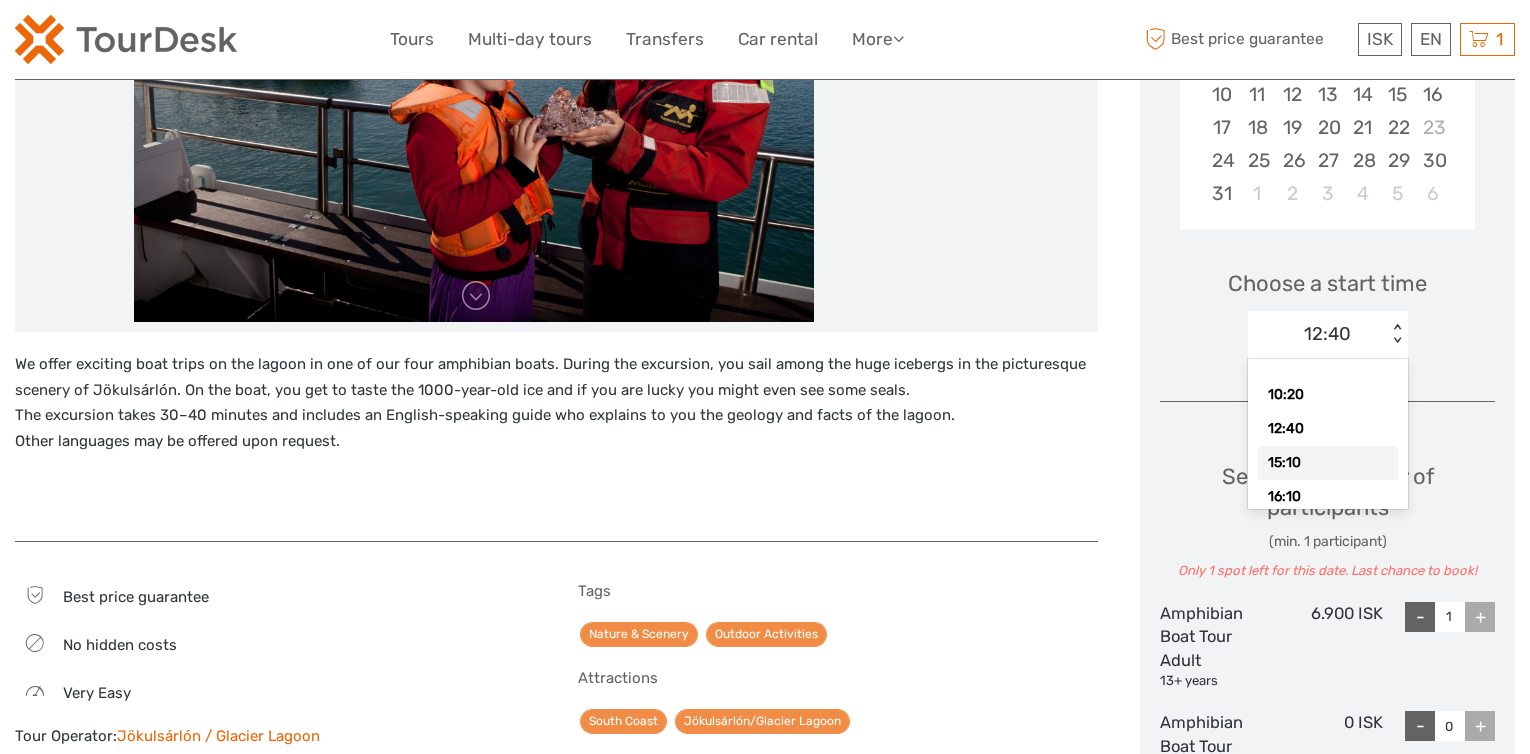 click on "15:10" at bounding box center (1328, 463) 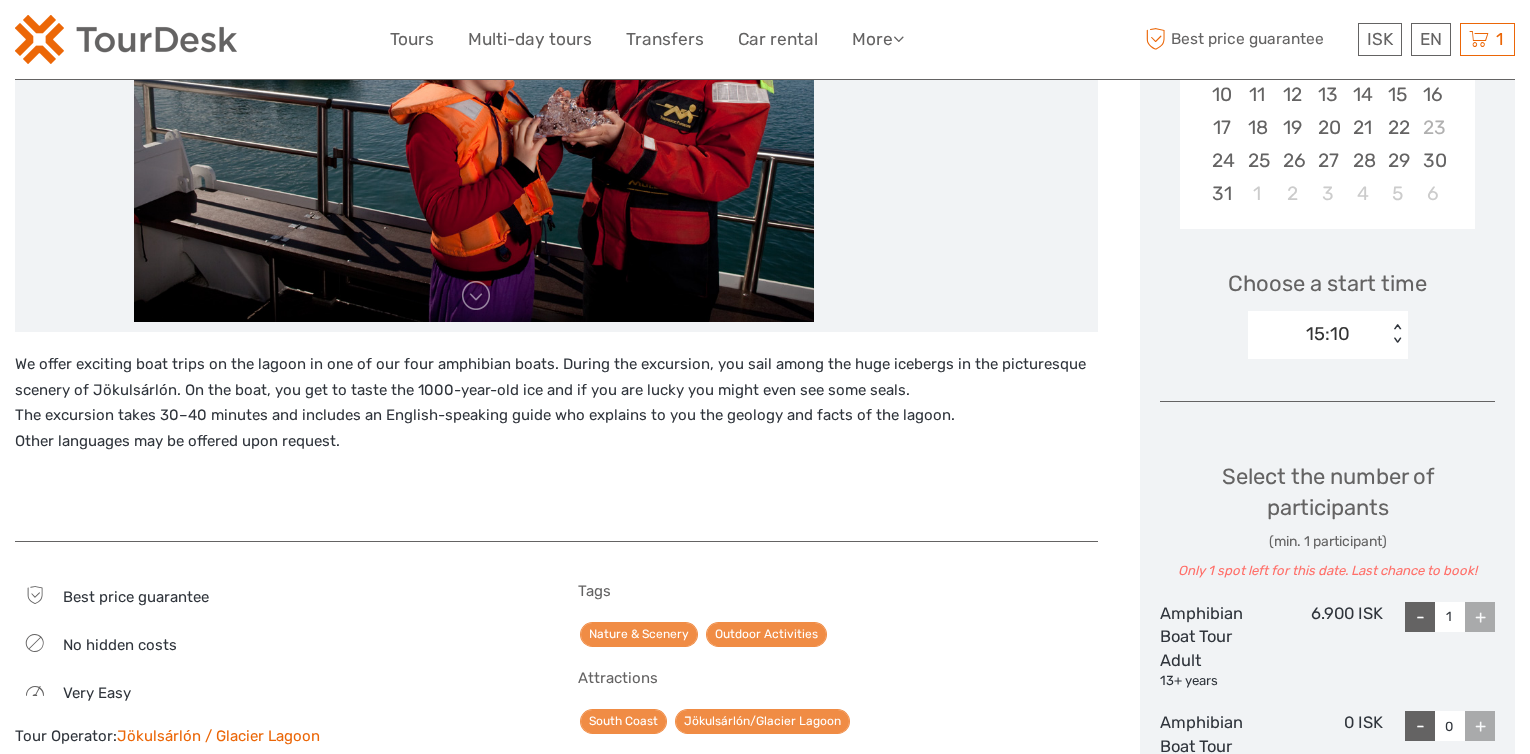 click on "15:10 < >" at bounding box center [1328, 335] 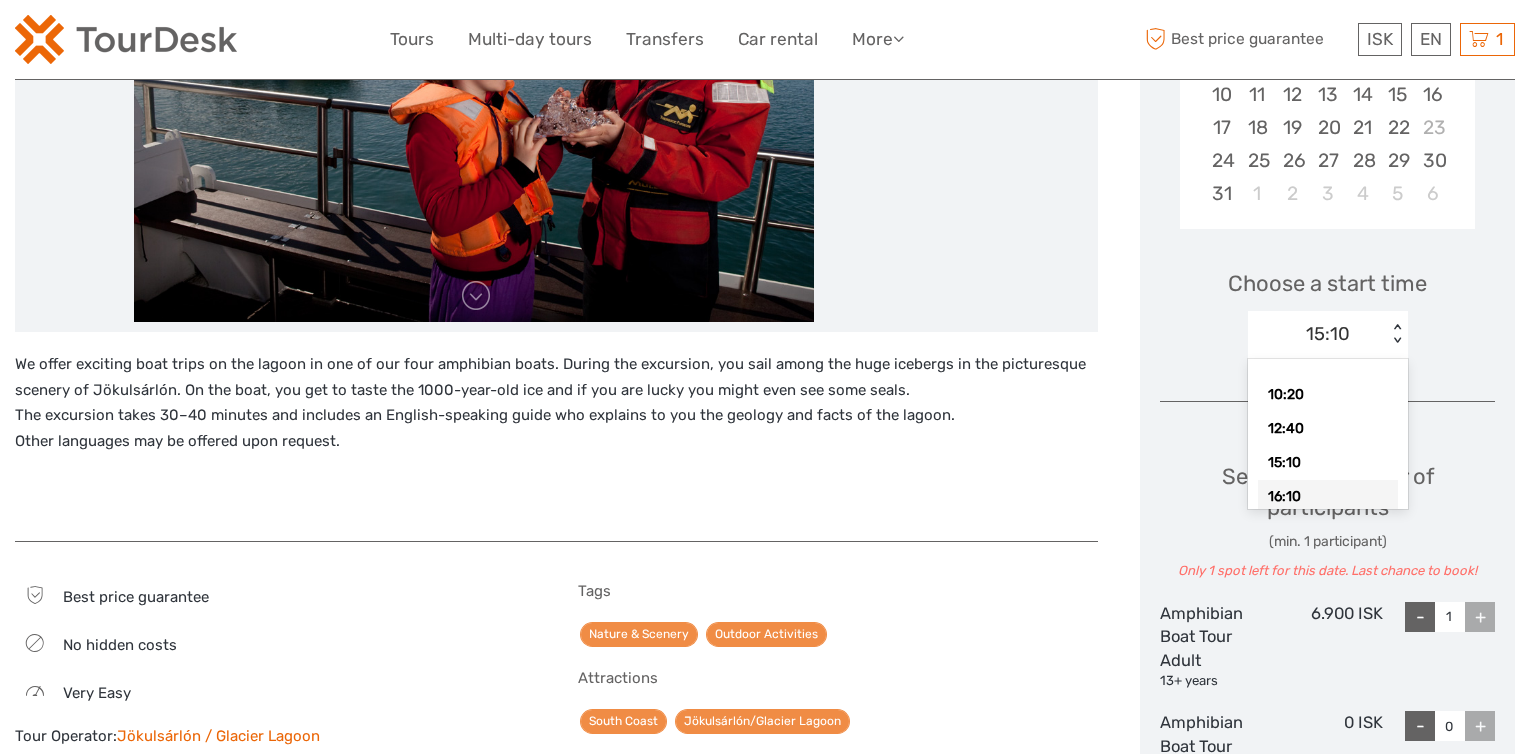 click on "16:10" at bounding box center [1328, 497] 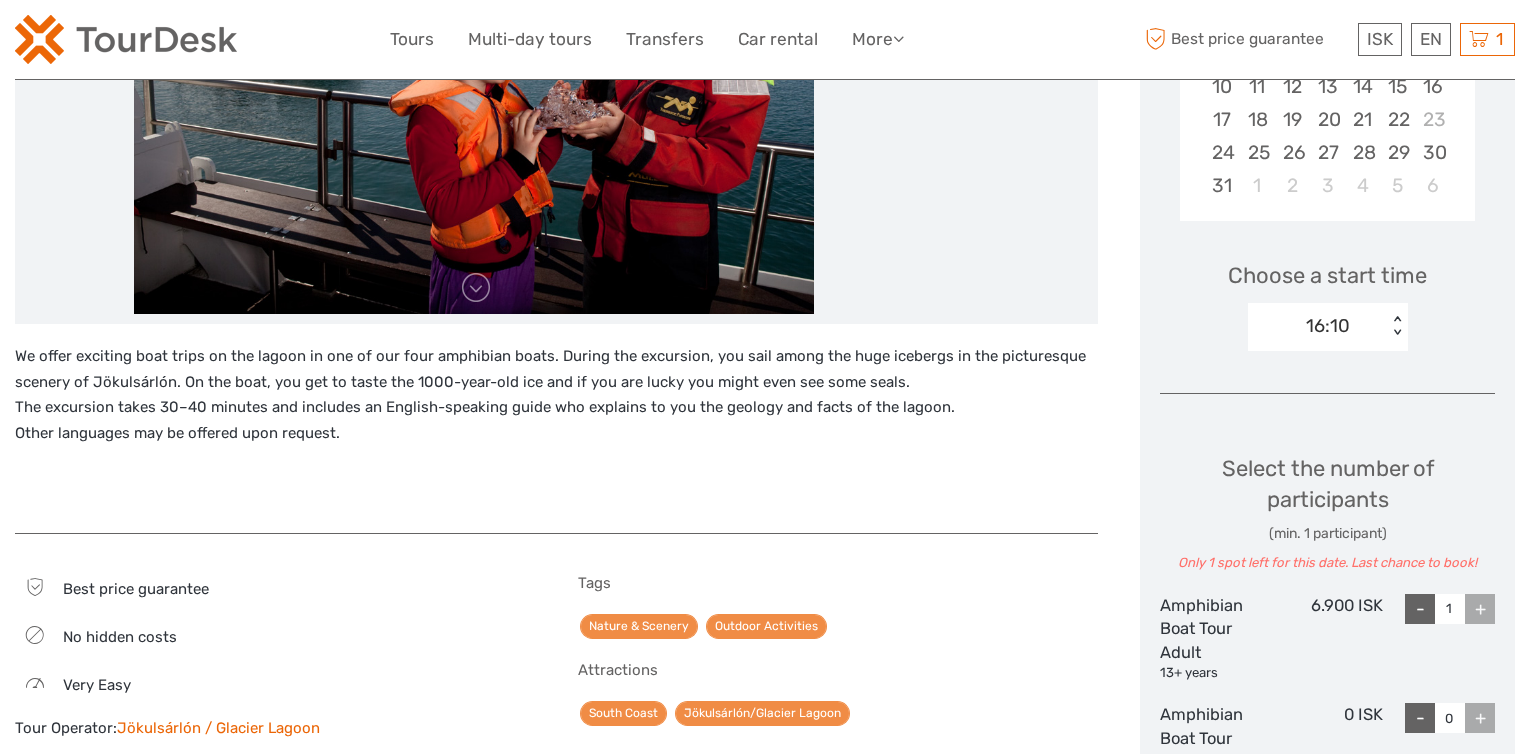scroll, scrollTop: 400, scrollLeft: 0, axis: vertical 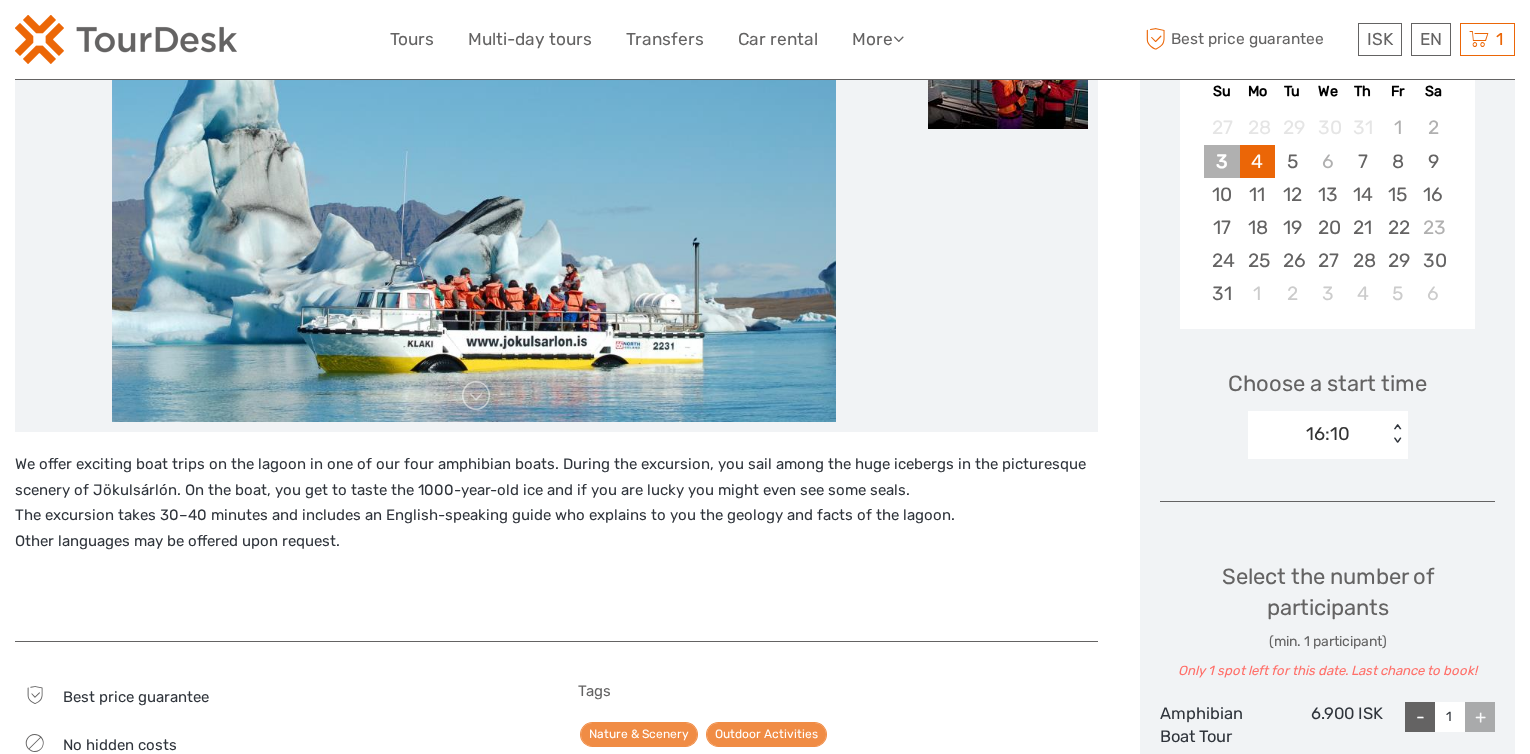 click on "3" at bounding box center (1221, 161) 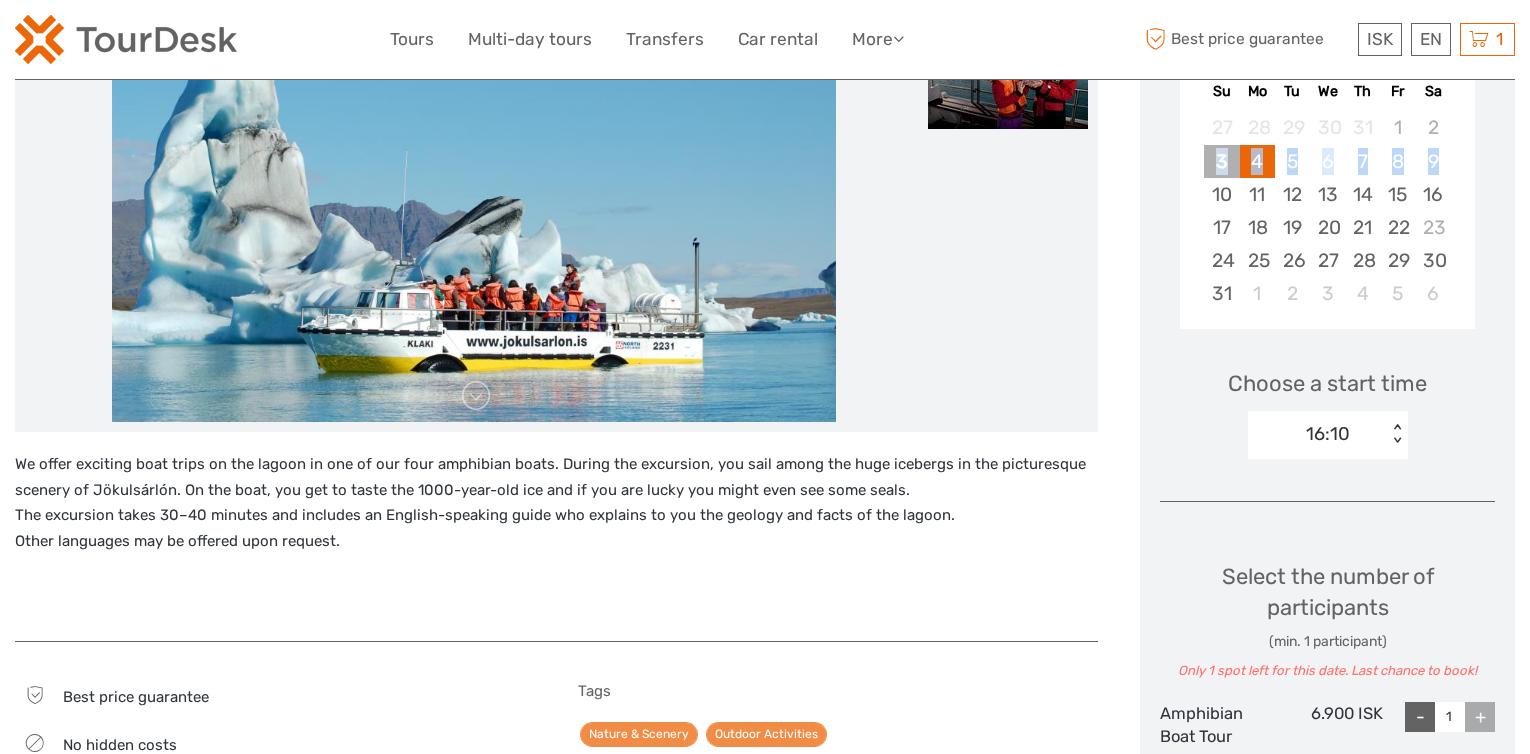 click on "3" at bounding box center (1221, 161) 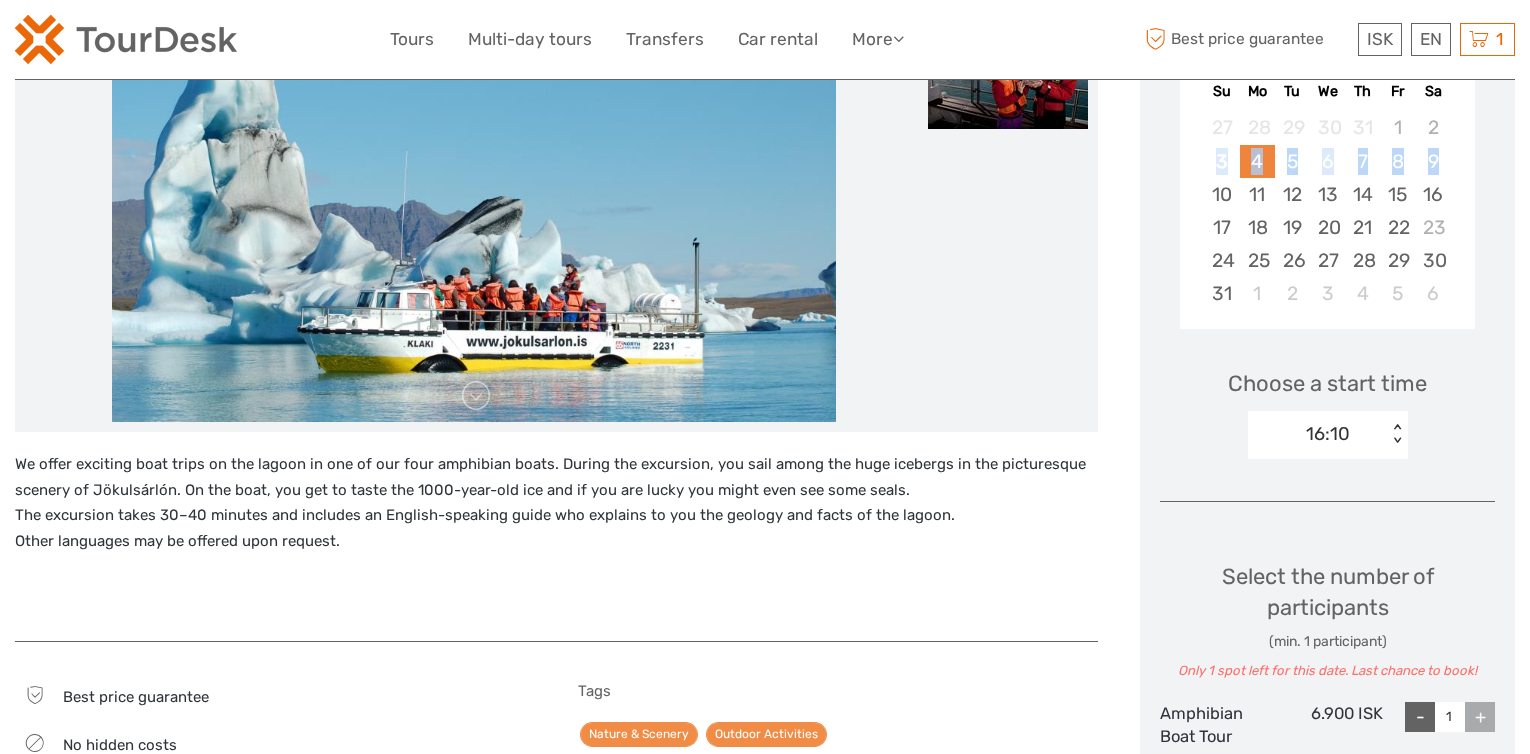 drag, startPoint x: 1229, startPoint y: 158, endPoint x: 1251, endPoint y: 160, distance: 22.090721 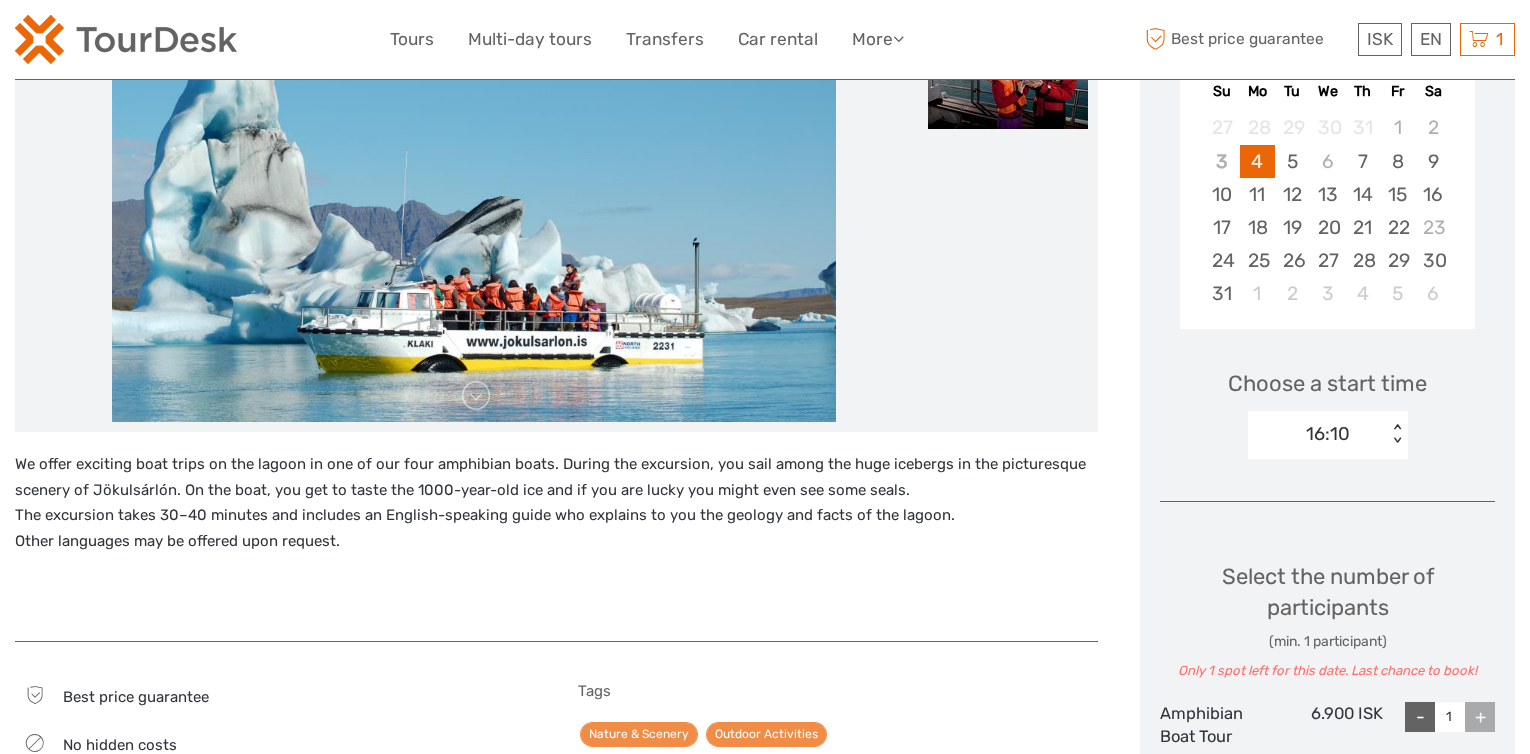 click on "Choose Date of Travel Next Month August 2025 Su Mo Tu We Th Fr Sa 27 28 29 30 31 1 2 3 4 5 6 7 8 9 10 11 12 13 14 15 16 17 18 19 20 21 22 23 24 25 26 27 28 29 30 31 1 2 3 4 5 6 Choose a start time 16:10 < > Select the number of participants (min. 1 participant) Only 1 spot  left for this date. Last chance to book! Amphibian Boat Tour Adult 13+ years 6.900 ISK - 1 + Amphibian Boat Tour Infant 0 - 5 years 0 ISK - 0 + Amphibian Boat Tour Children 6 - 12 years 3.500 ISK - 0 + Total :  6.900 ISK Best price guarantee ADD TO CART EXPRESS CHECKOUT" at bounding box center (1327, 594) 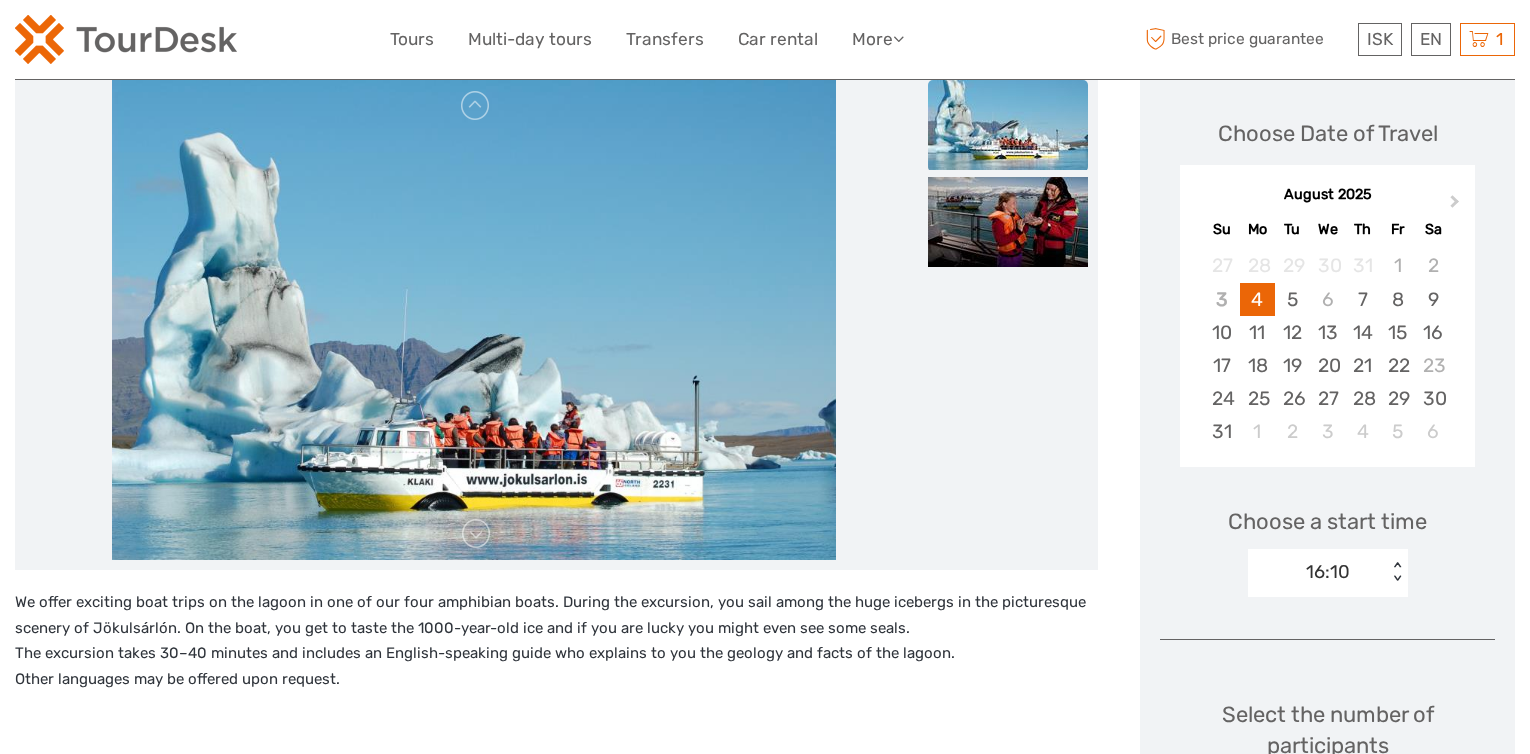 scroll, scrollTop: 100, scrollLeft: 0, axis: vertical 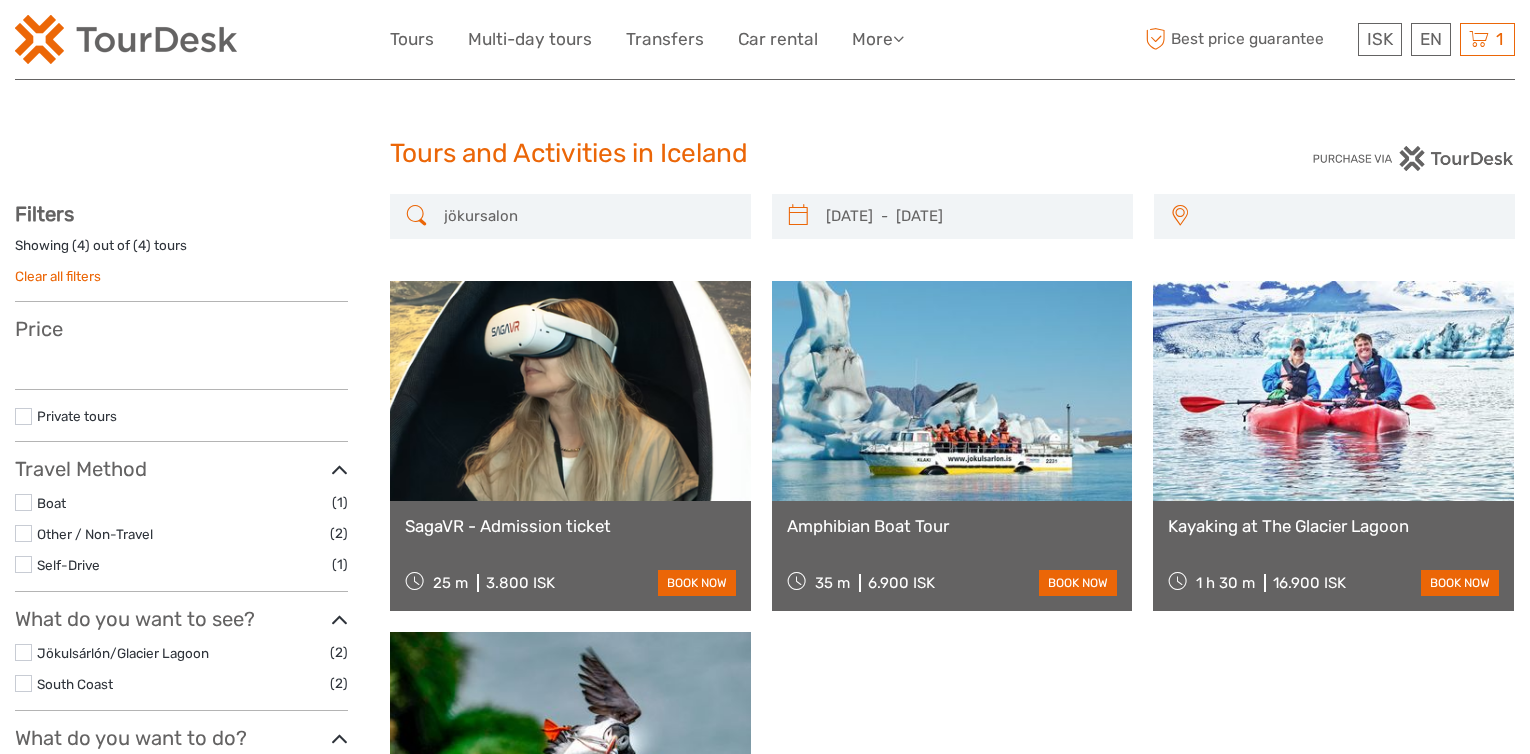 select 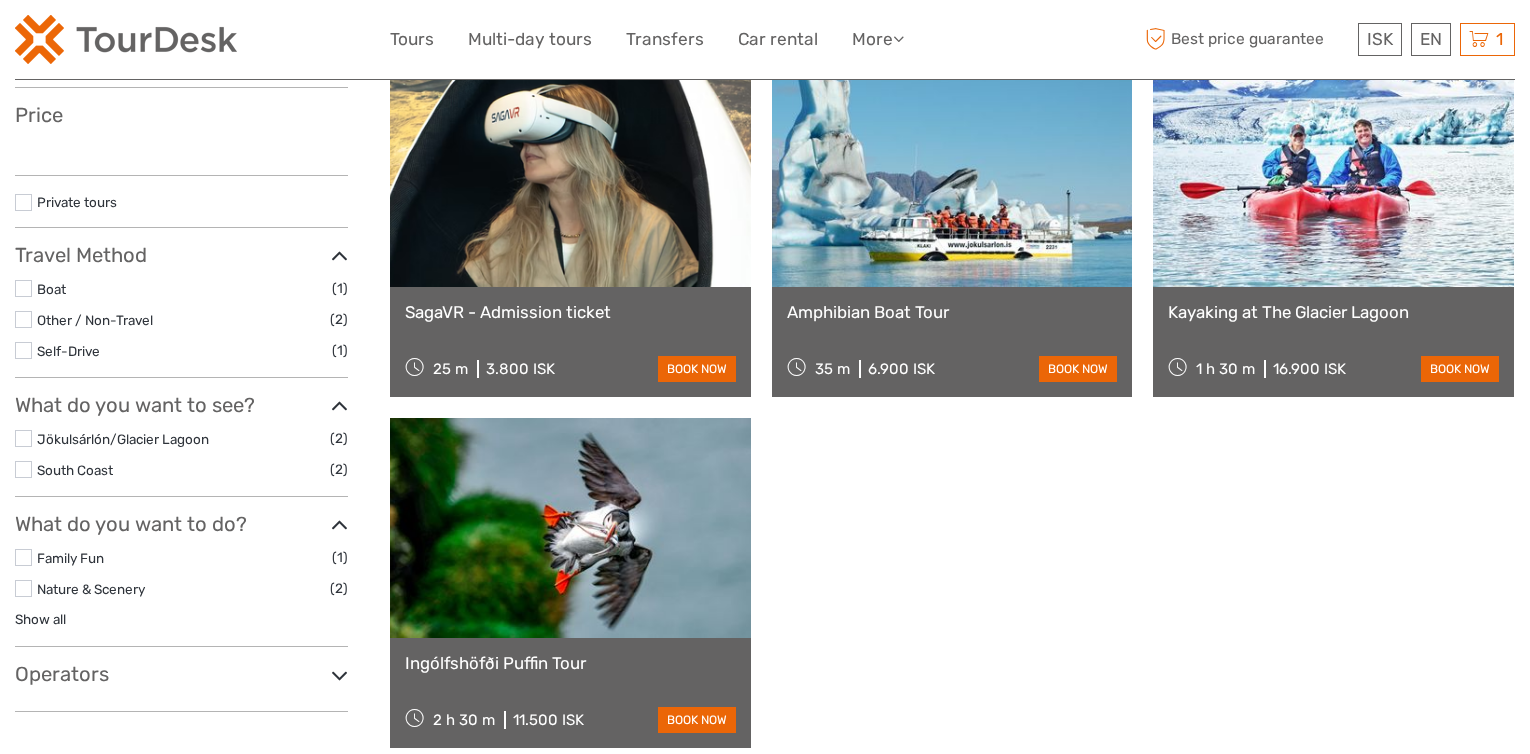 select 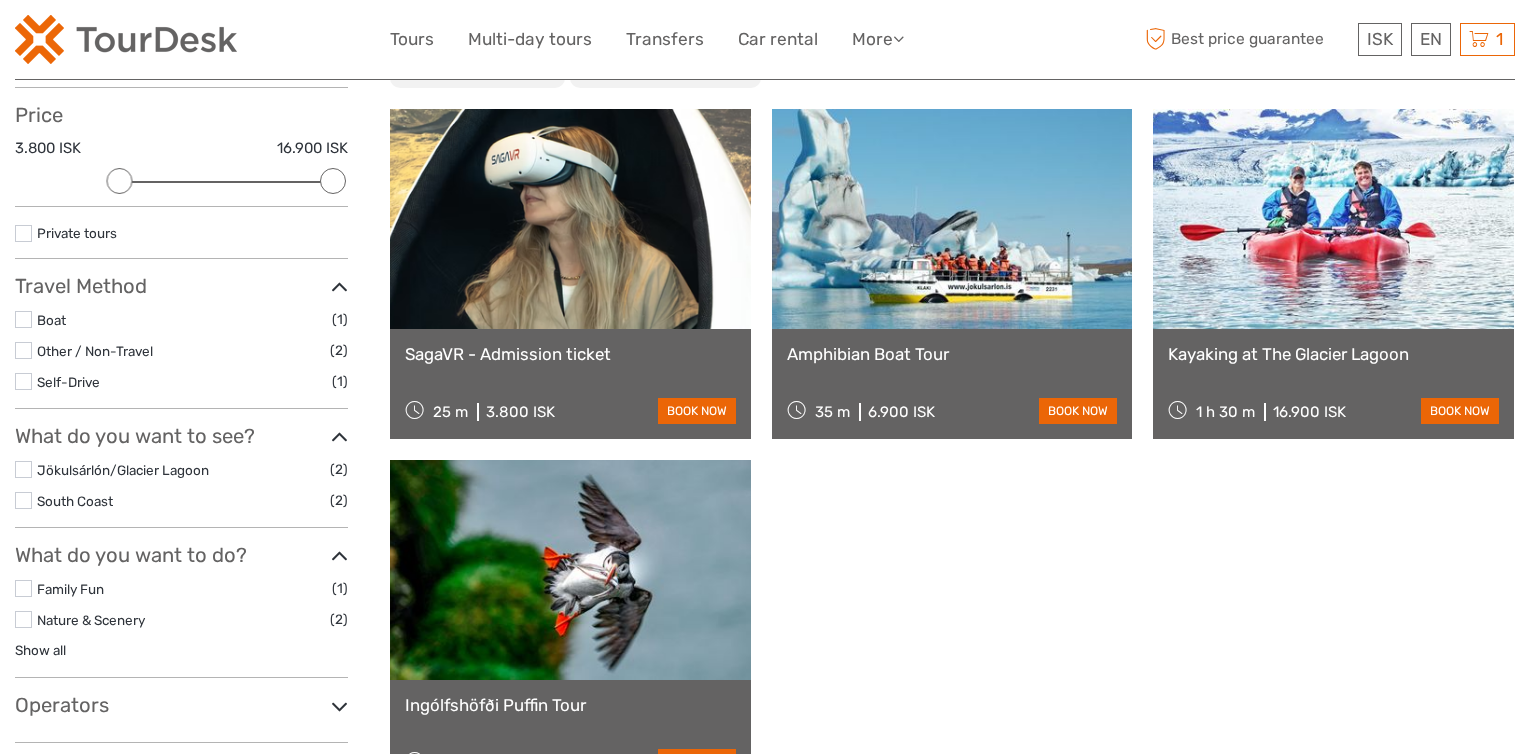 scroll, scrollTop: 0, scrollLeft: 0, axis: both 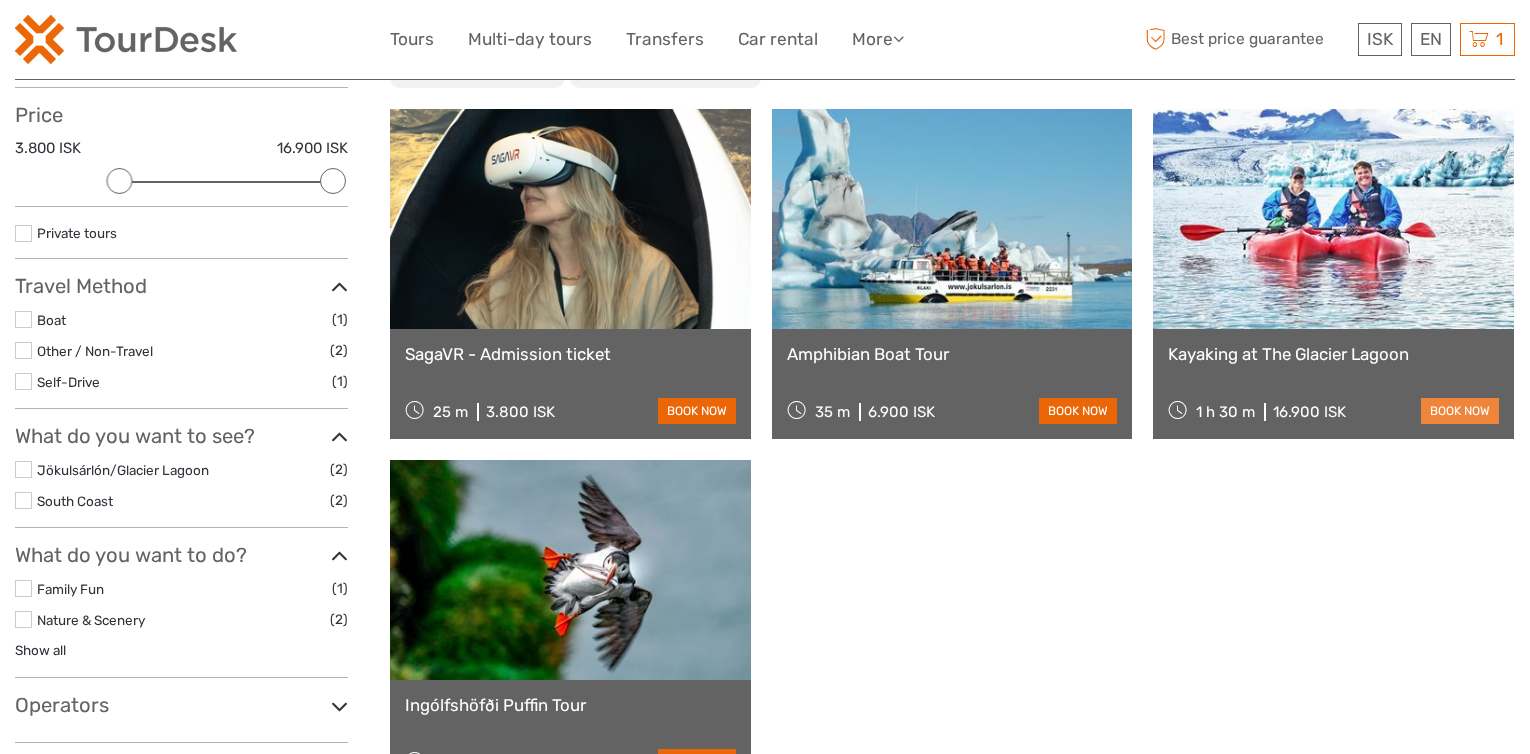 click on "book now" at bounding box center (1460, 411) 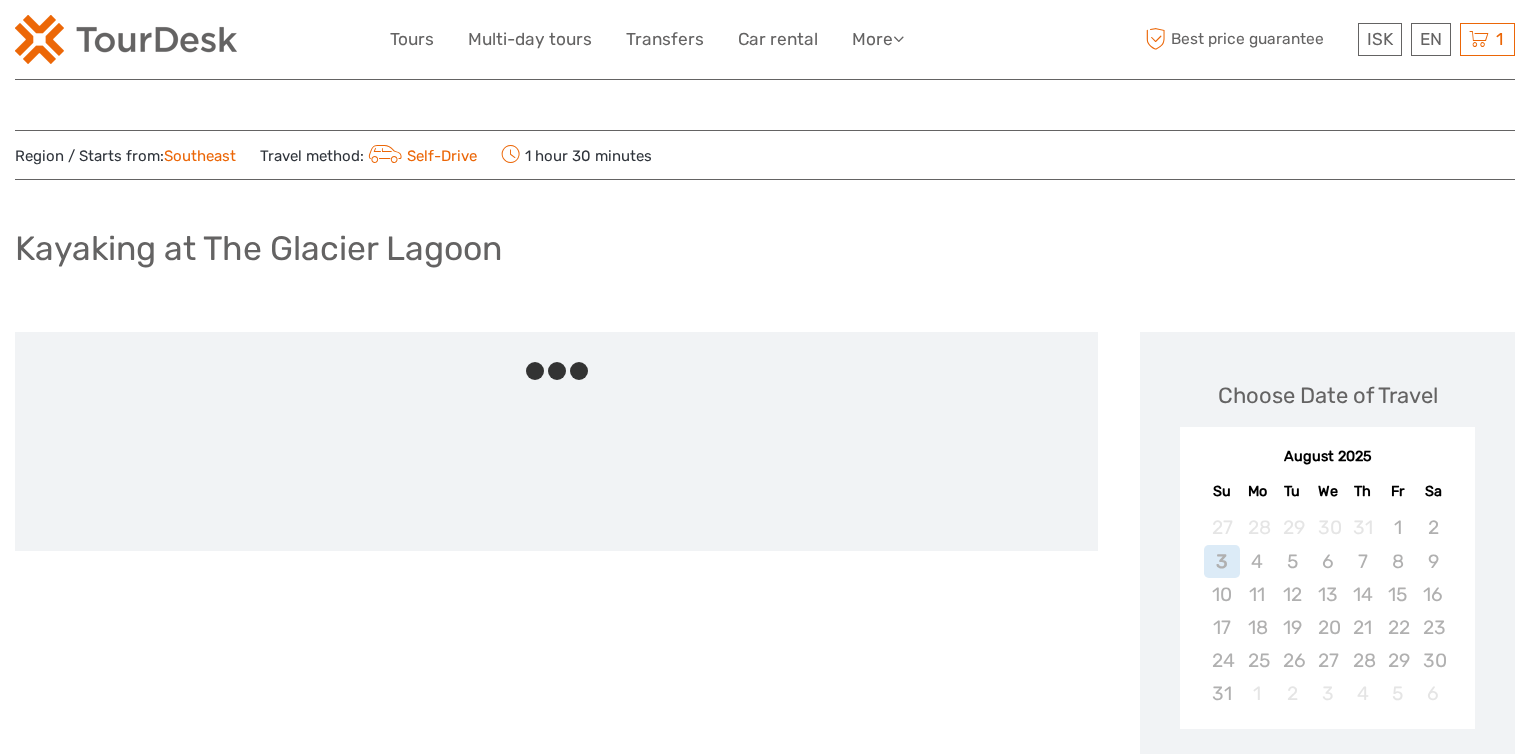 scroll, scrollTop: 0, scrollLeft: 0, axis: both 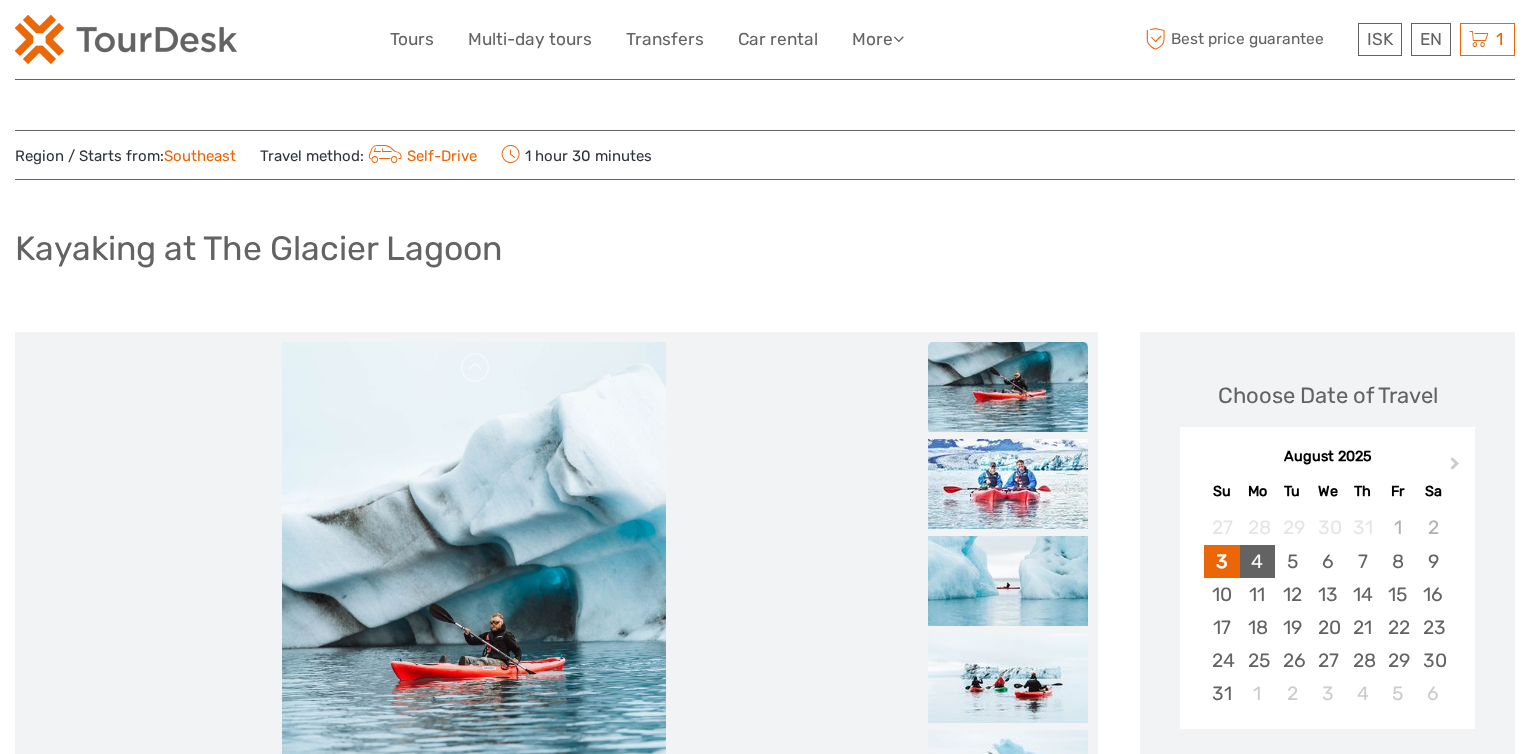 click on "4" at bounding box center [1257, 561] 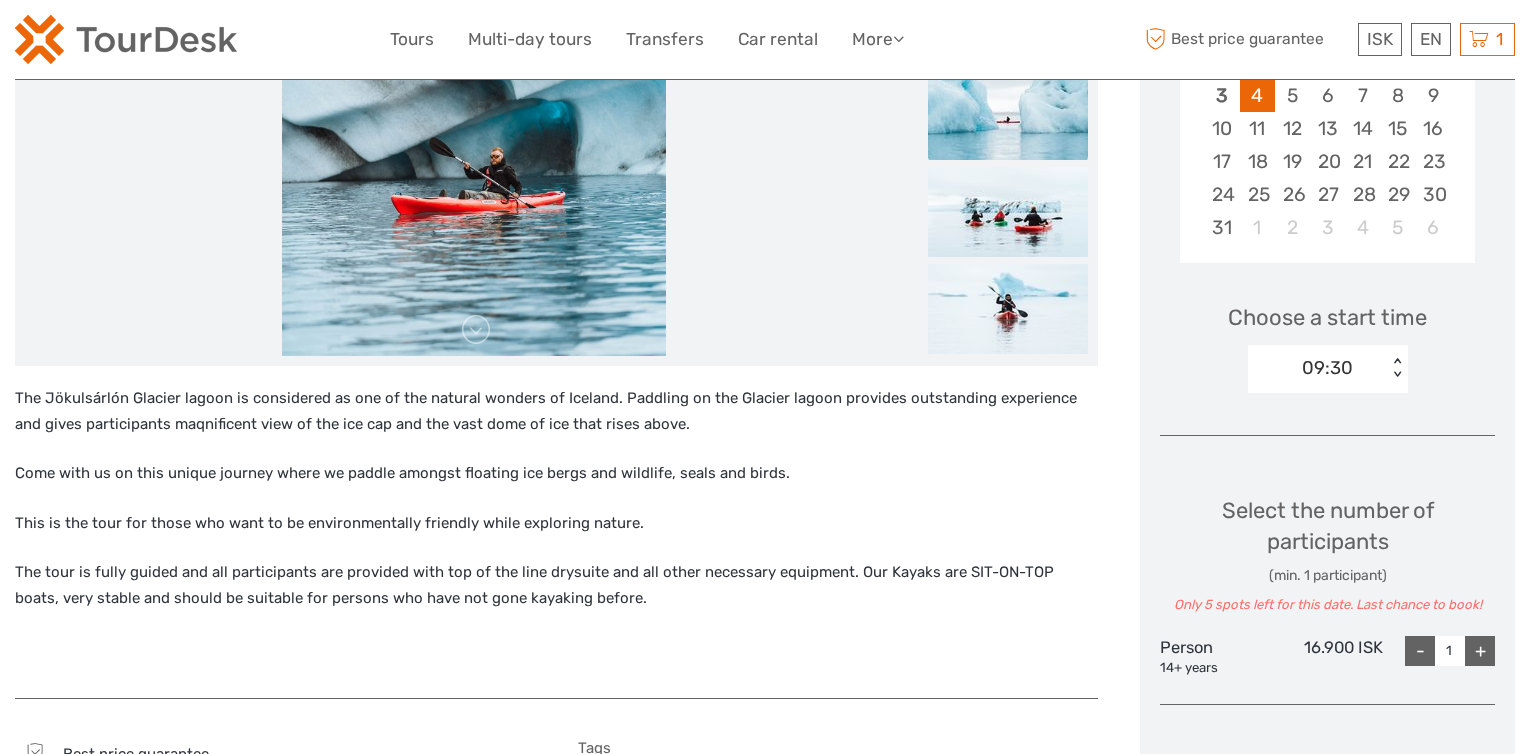 scroll, scrollTop: 500, scrollLeft: 0, axis: vertical 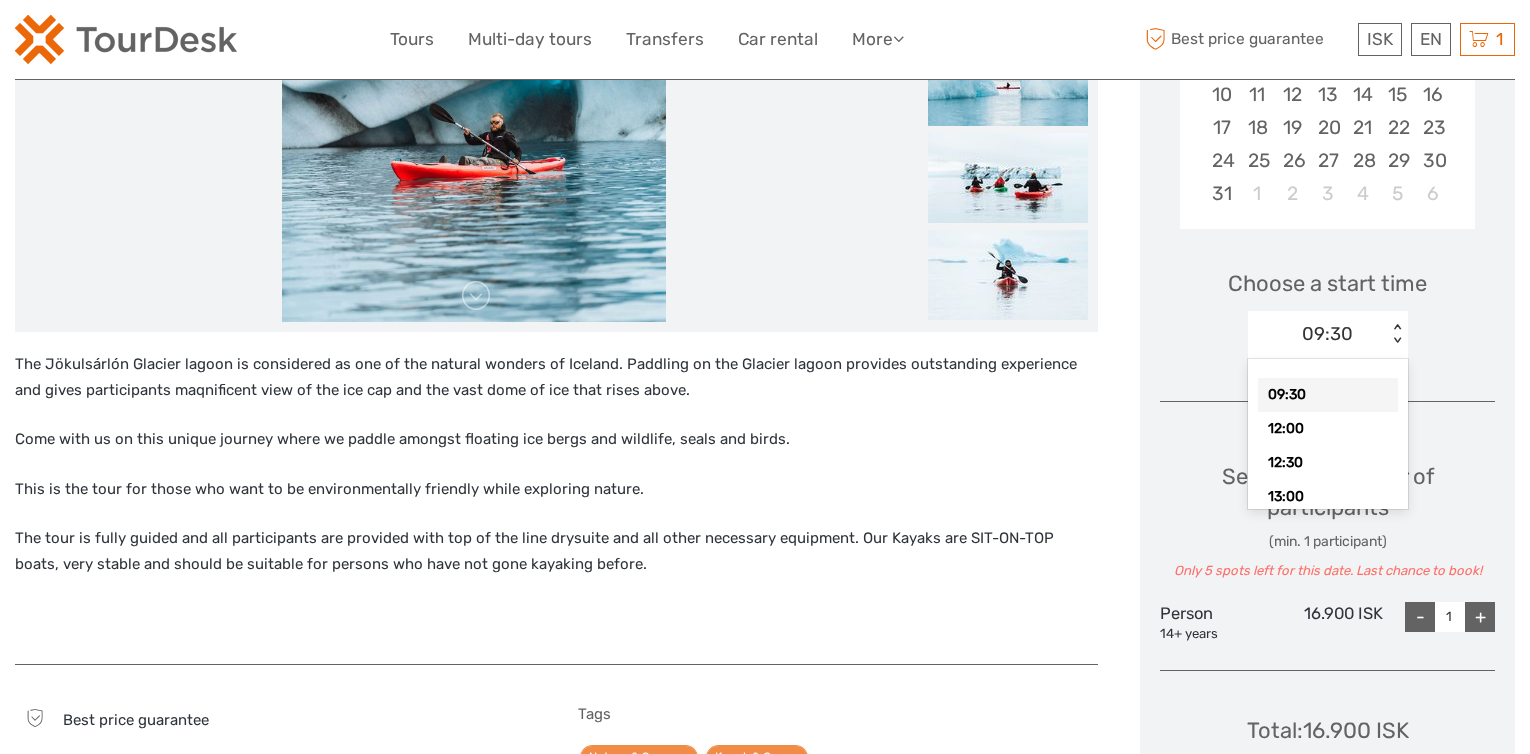 click on "< >" at bounding box center (1396, 334) 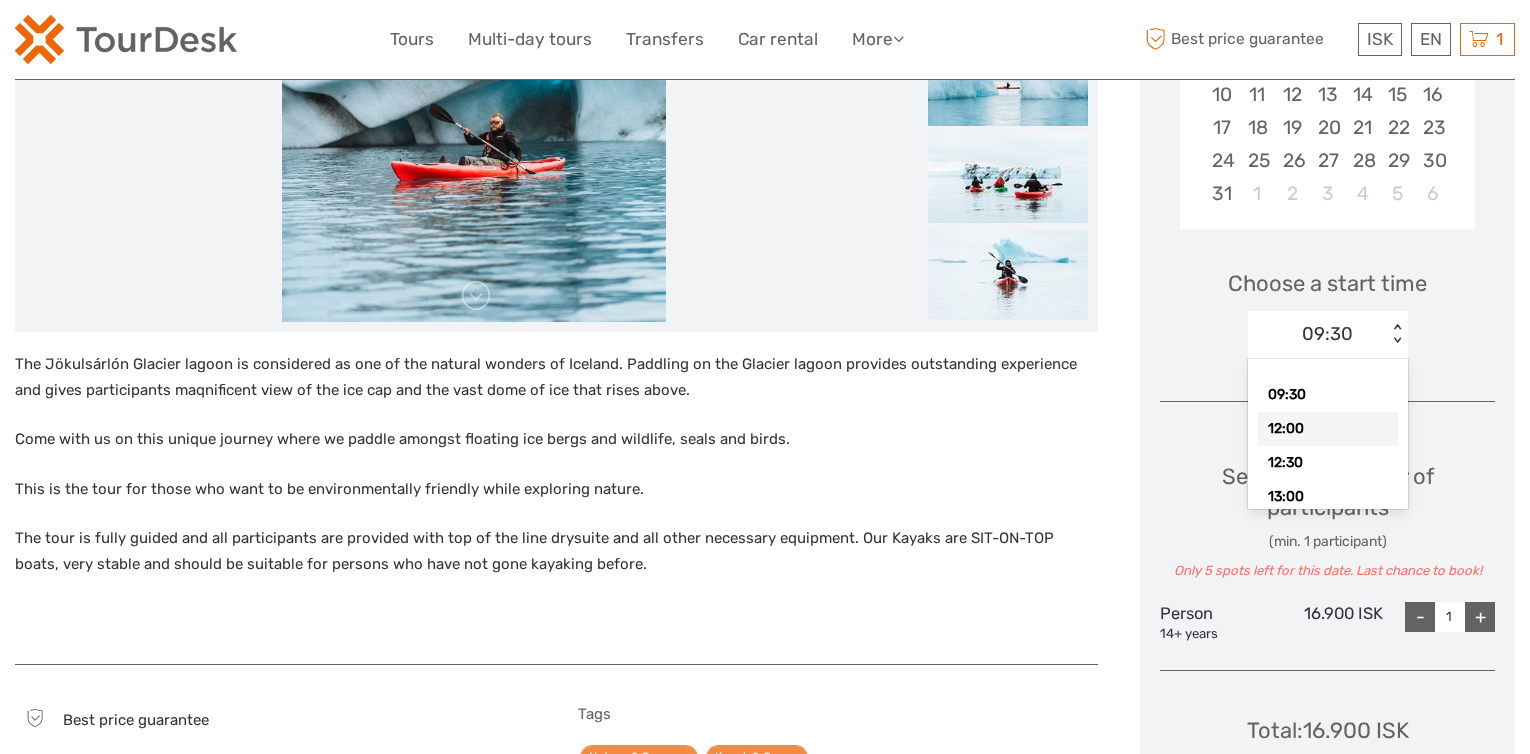 click on "12:00" at bounding box center [1328, 429] 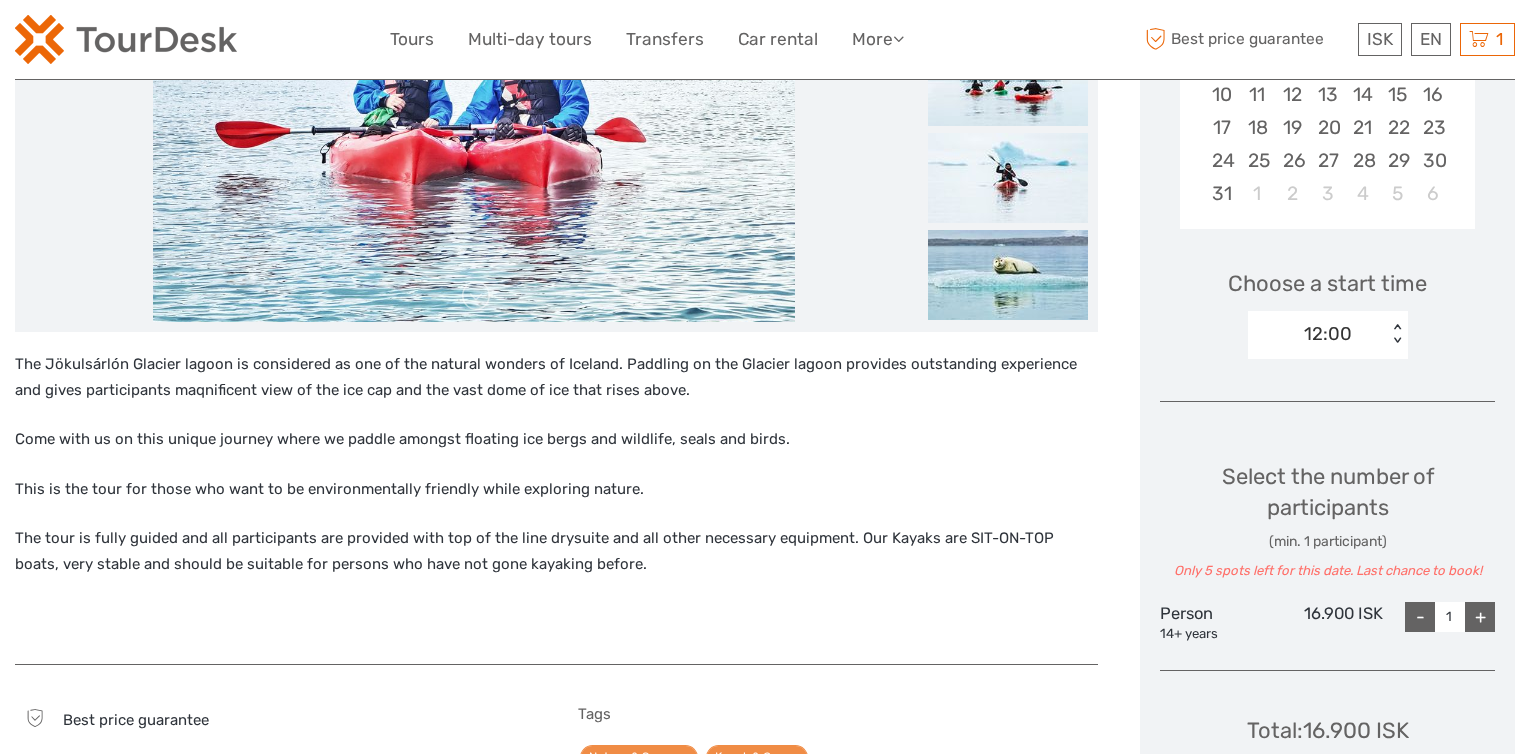 click on "+" at bounding box center (1480, 617) 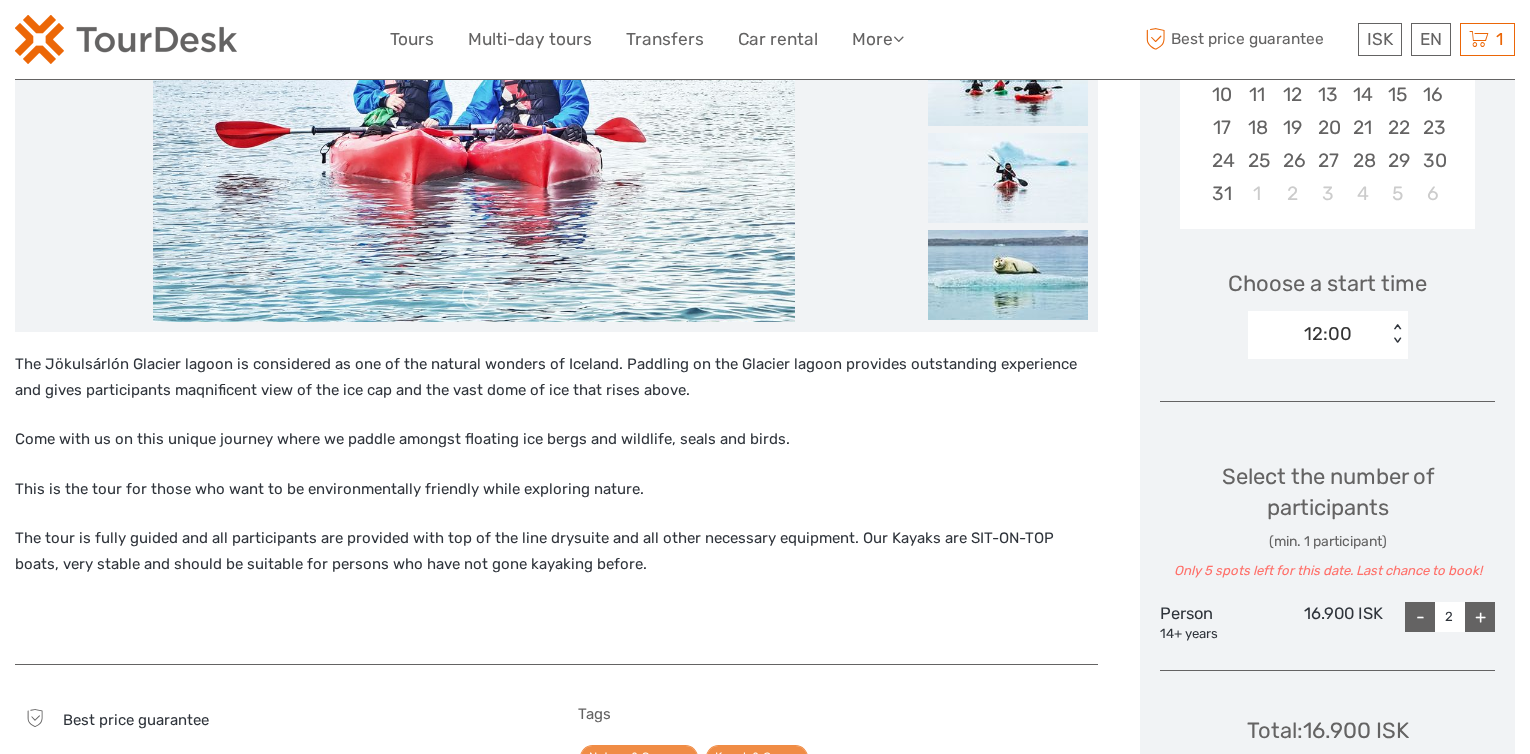 click on "+" at bounding box center [1480, 617] 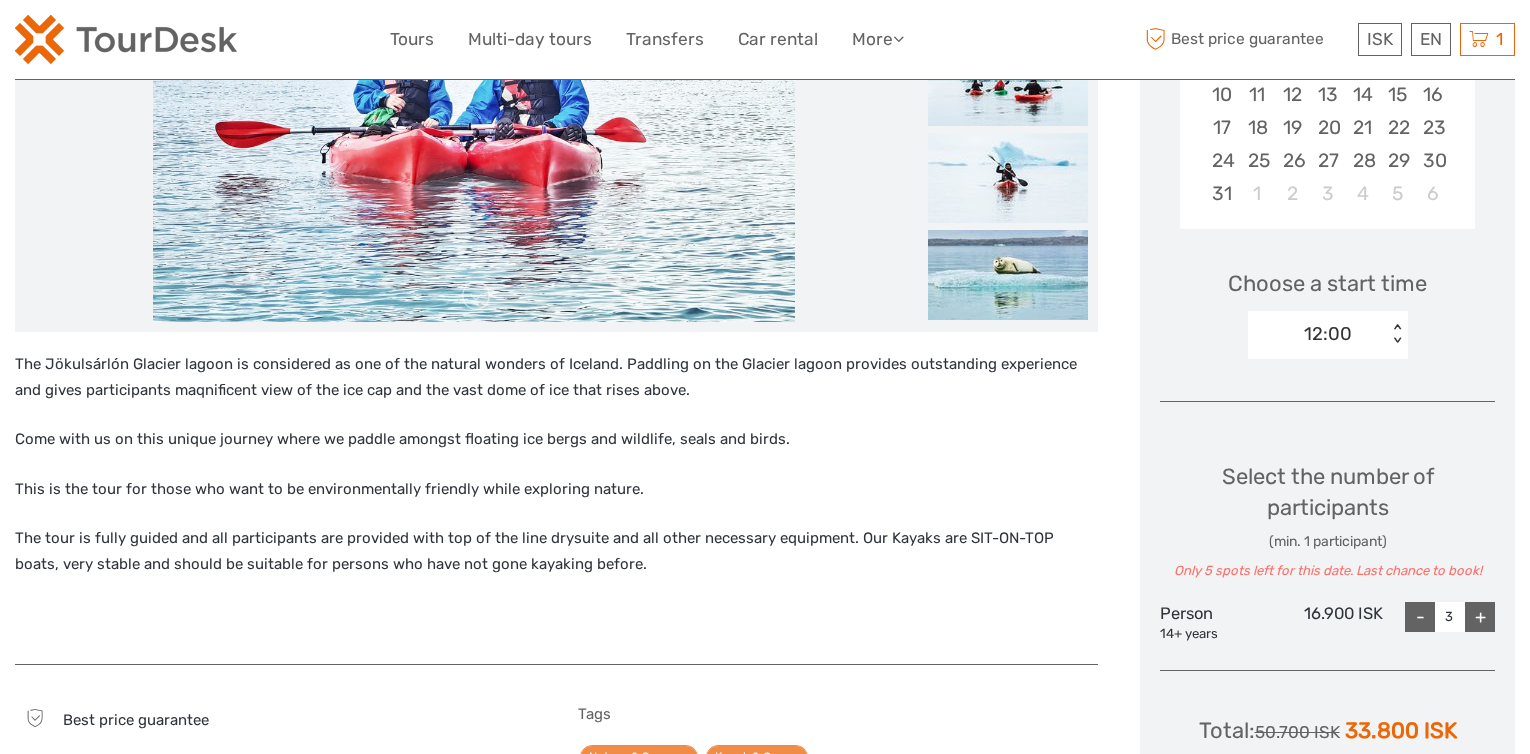 click on "+" at bounding box center [1480, 617] 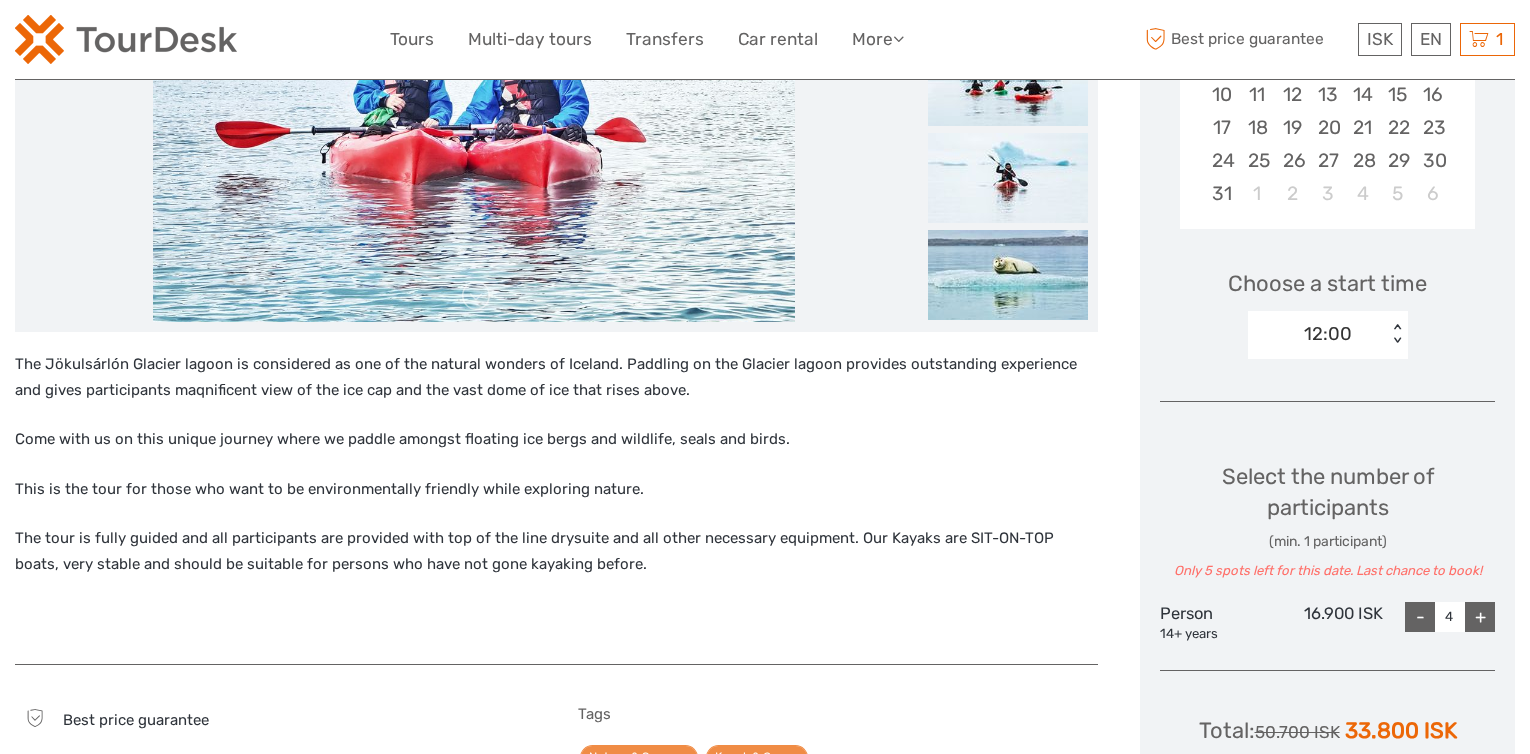 click on "+" at bounding box center [1480, 617] 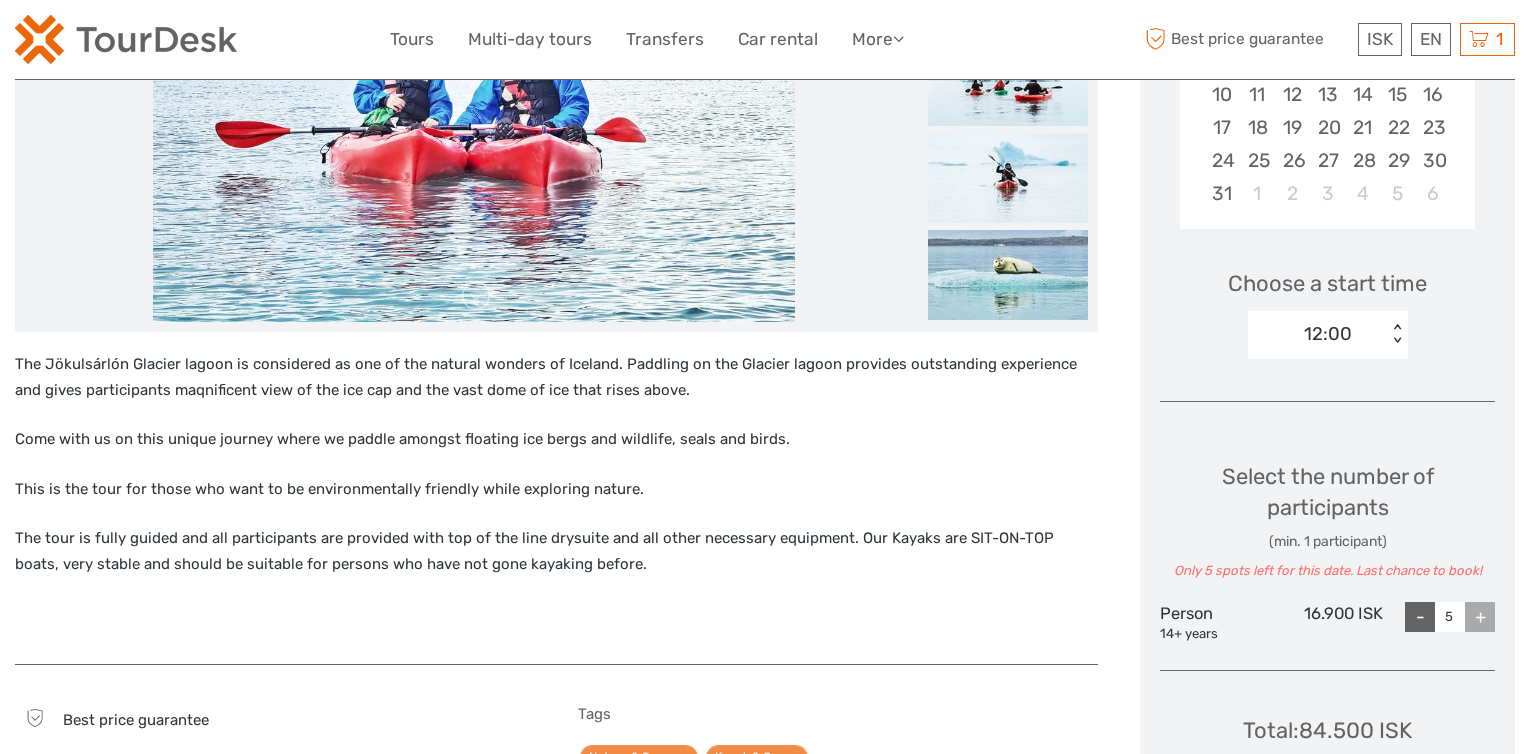click on "+" at bounding box center (1480, 617) 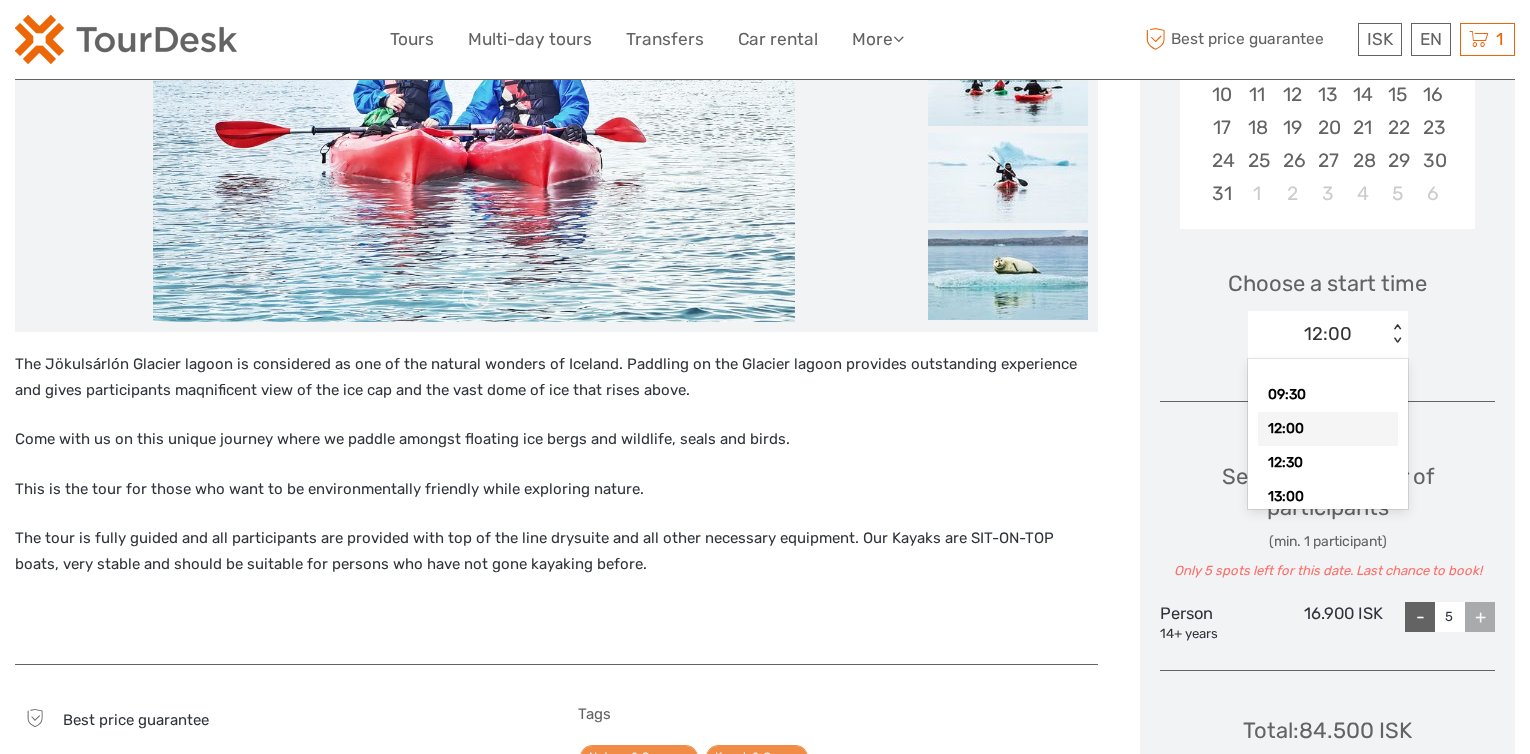 click on "Choose a start time option 12:00 selected, 2 of 7. 7 results available. Use Up and Down to choose options, press Enter to select the currently focused option, press Escape to exit the menu, press Tab to select the option and exit the menu. 09:30 12:00 12:30 13:00 15:30 16:00 18:00" at bounding box center (1327, 305) 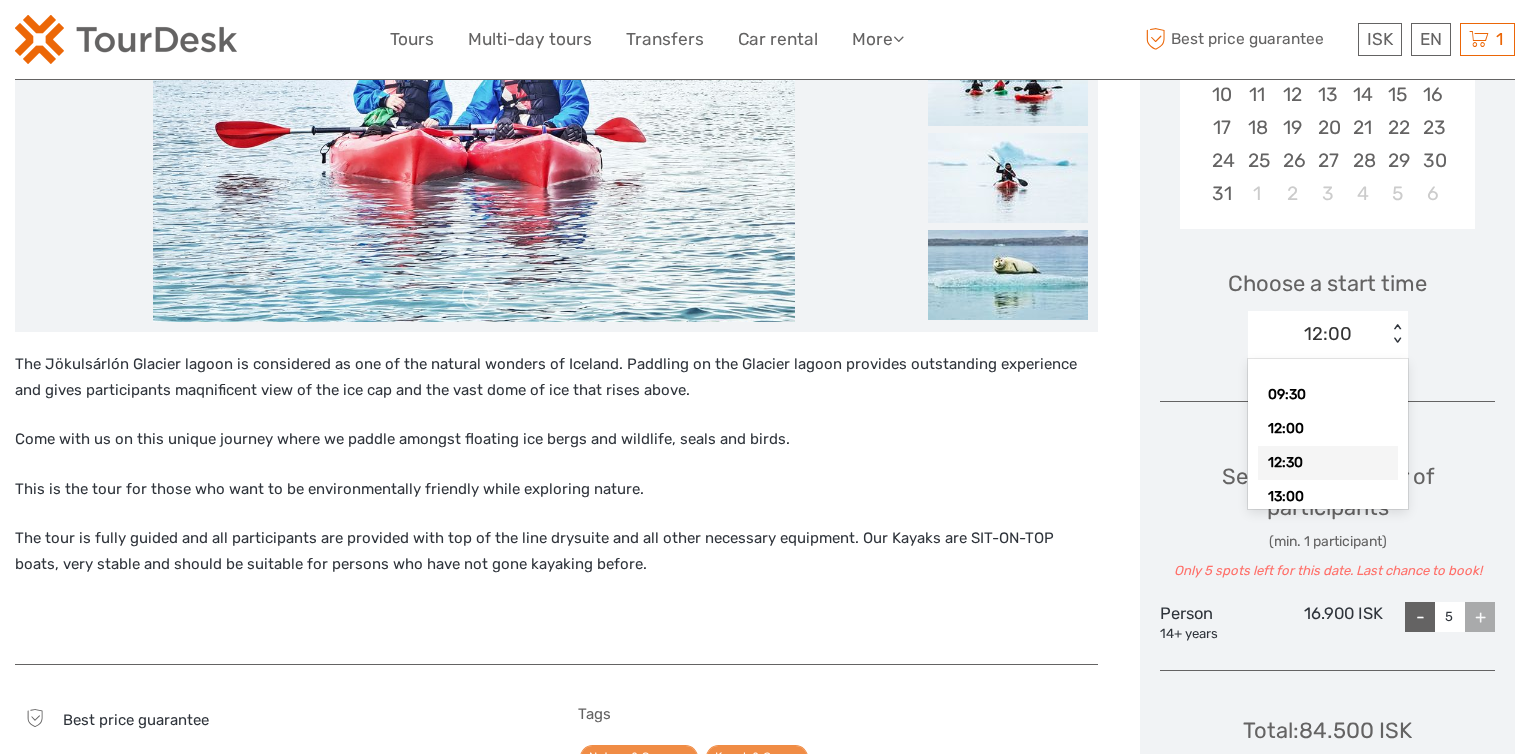 click on "12:30" at bounding box center [1328, 463] 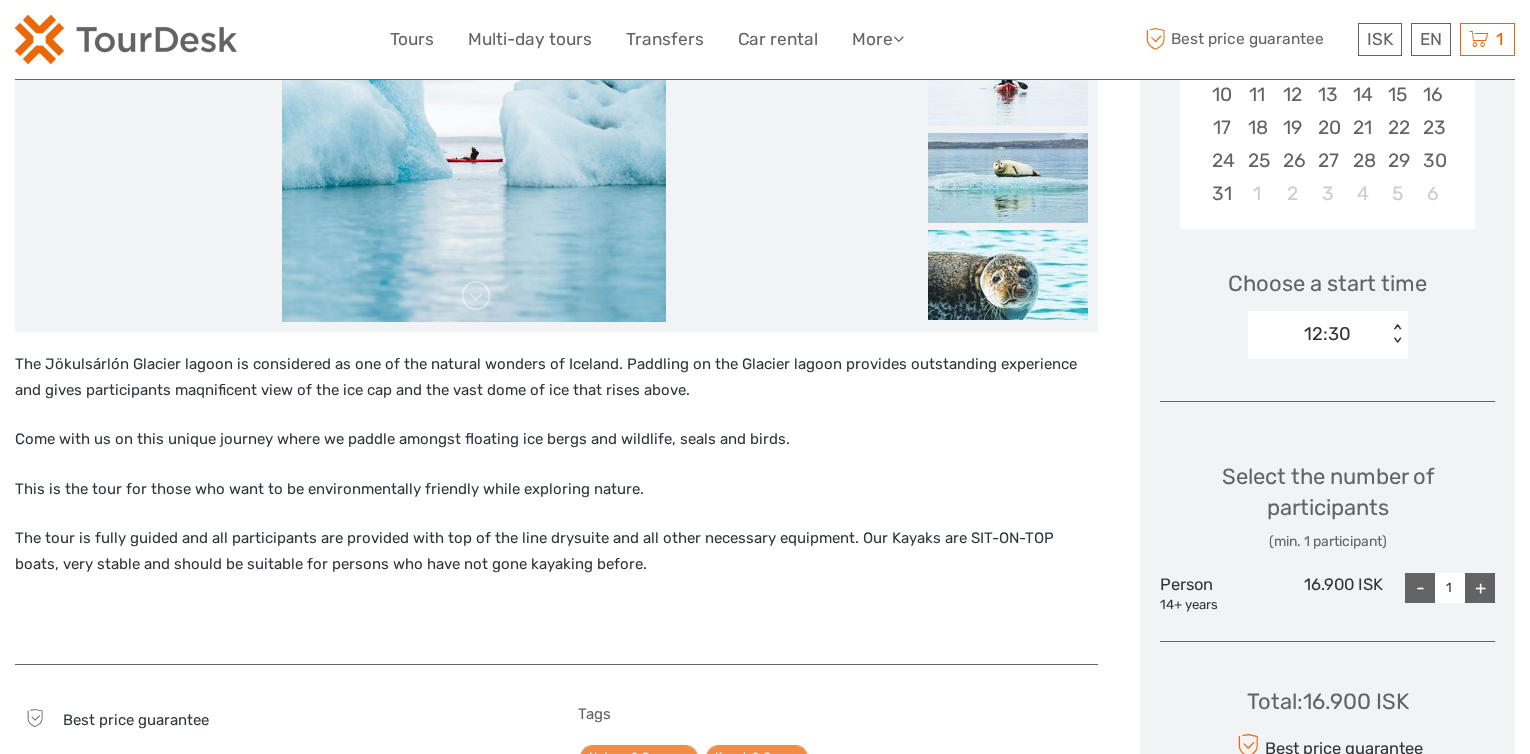 click on "+" at bounding box center (1480, 588) 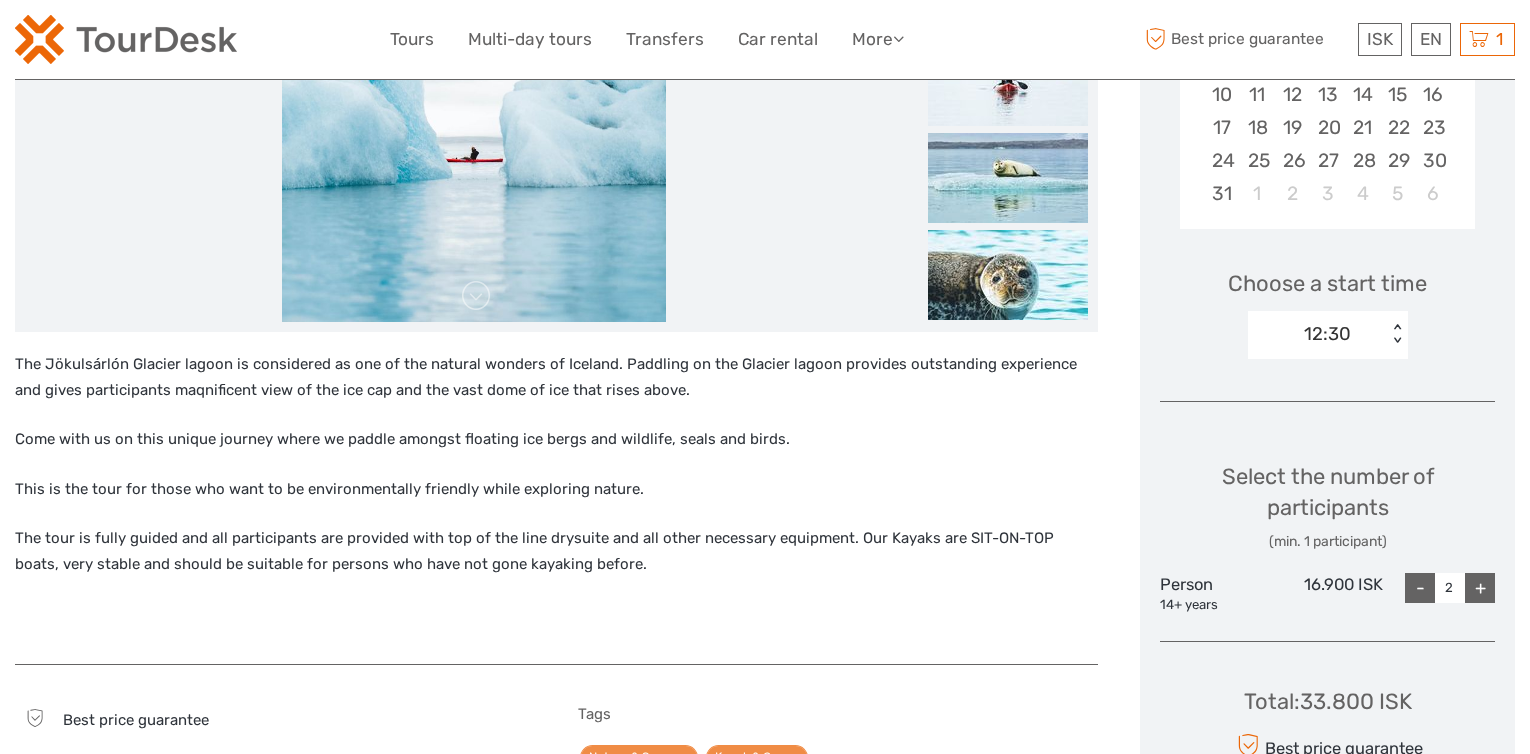 click on "+" at bounding box center (1480, 588) 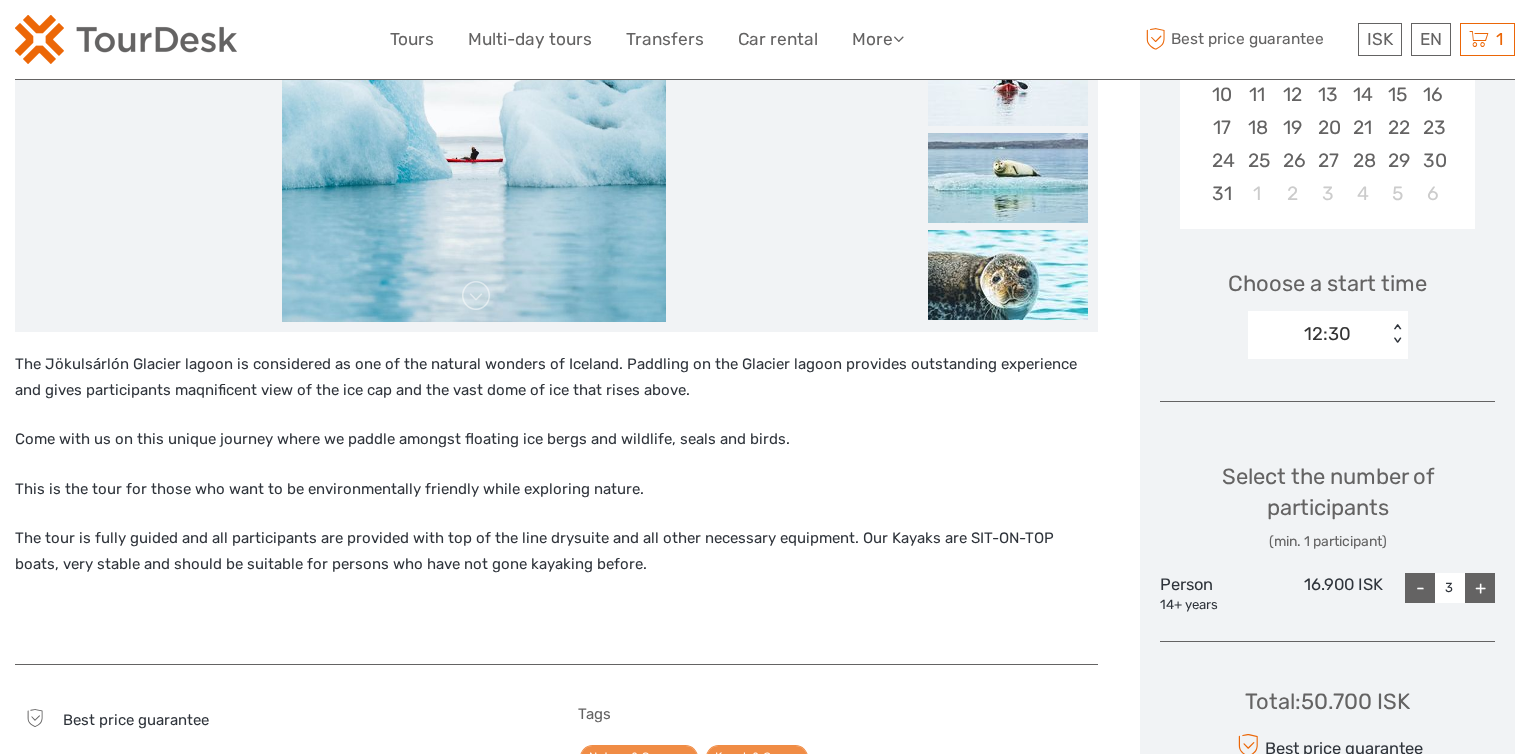 click on "+" at bounding box center (1480, 588) 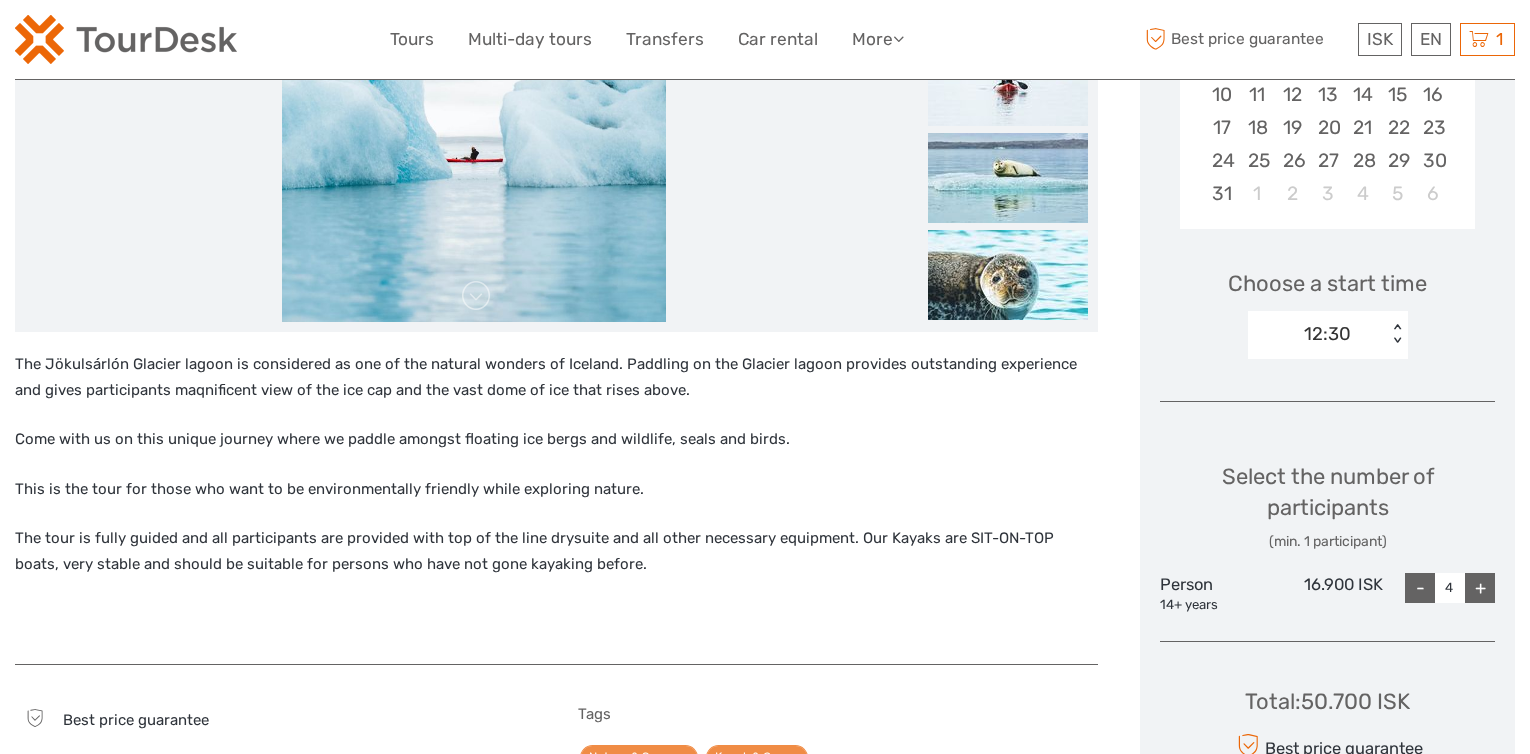 click on "+" at bounding box center (1480, 588) 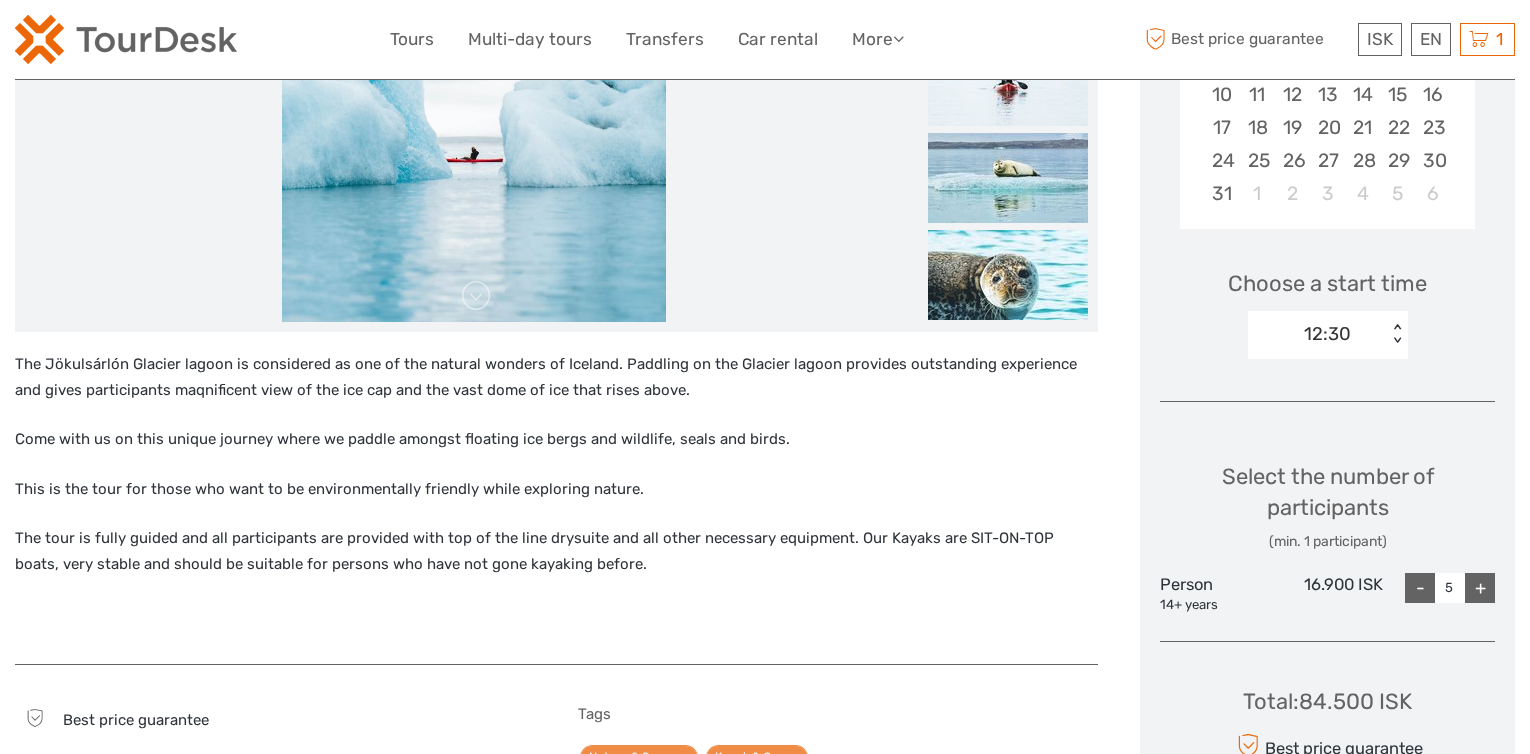 click on "+" at bounding box center (1480, 588) 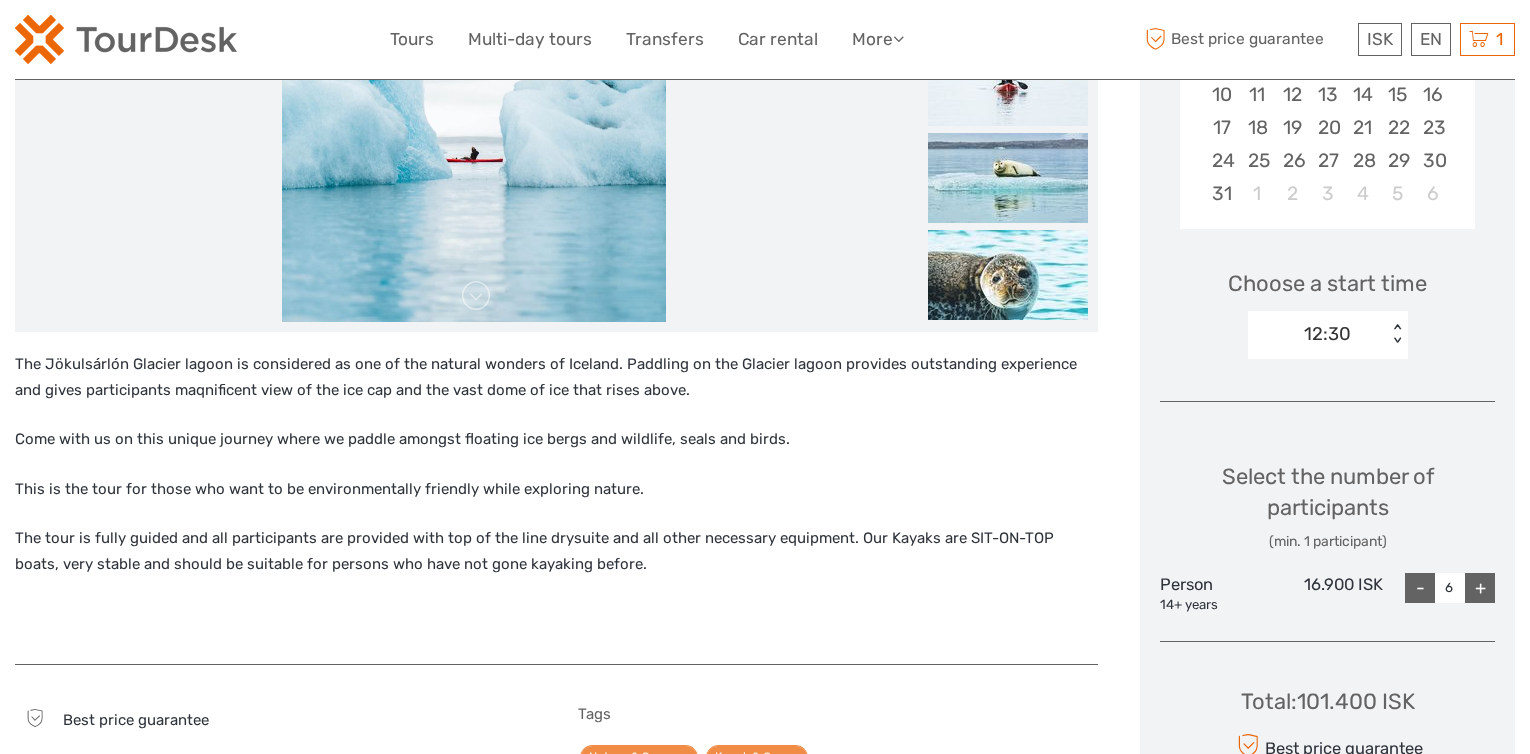click on "+" at bounding box center [1480, 588] 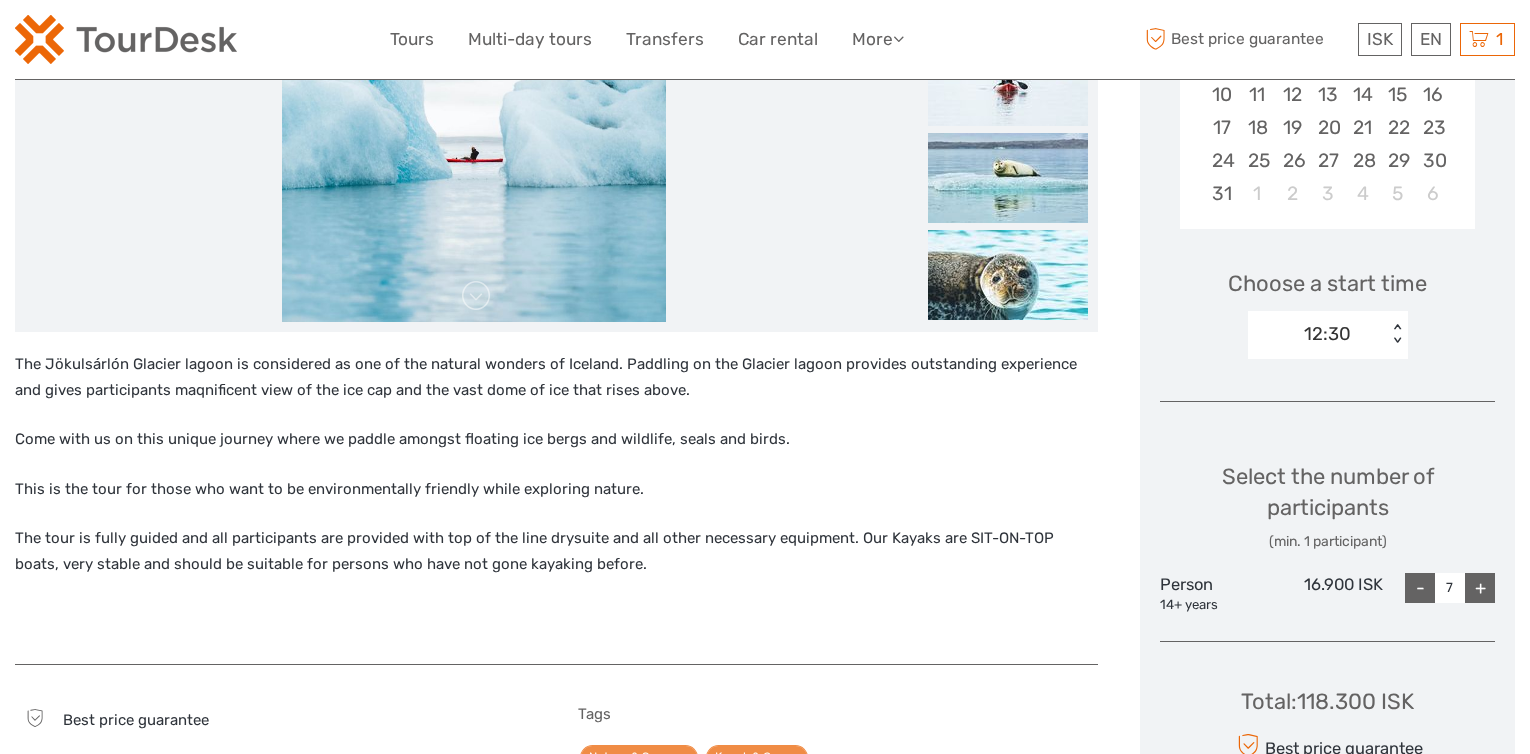 click on "+" at bounding box center (1480, 588) 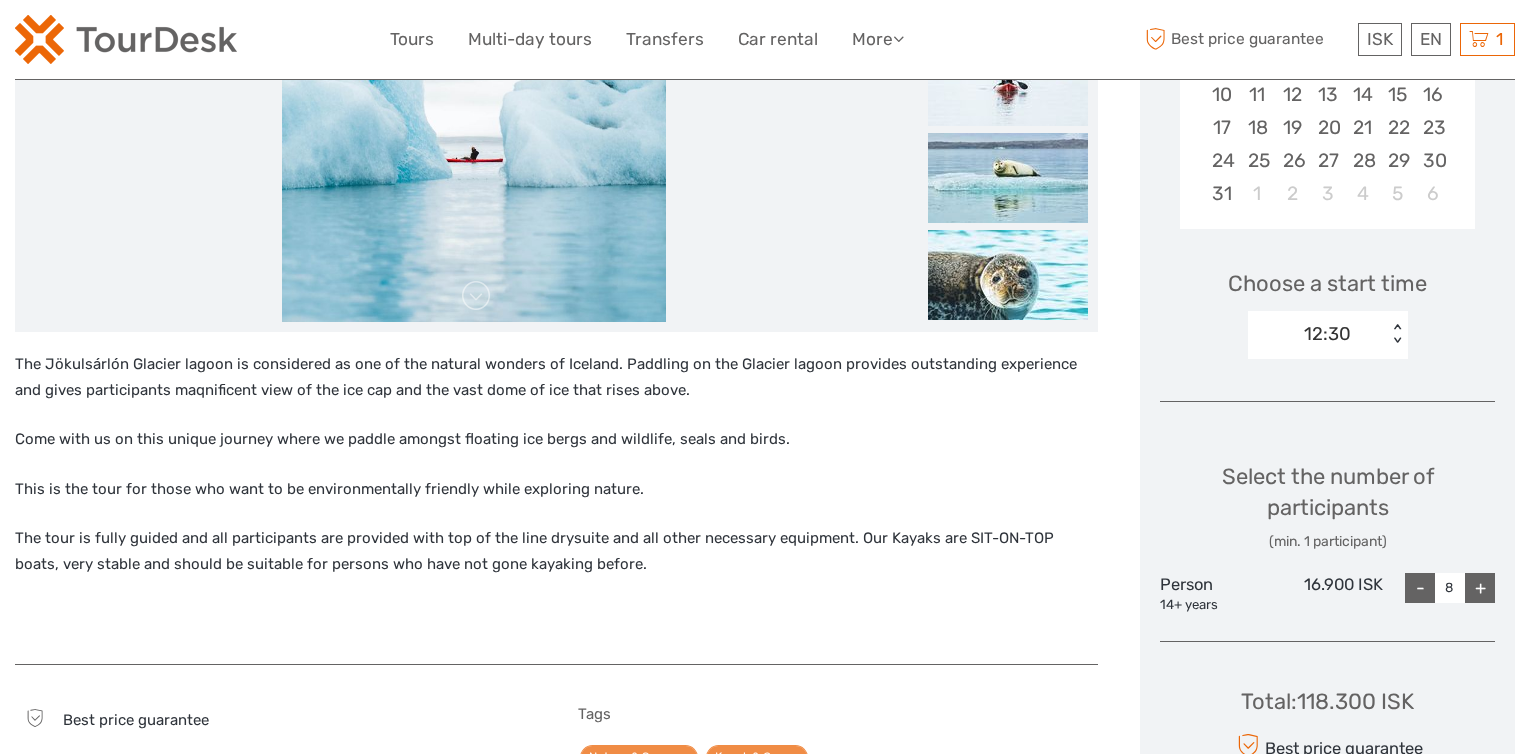 click on "+" at bounding box center (1480, 588) 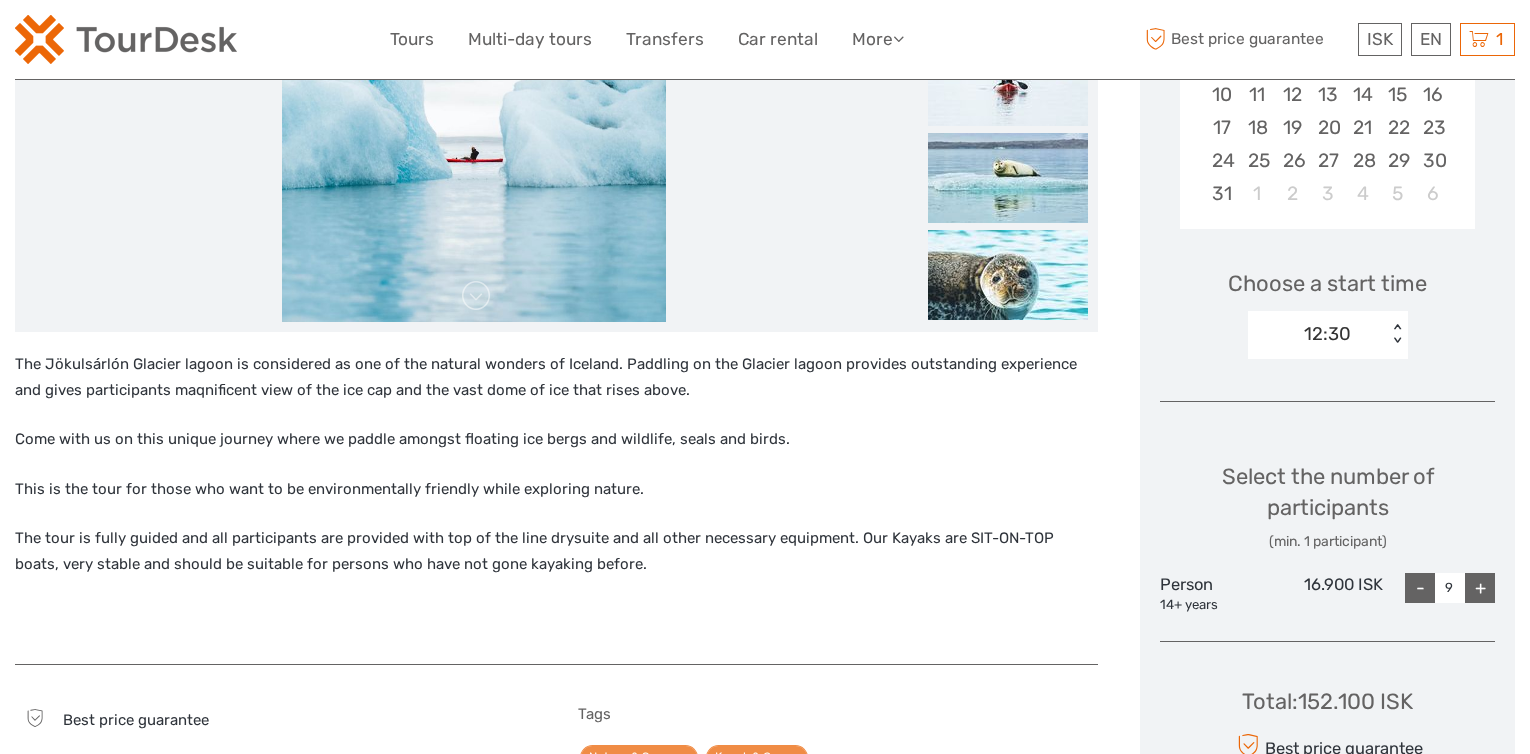 click on "-" at bounding box center (1420, 588) 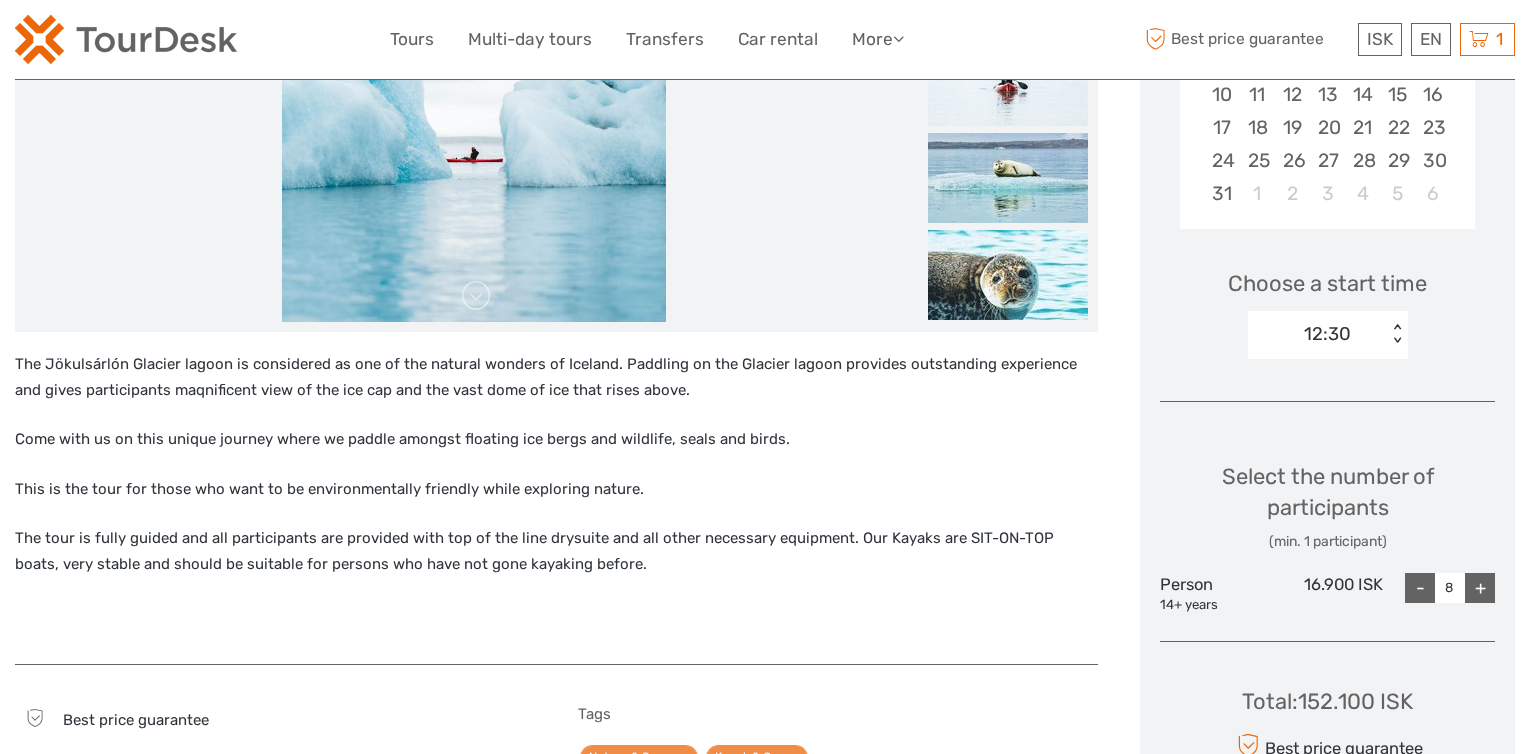 click on "-" at bounding box center [1420, 588] 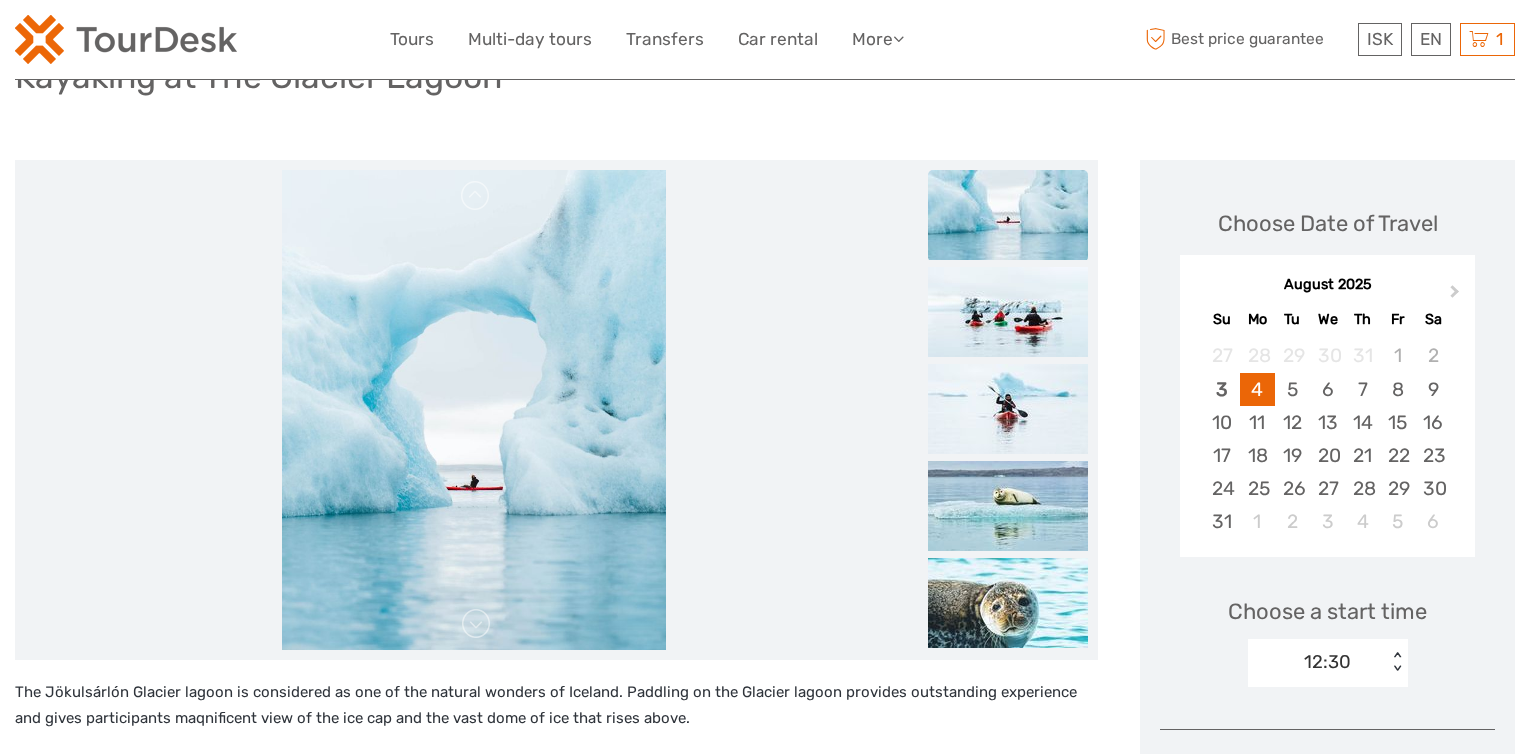 scroll, scrollTop: 0, scrollLeft: 0, axis: both 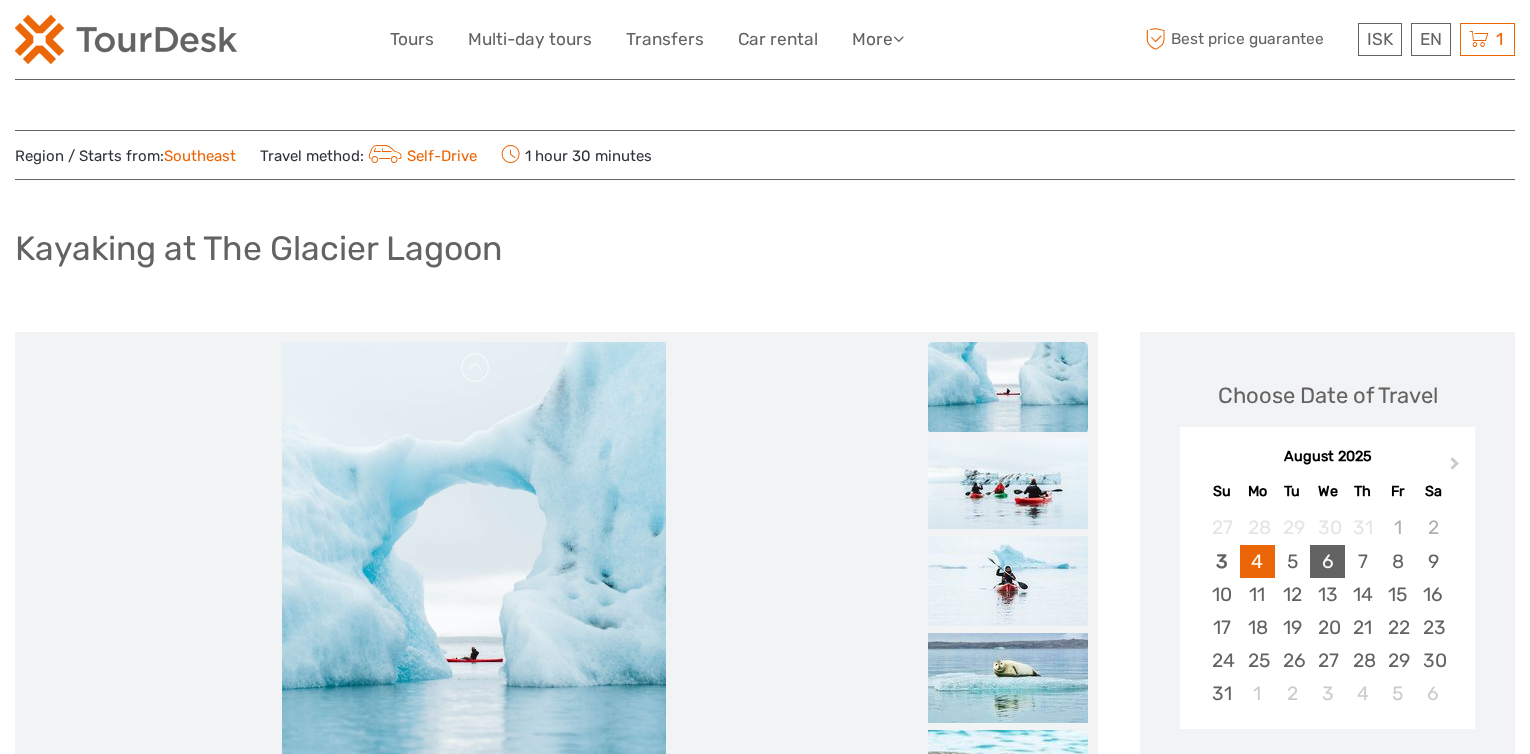 drag, startPoint x: 1260, startPoint y: 558, endPoint x: 1315, endPoint y: 565, distance: 55.443665 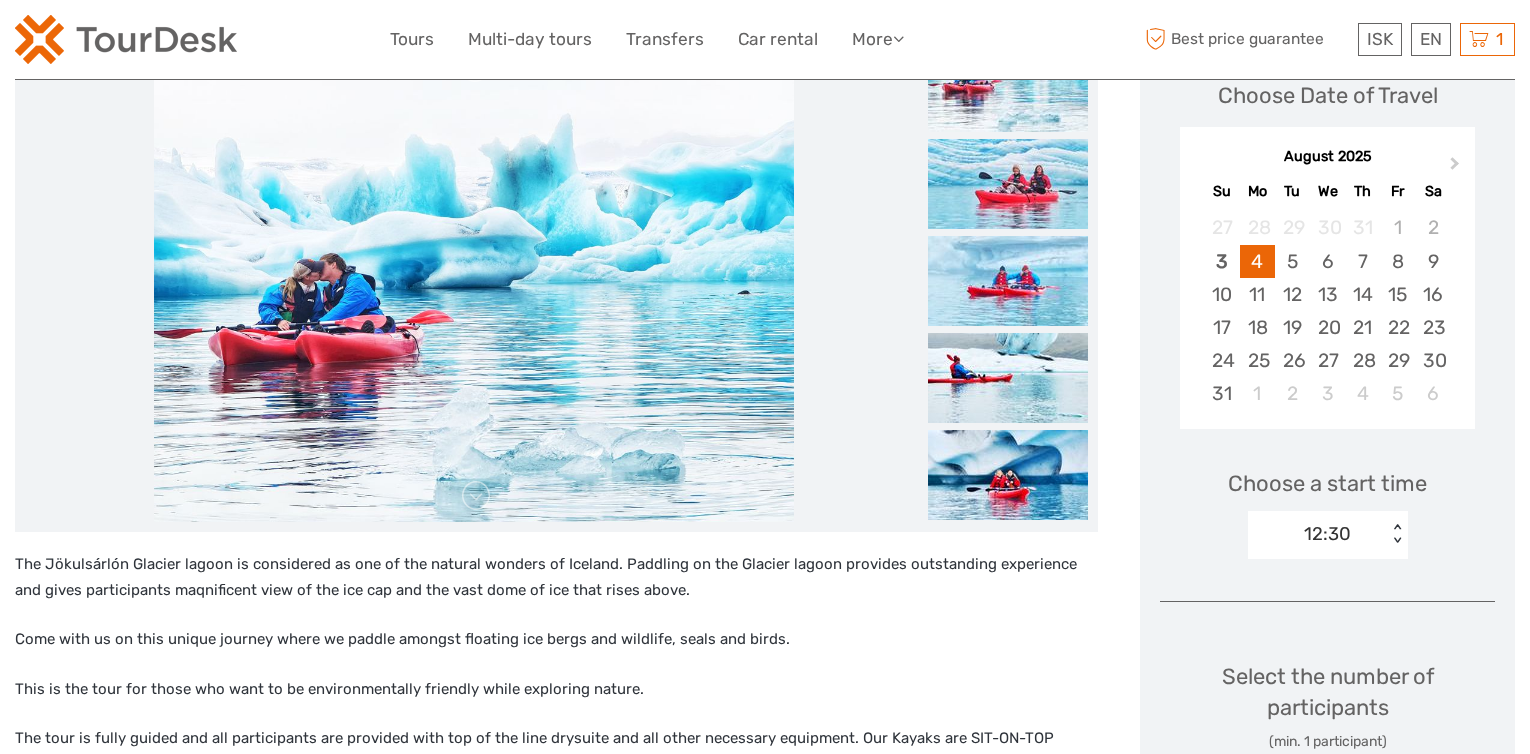 scroll, scrollTop: 0, scrollLeft: 0, axis: both 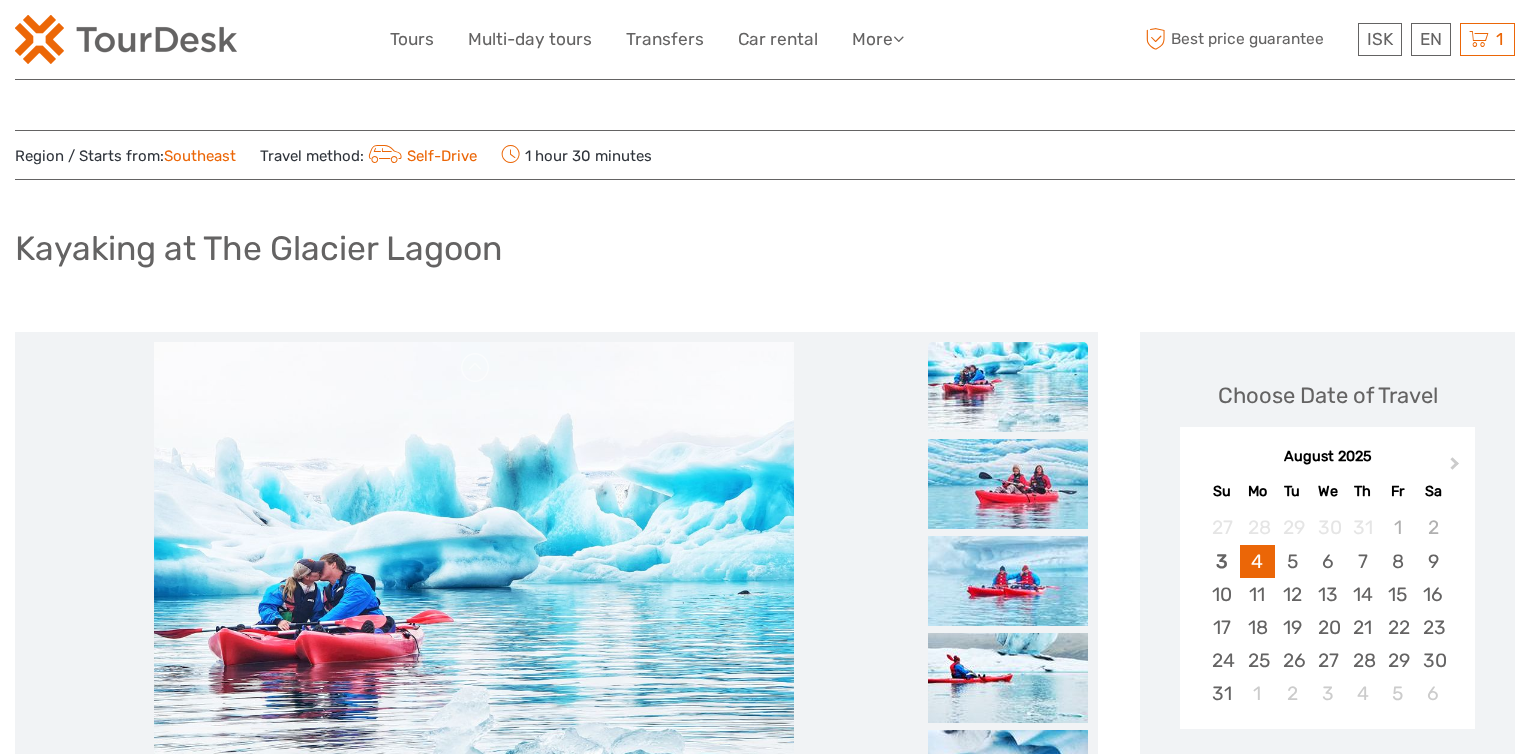 click at bounding box center (474, 582) 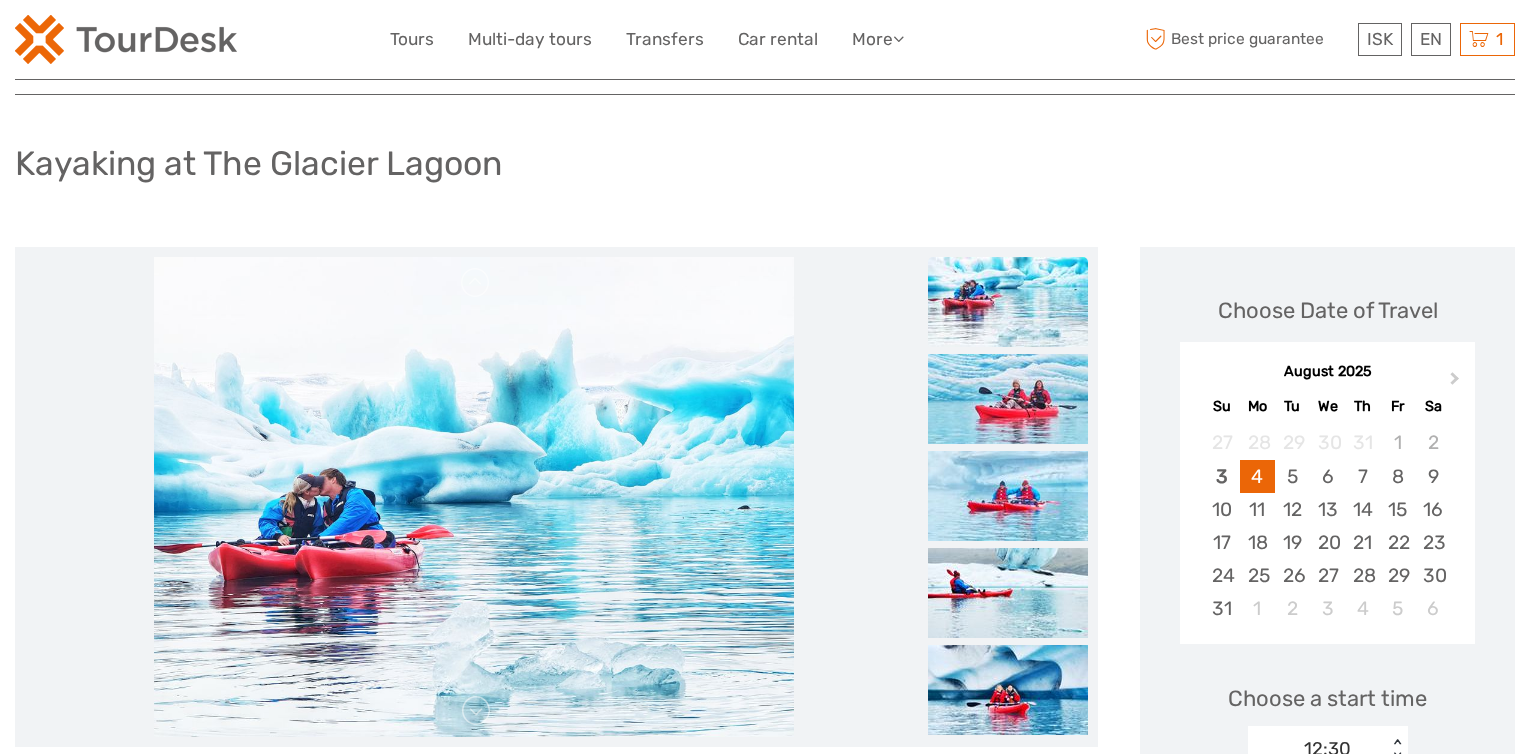 scroll, scrollTop: 200, scrollLeft: 0, axis: vertical 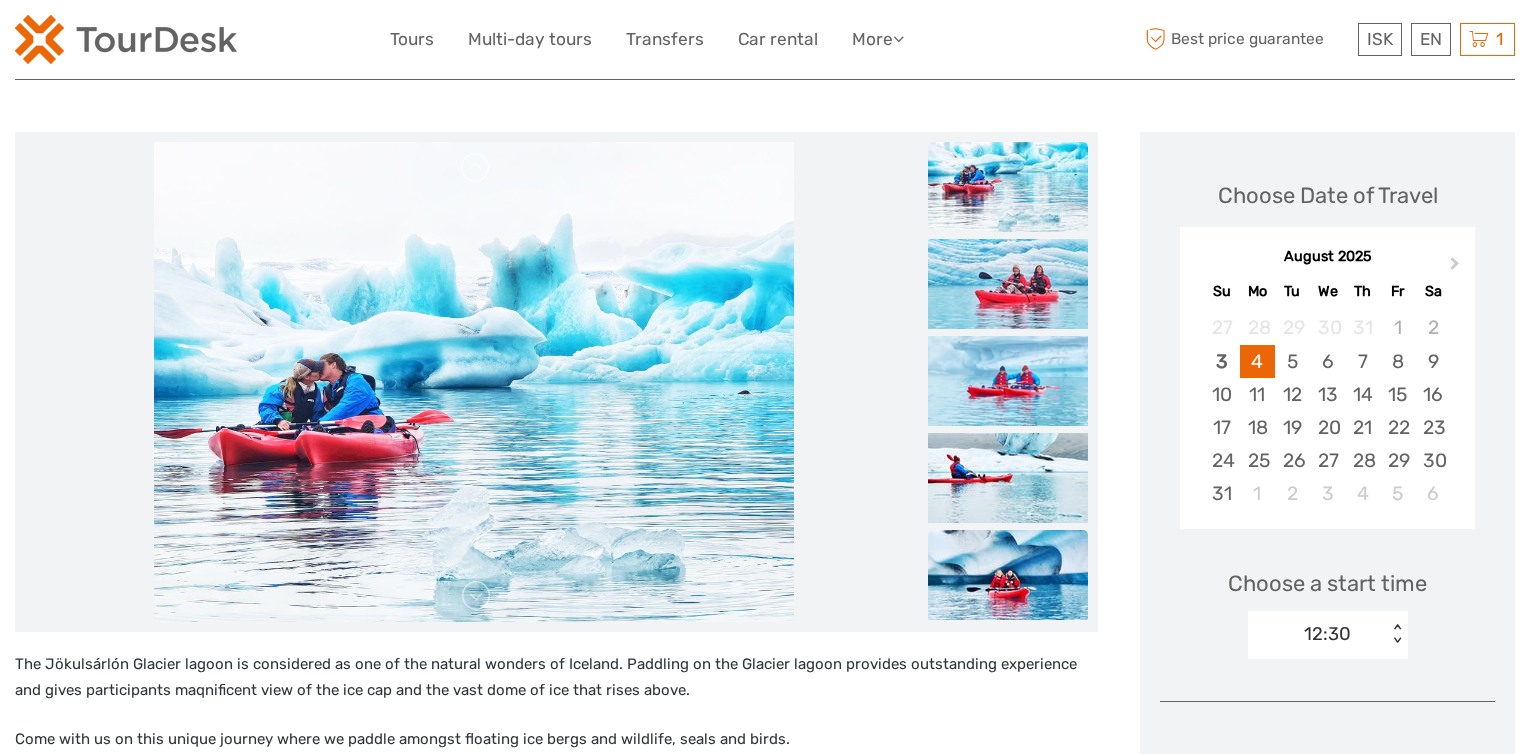 click at bounding box center (1008, 575) 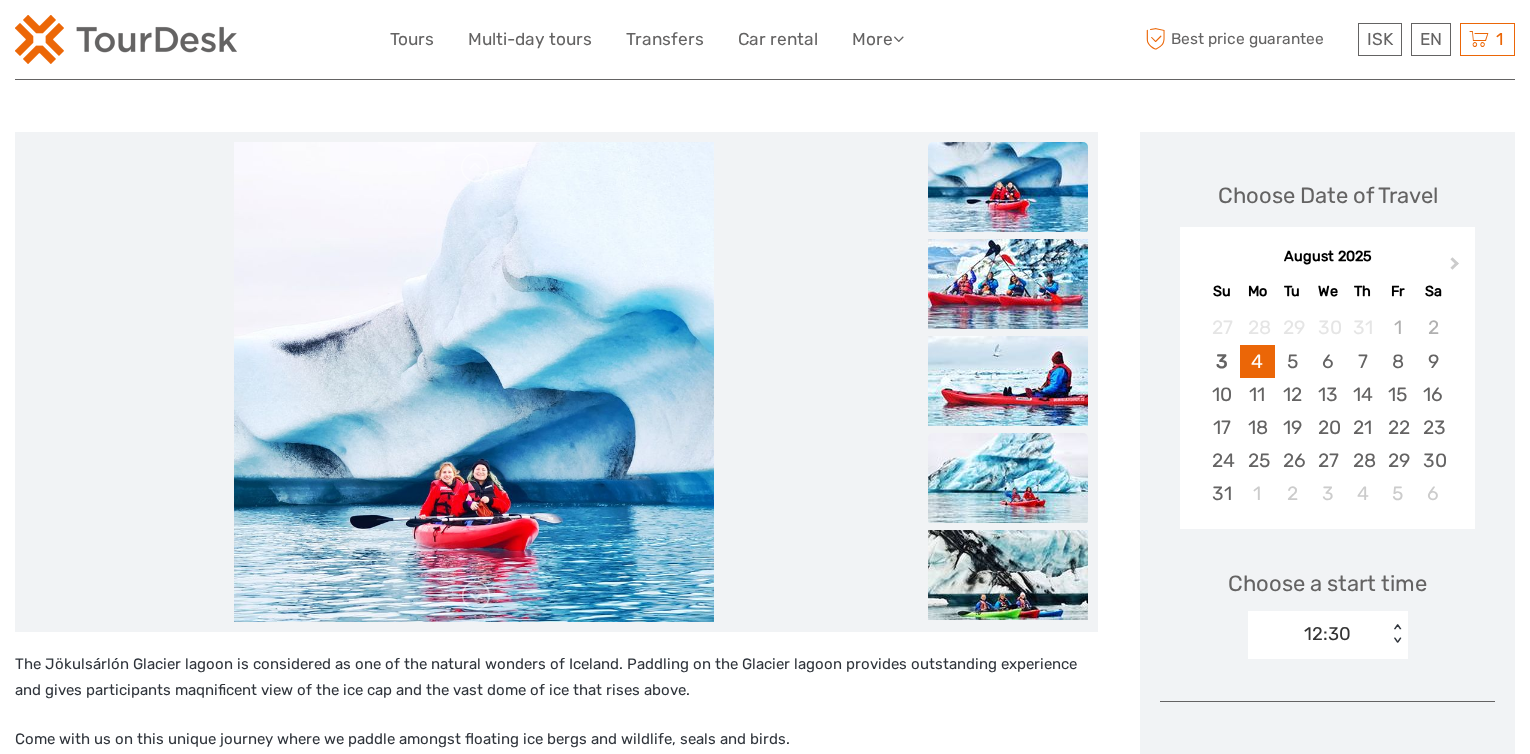 drag, startPoint x: 1034, startPoint y: 516, endPoint x: 1038, endPoint y: 500, distance: 16.492422 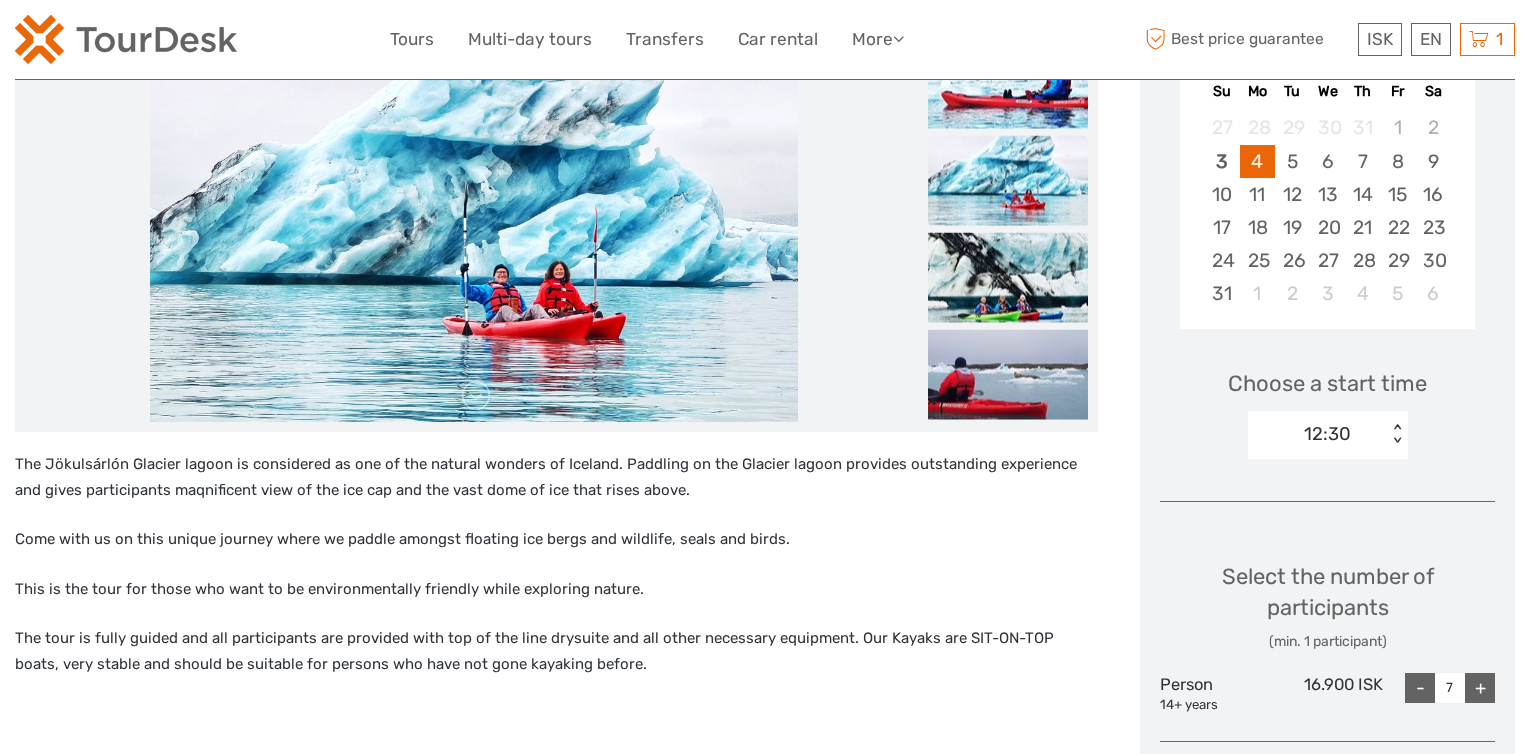 scroll, scrollTop: 100, scrollLeft: 0, axis: vertical 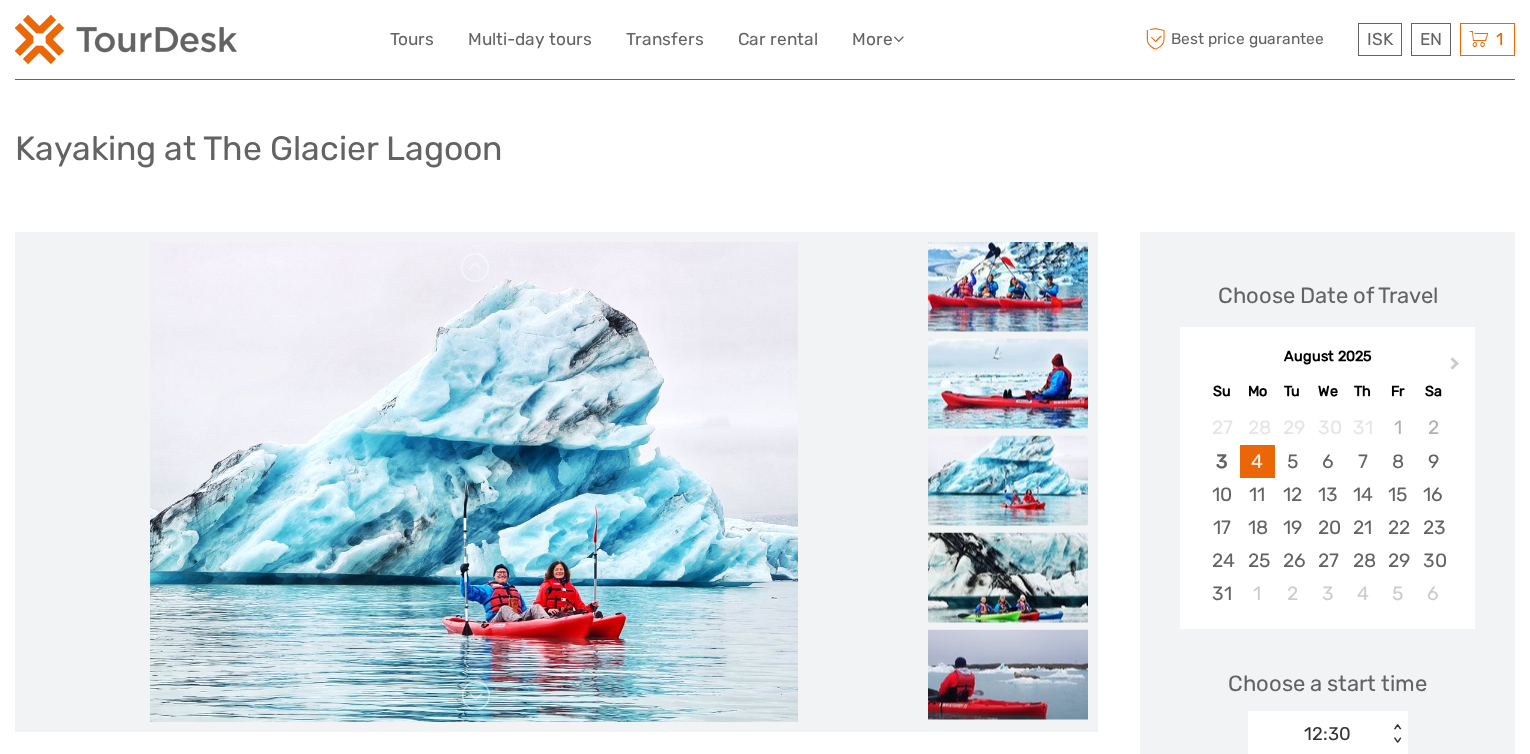 click at bounding box center [473, 482] 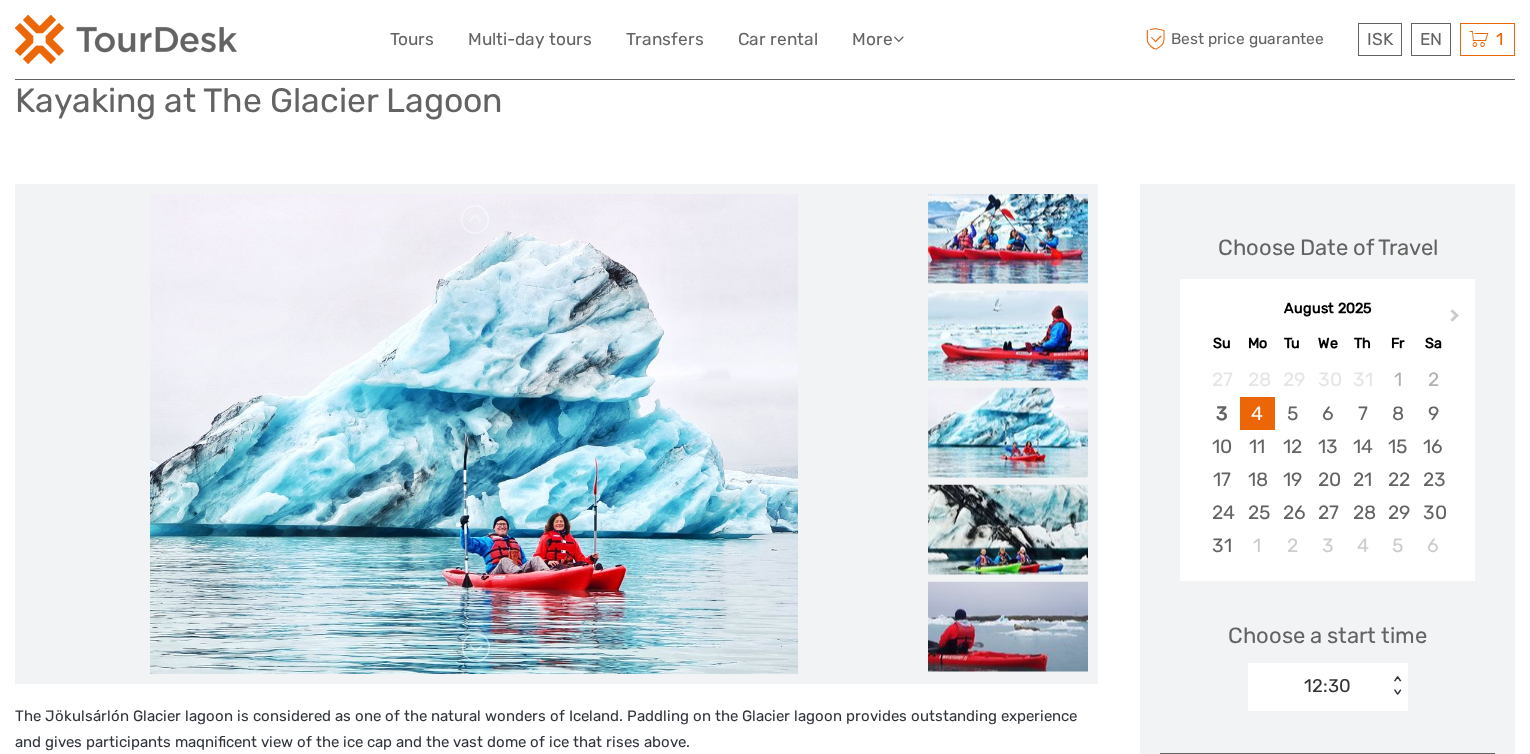 scroll, scrollTop: 300, scrollLeft: 0, axis: vertical 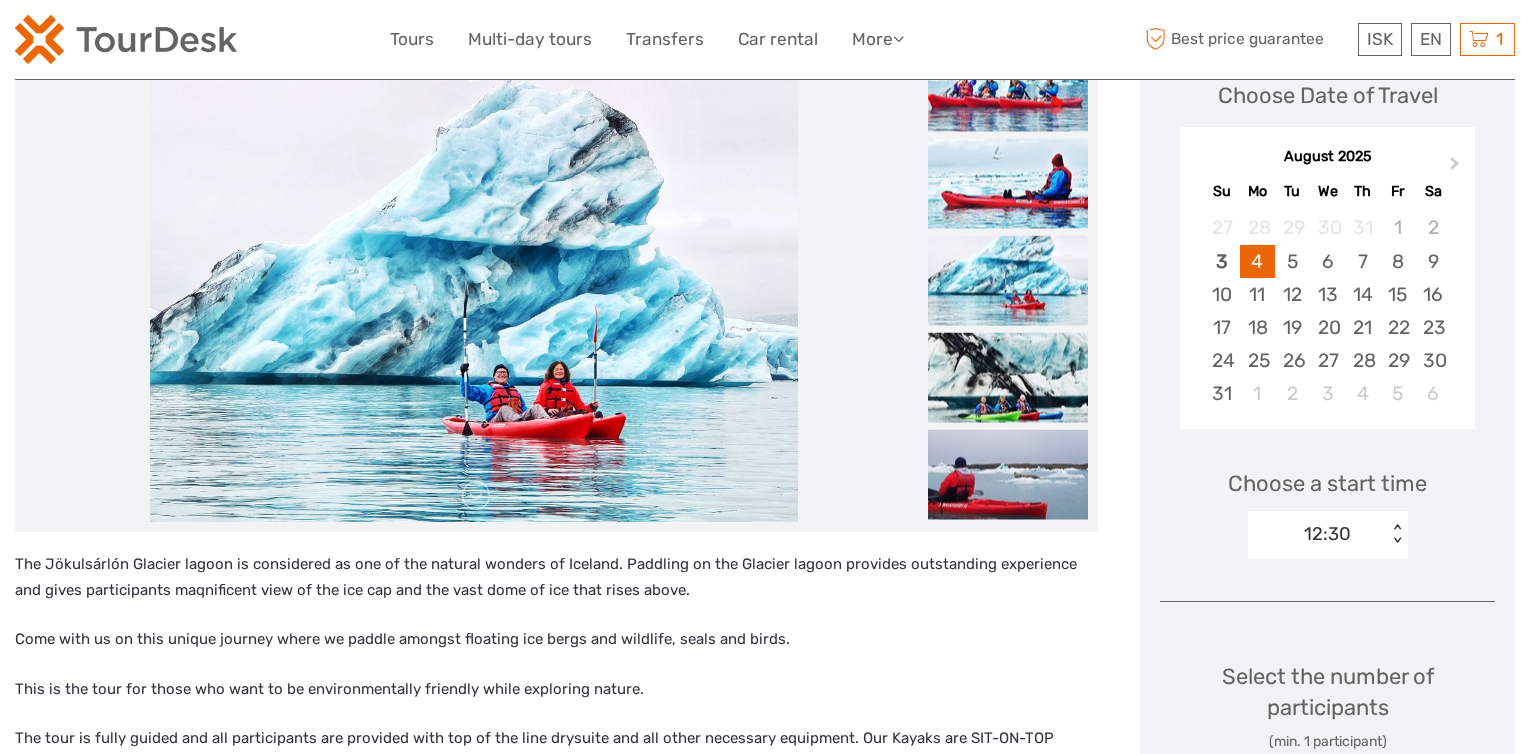 click at bounding box center [474, 282] 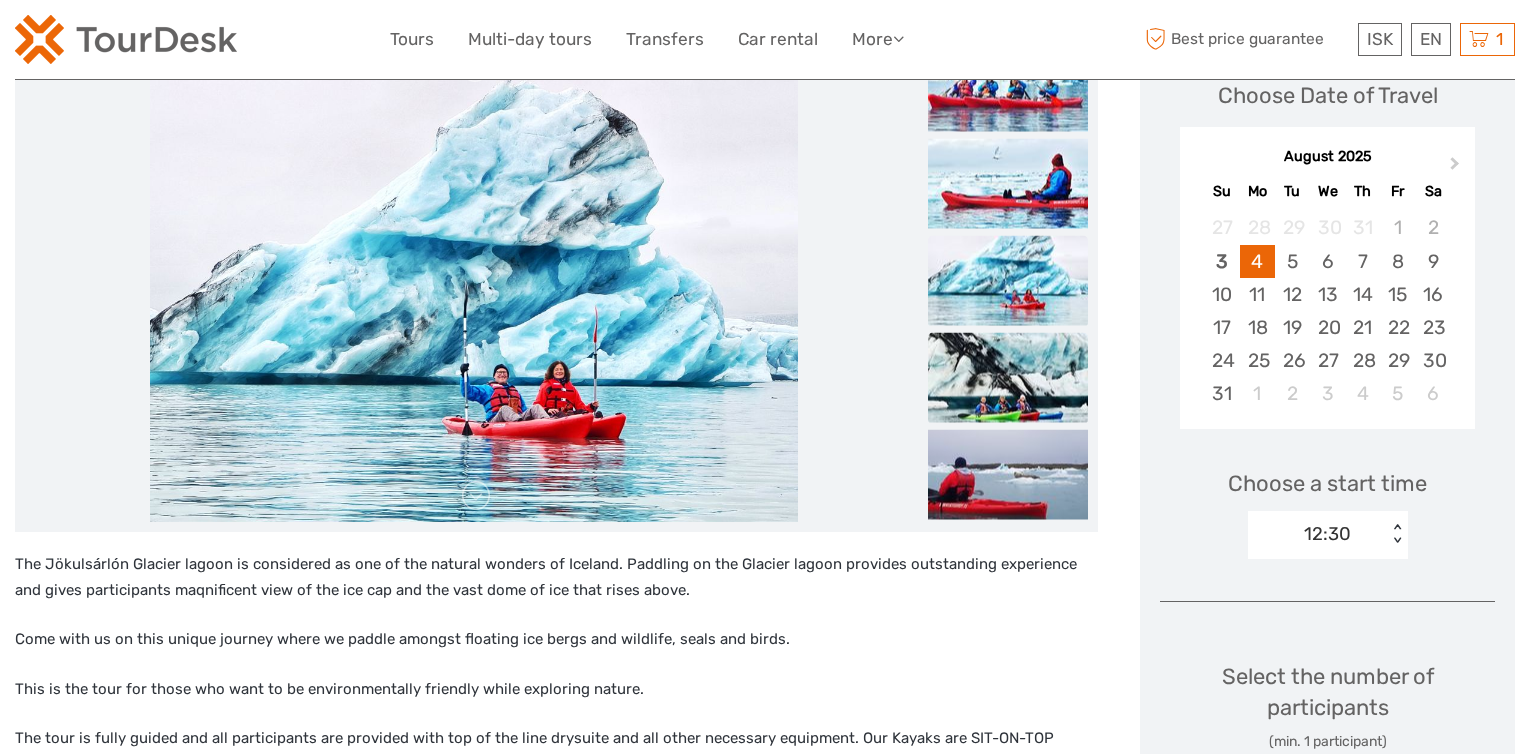 click at bounding box center [1008, 378] 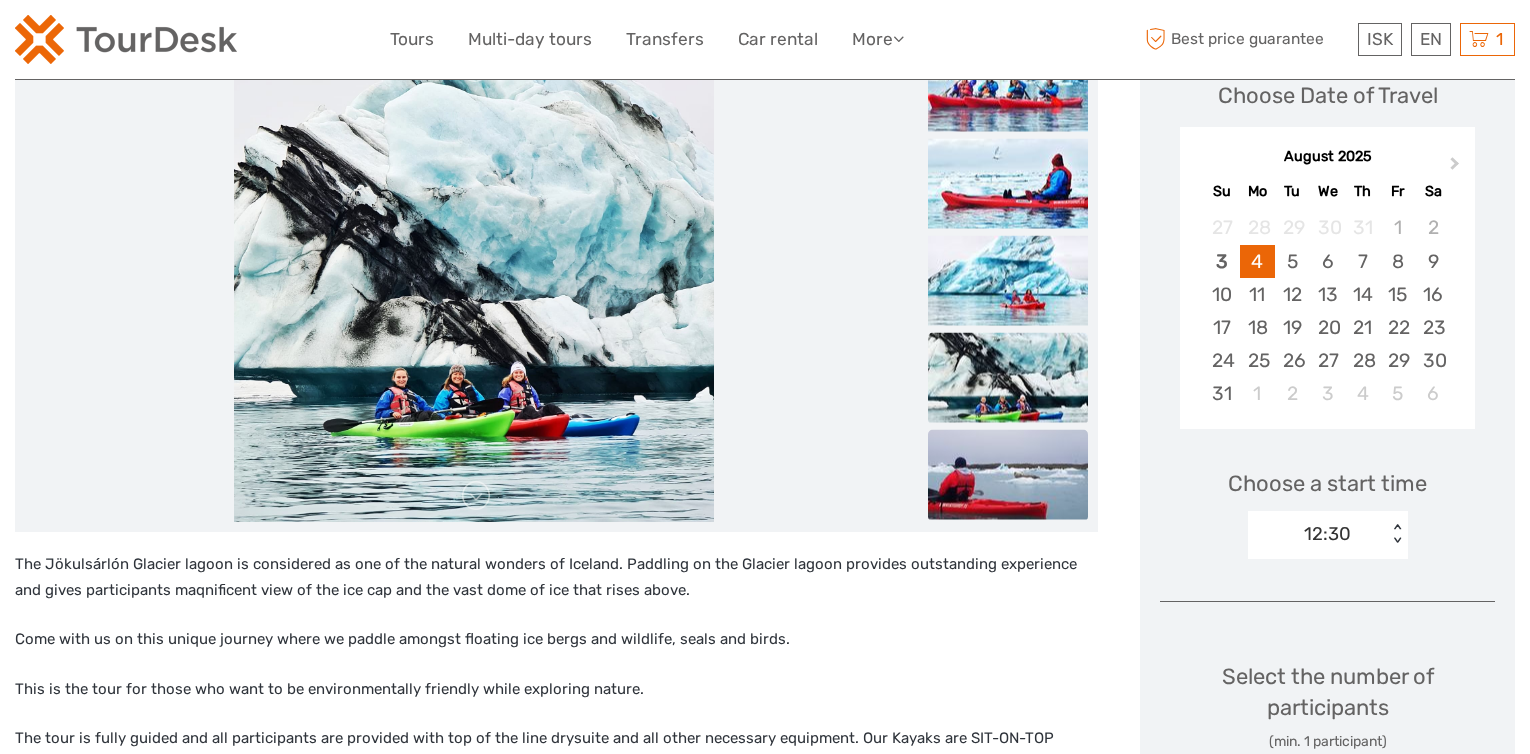 click at bounding box center [1008, 475] 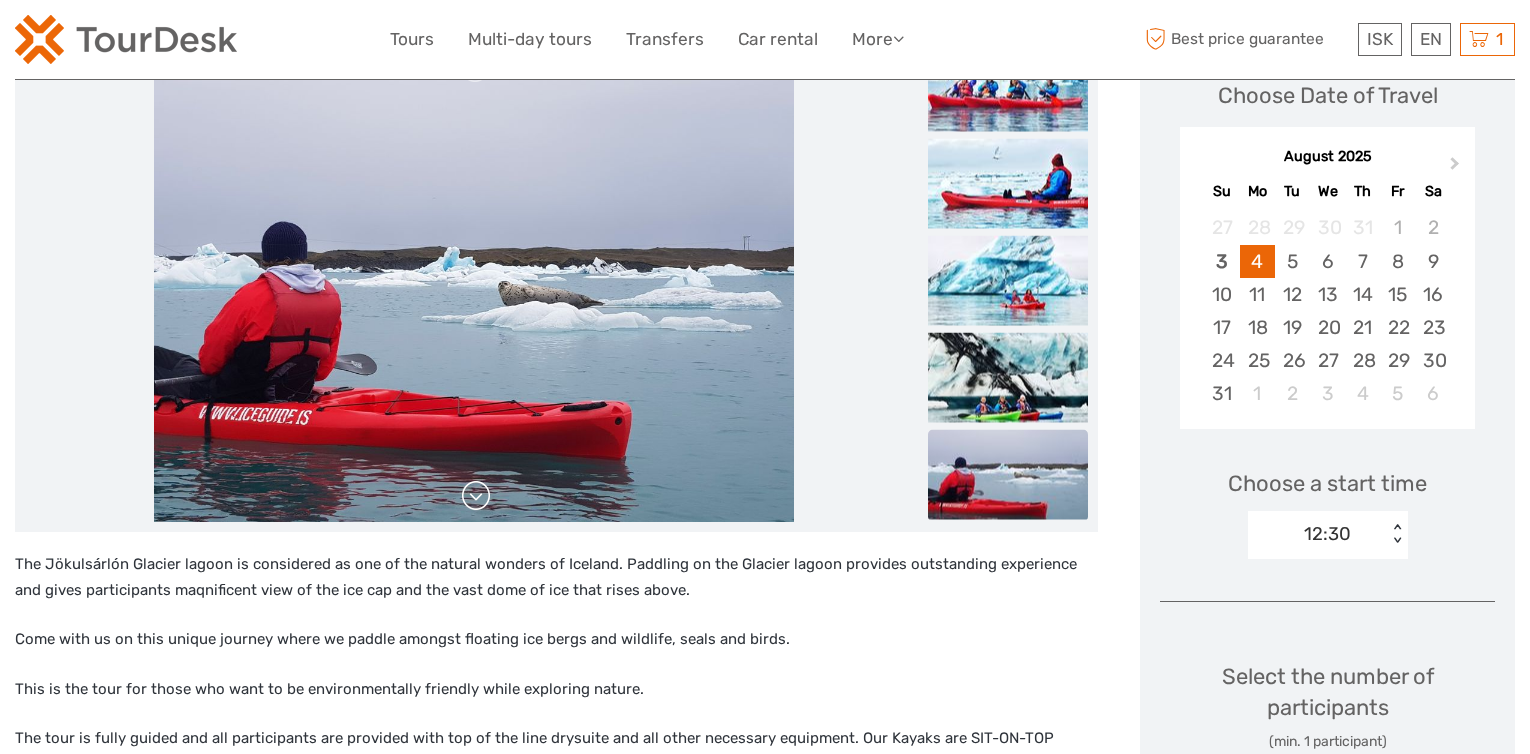 click at bounding box center [476, 496] 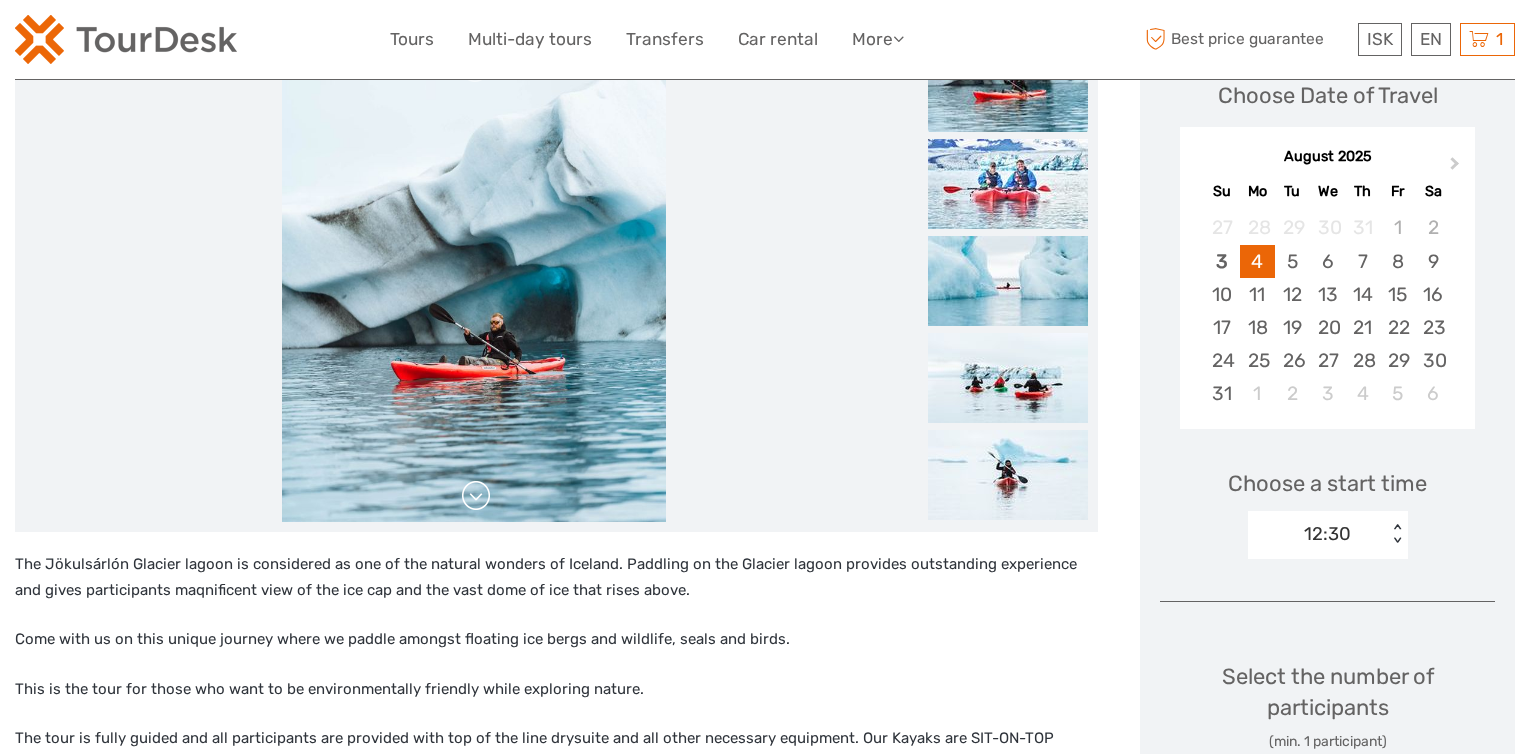 click at bounding box center [476, 496] 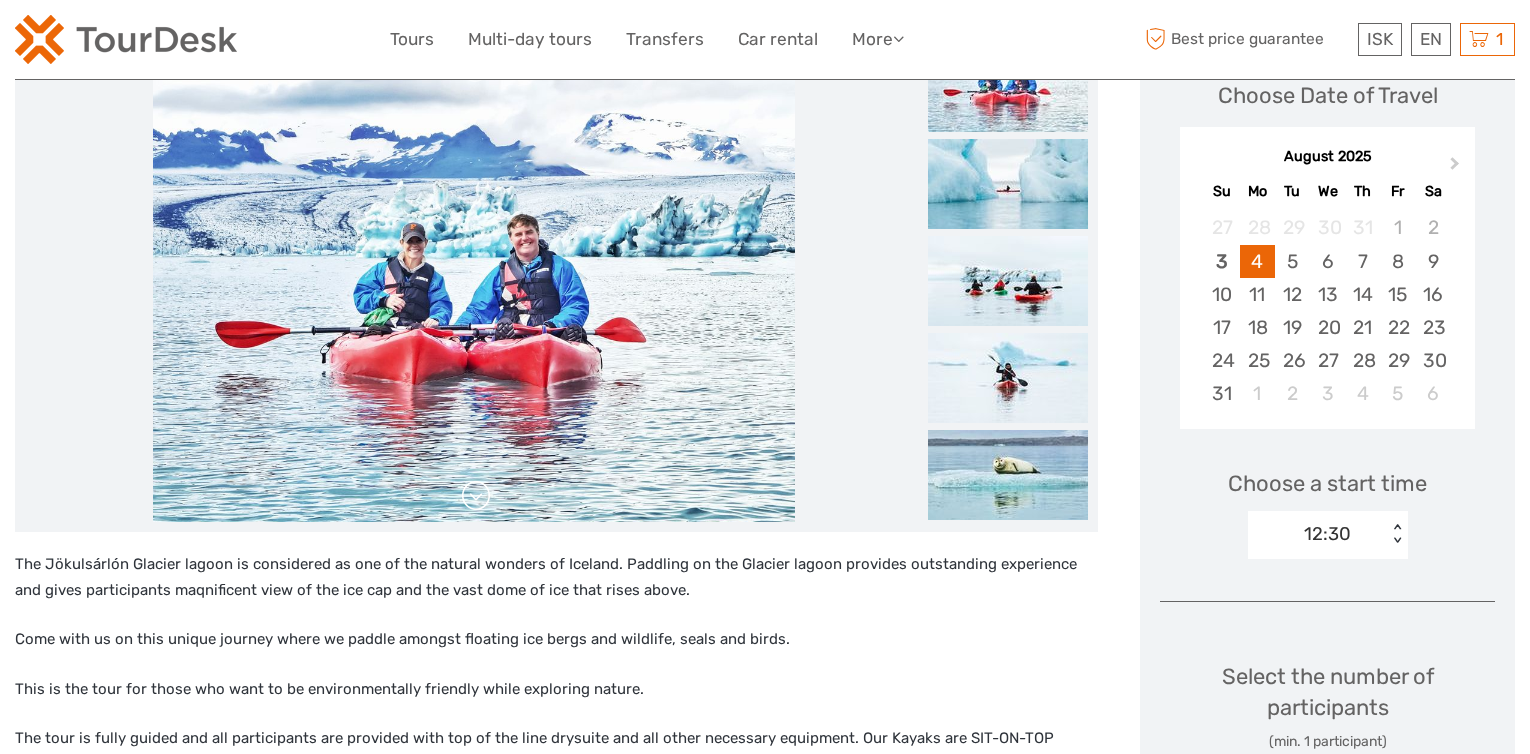 click at bounding box center [476, 496] 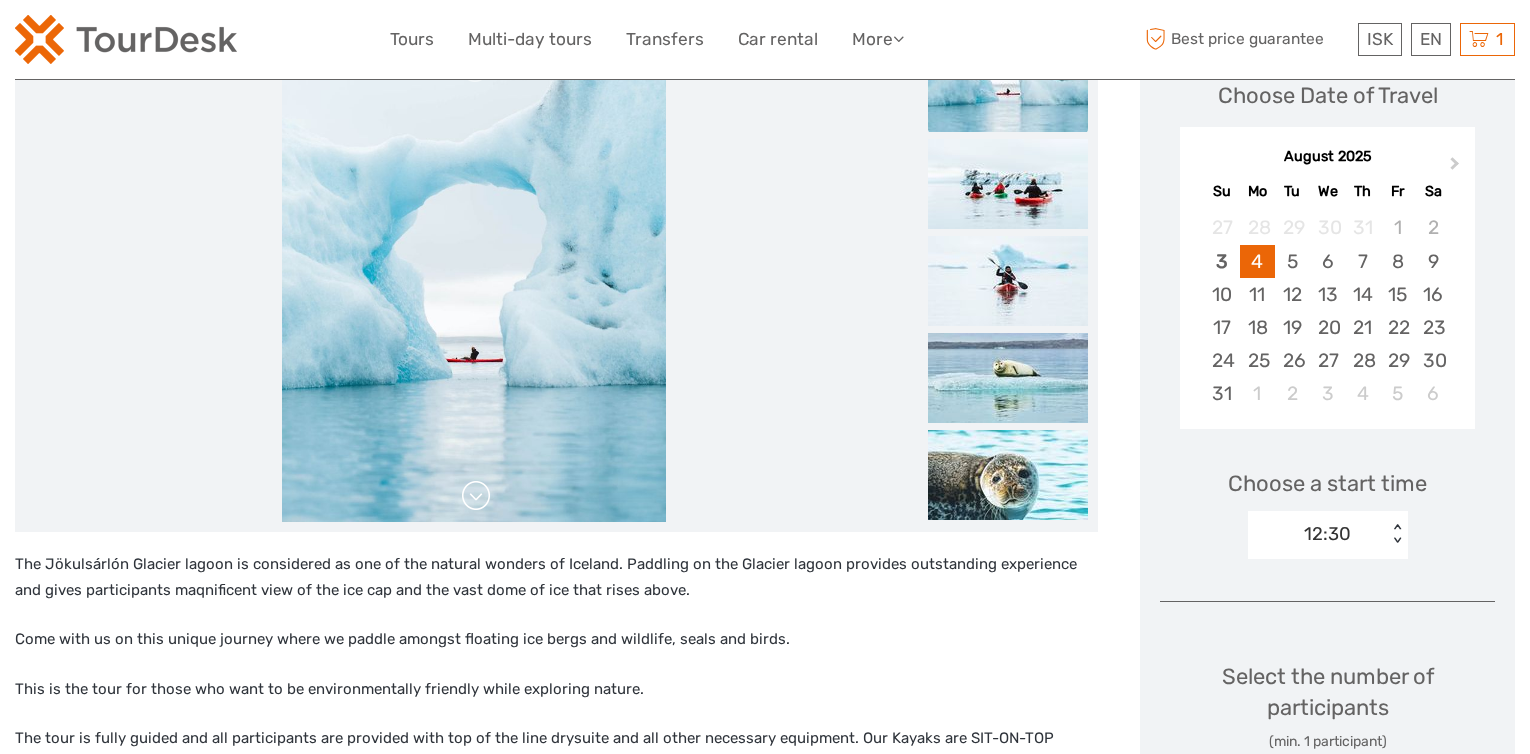 click at bounding box center (476, 496) 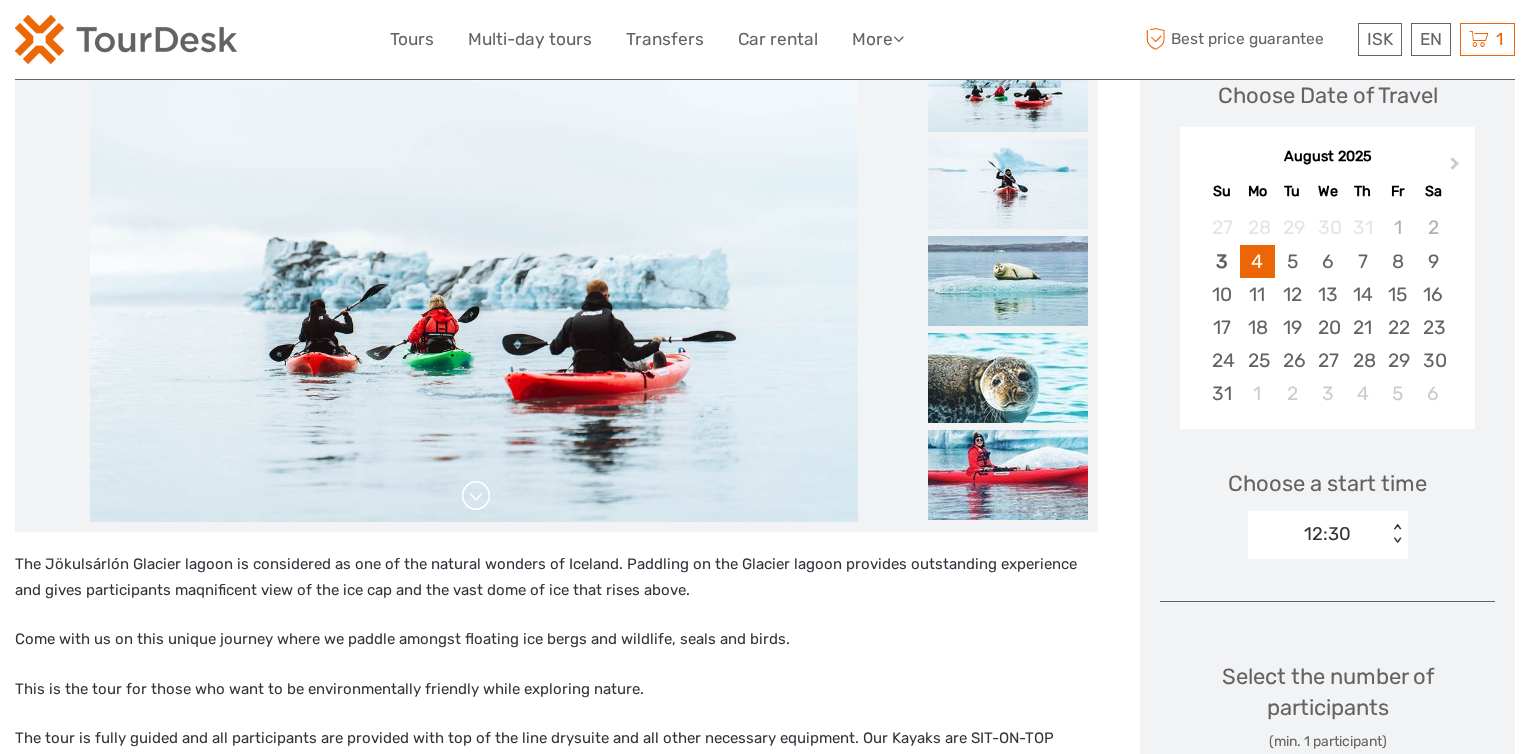 click at bounding box center (476, 496) 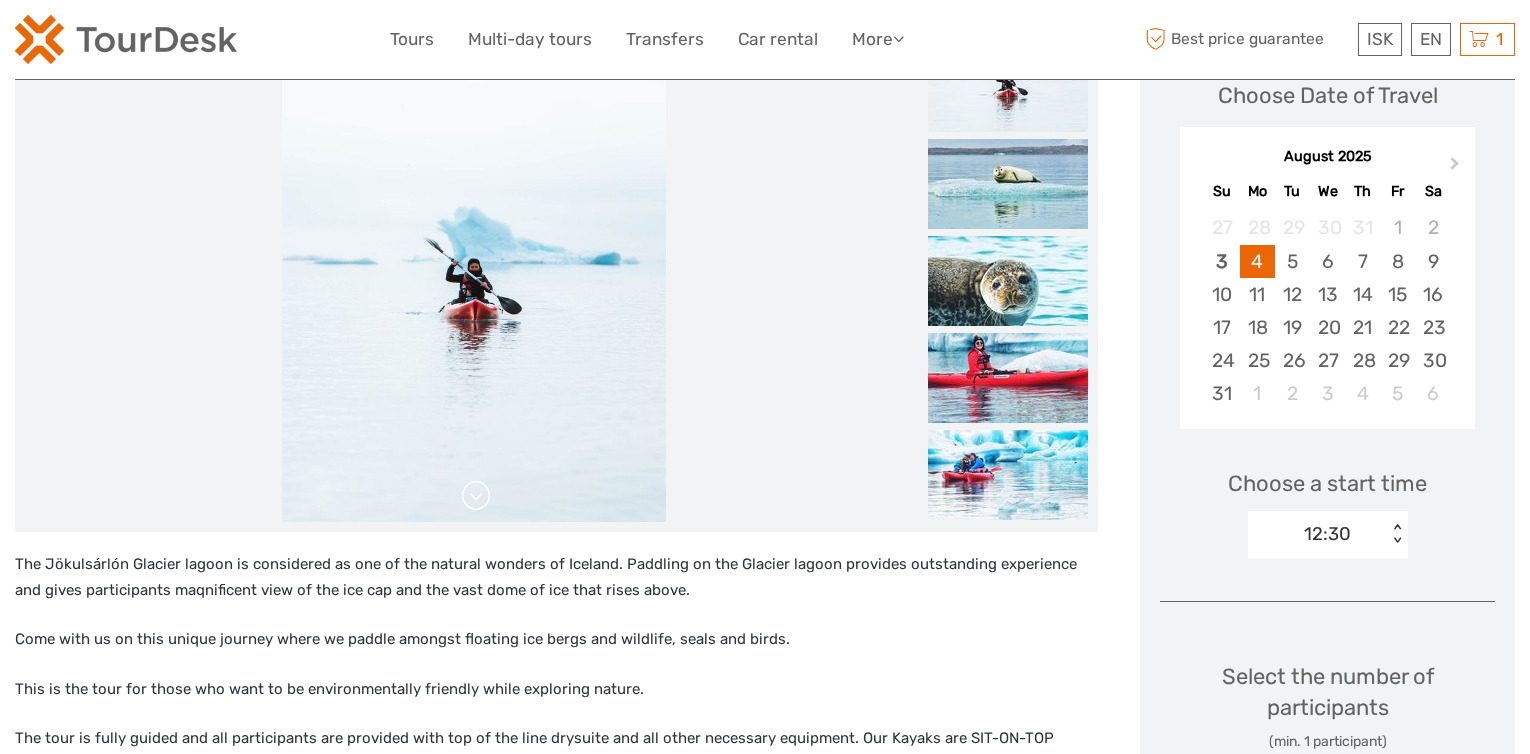 click at bounding box center [476, 496] 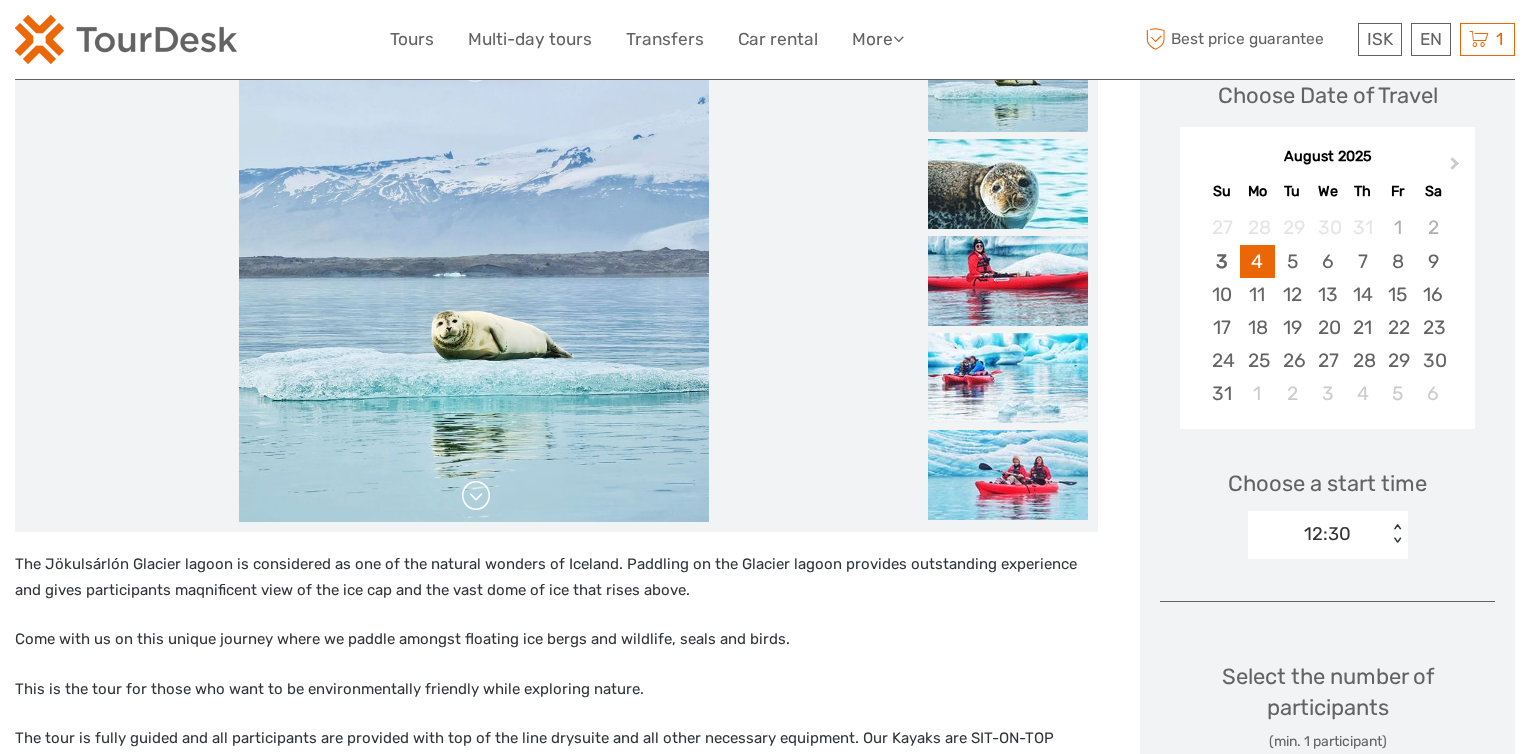 click at bounding box center [476, 496] 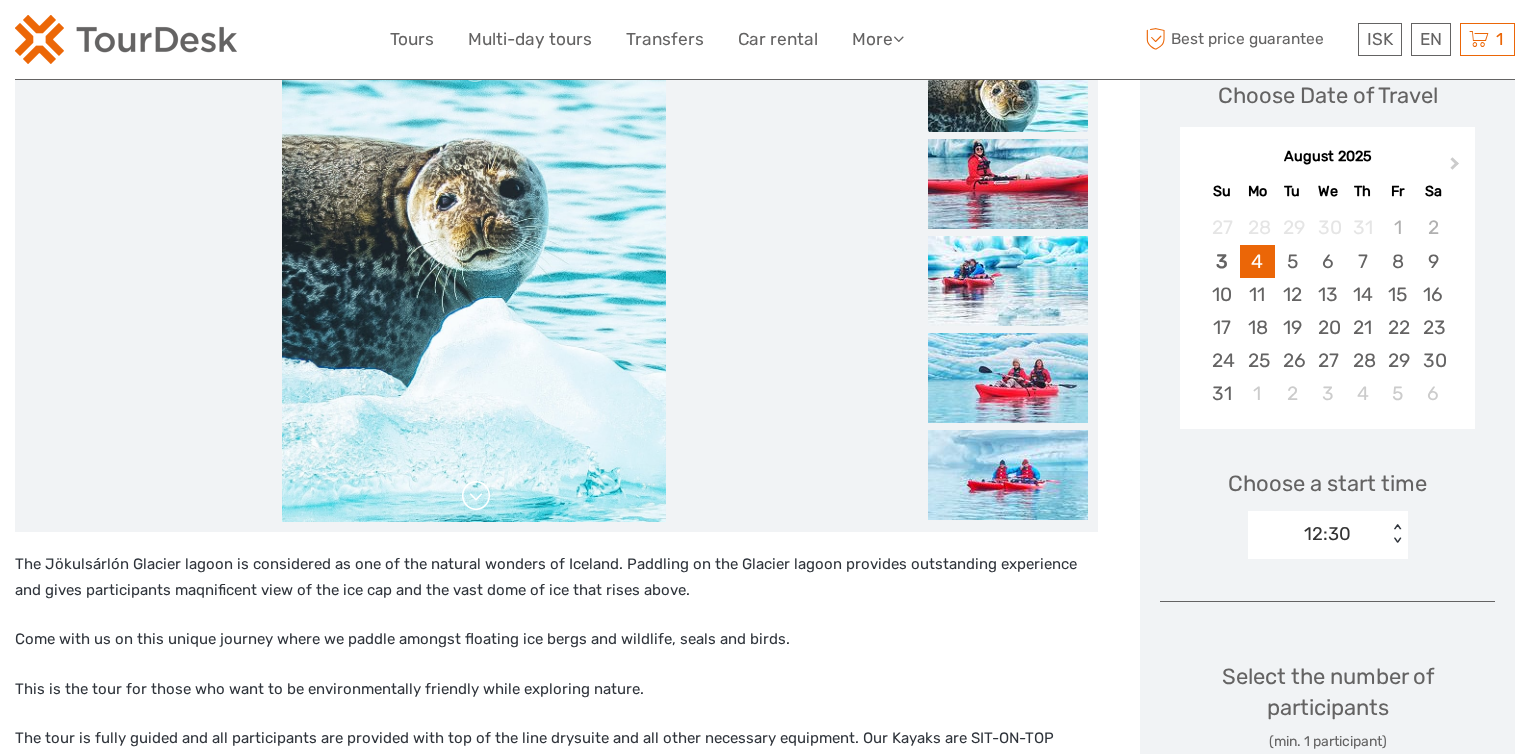click at bounding box center (476, 496) 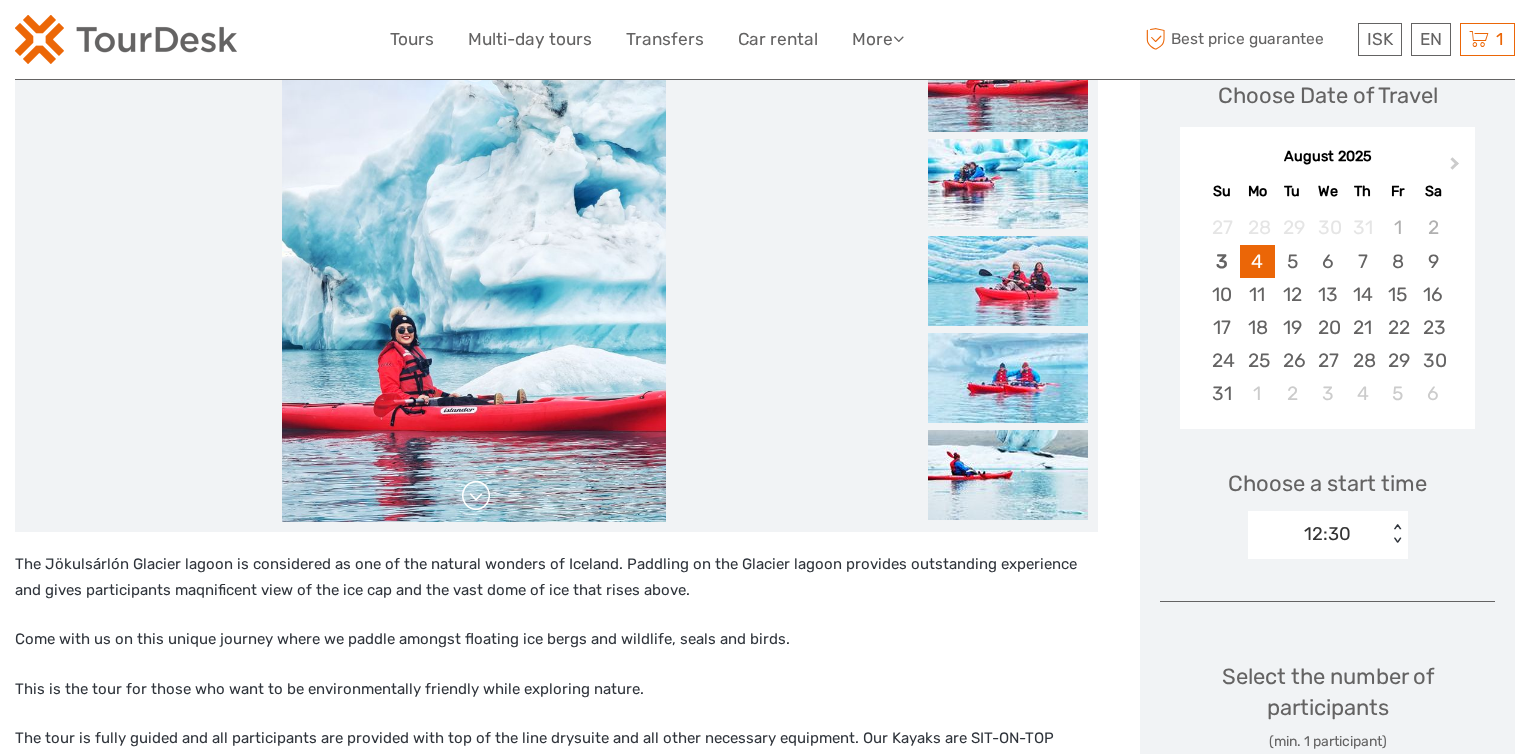 click at bounding box center (476, 496) 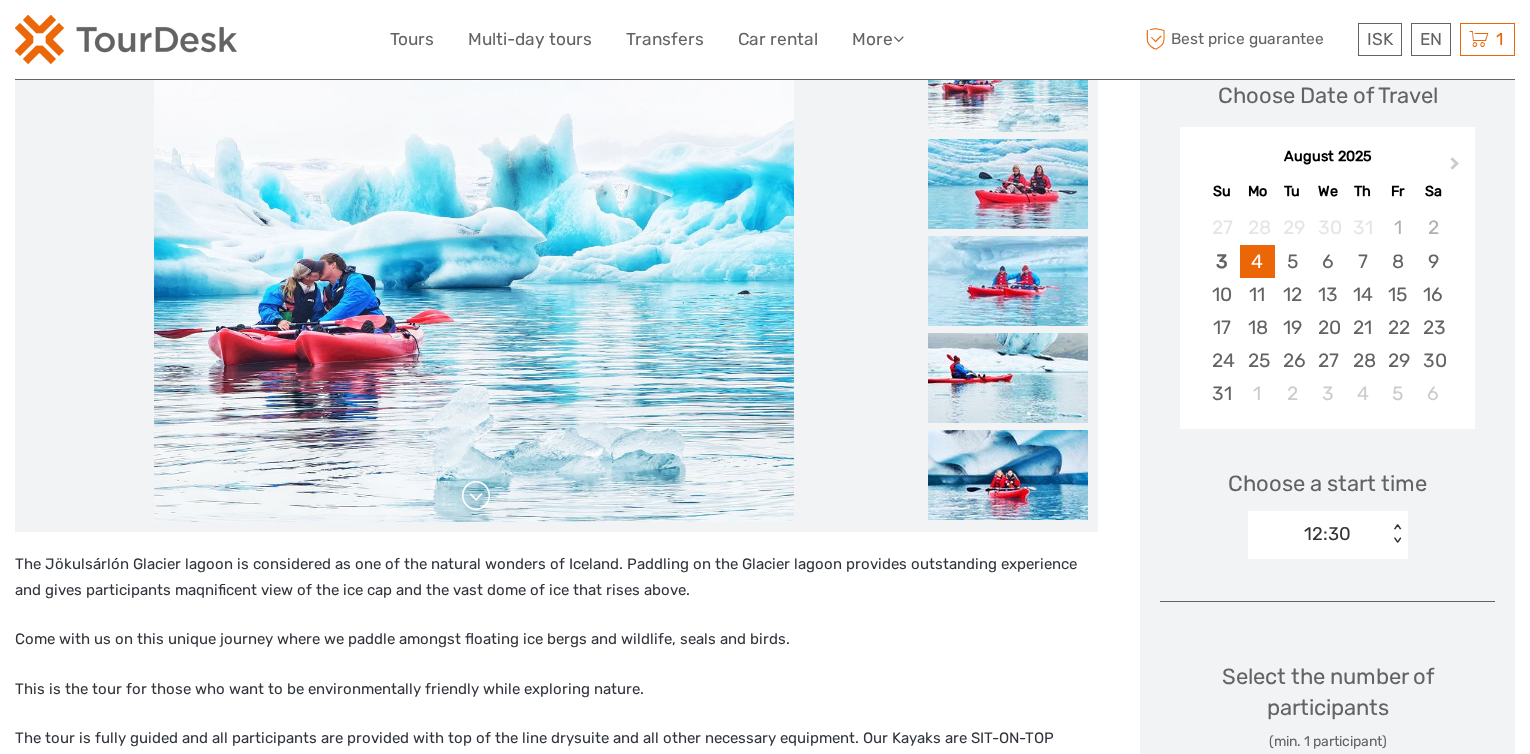 click at bounding box center [476, 496] 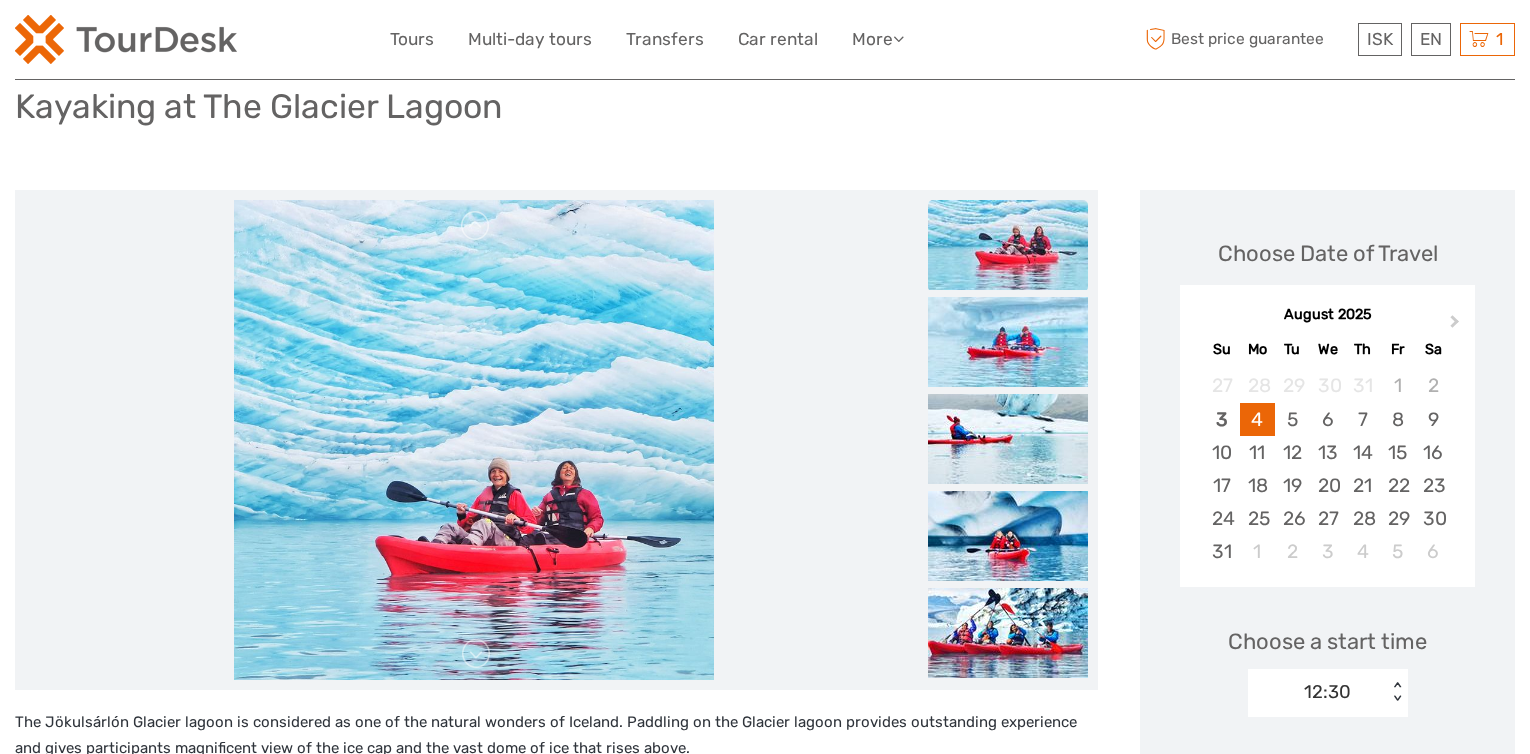 scroll, scrollTop: 0, scrollLeft: 0, axis: both 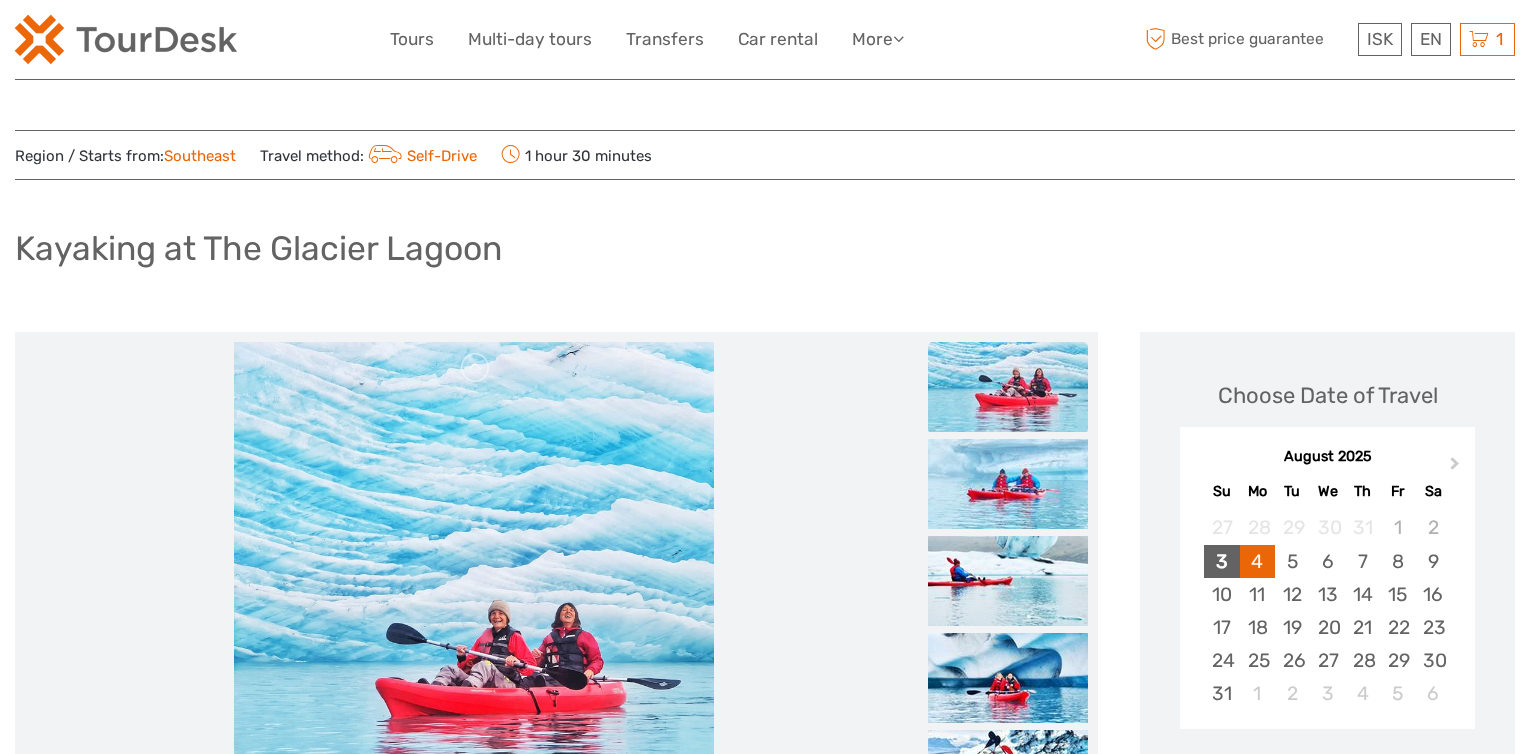 click on "3" at bounding box center (1221, 561) 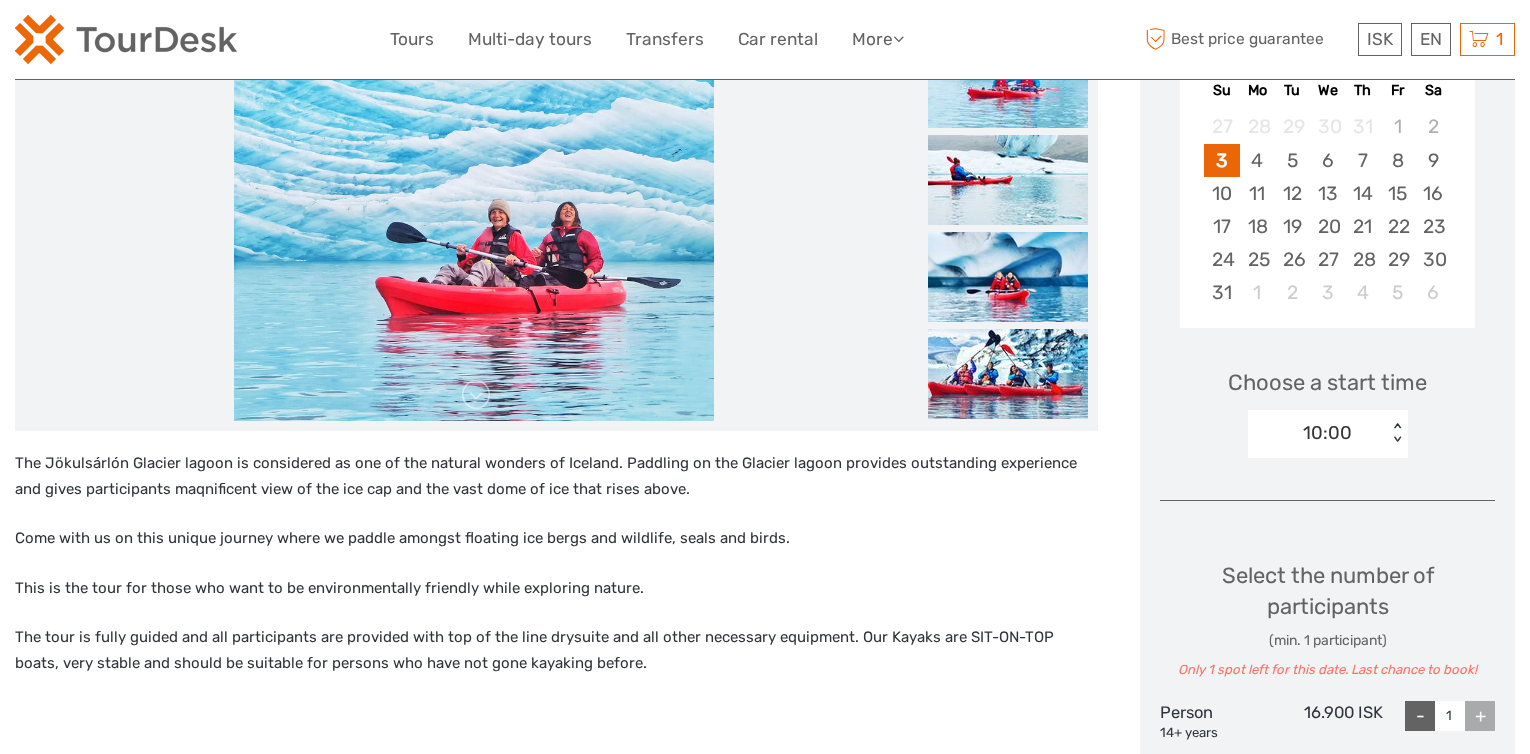 scroll, scrollTop: 400, scrollLeft: 0, axis: vertical 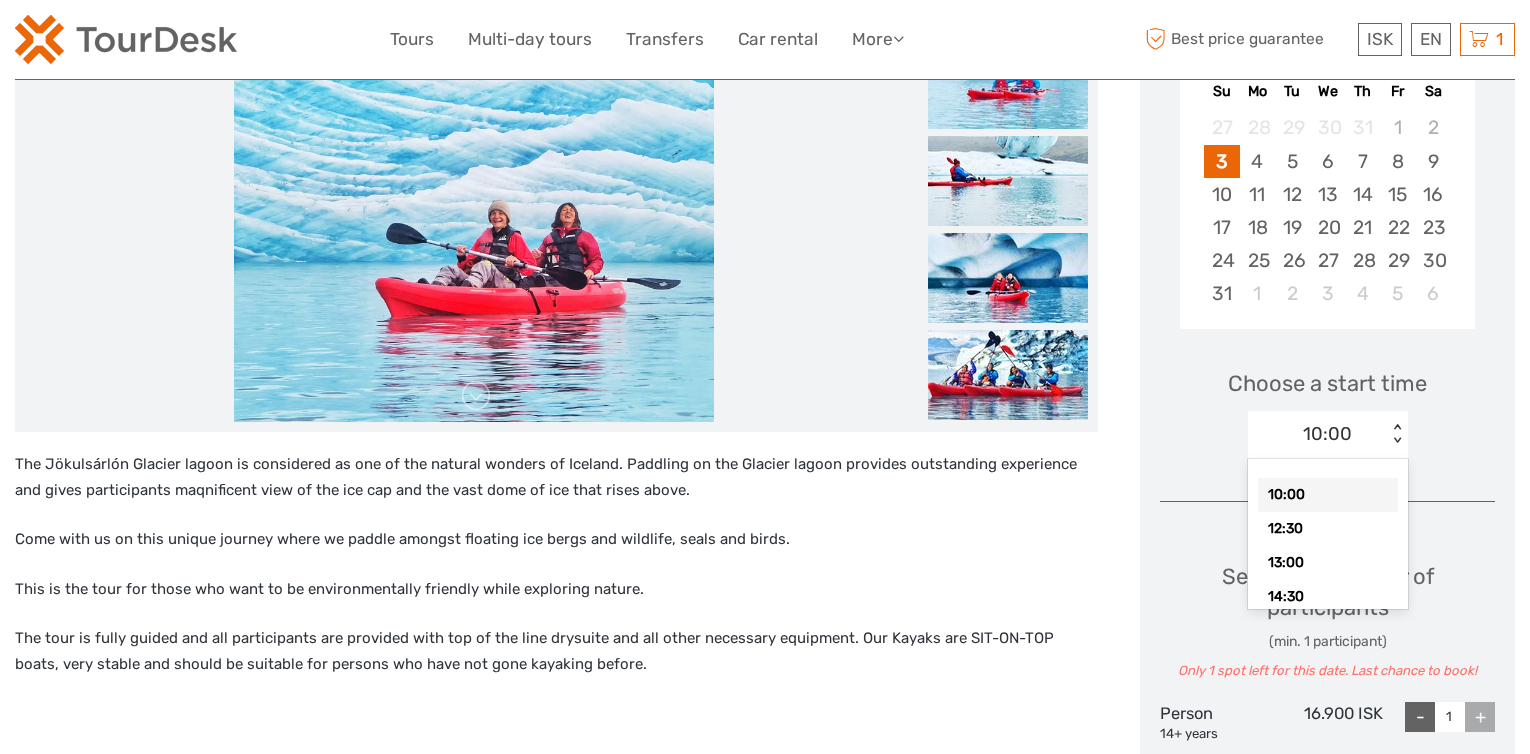 click on "< >" at bounding box center (1396, 434) 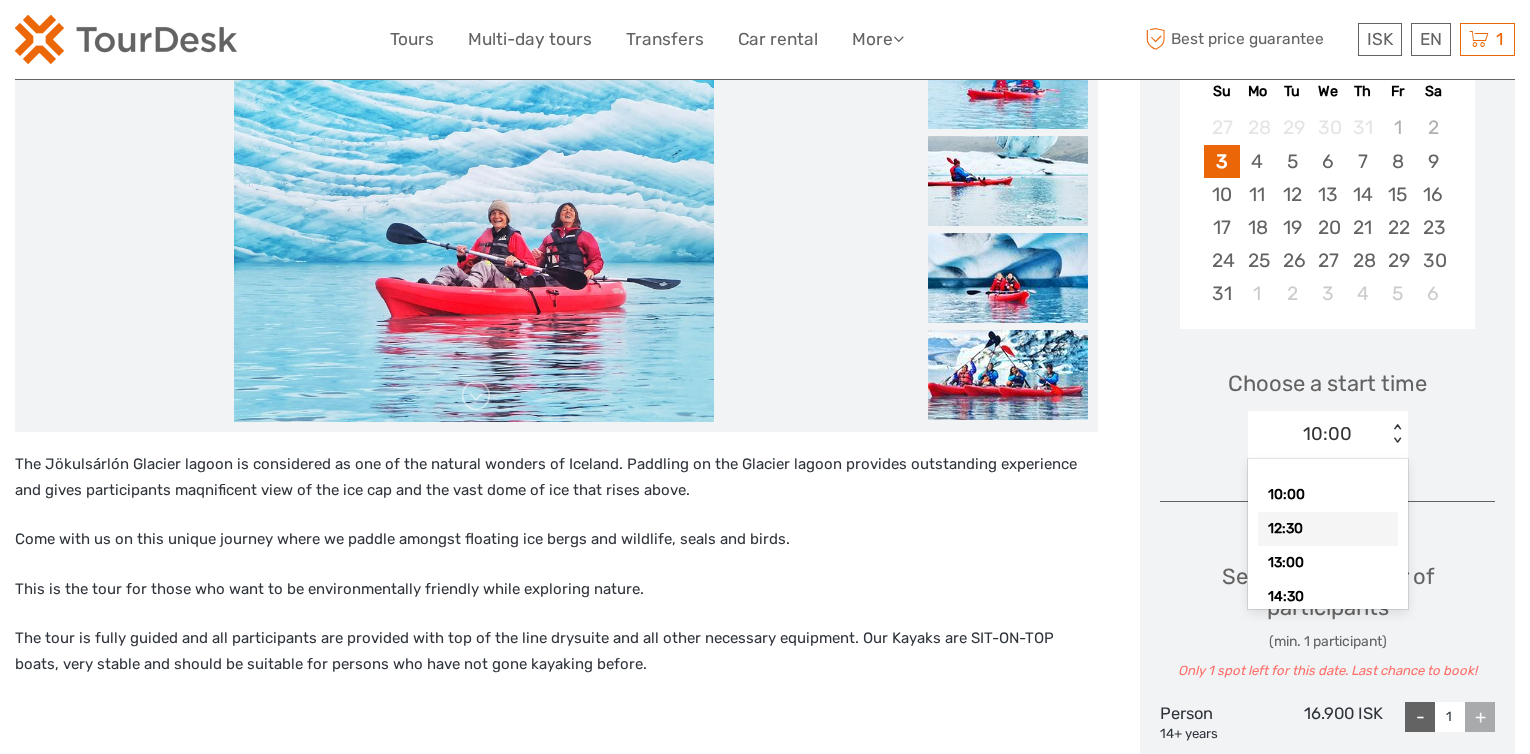 click on "12:30" at bounding box center [1328, 529] 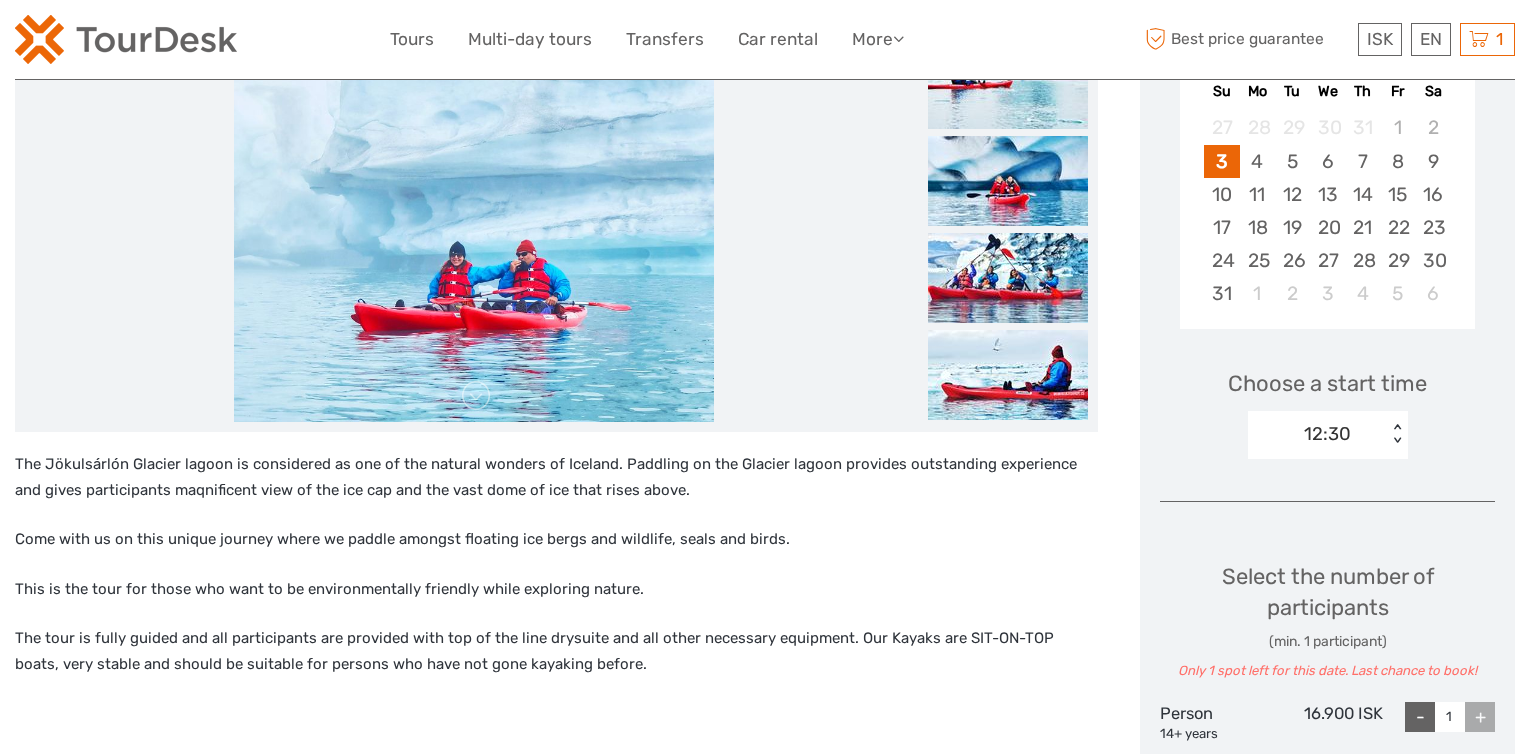 click on "< >" at bounding box center [1396, 434] 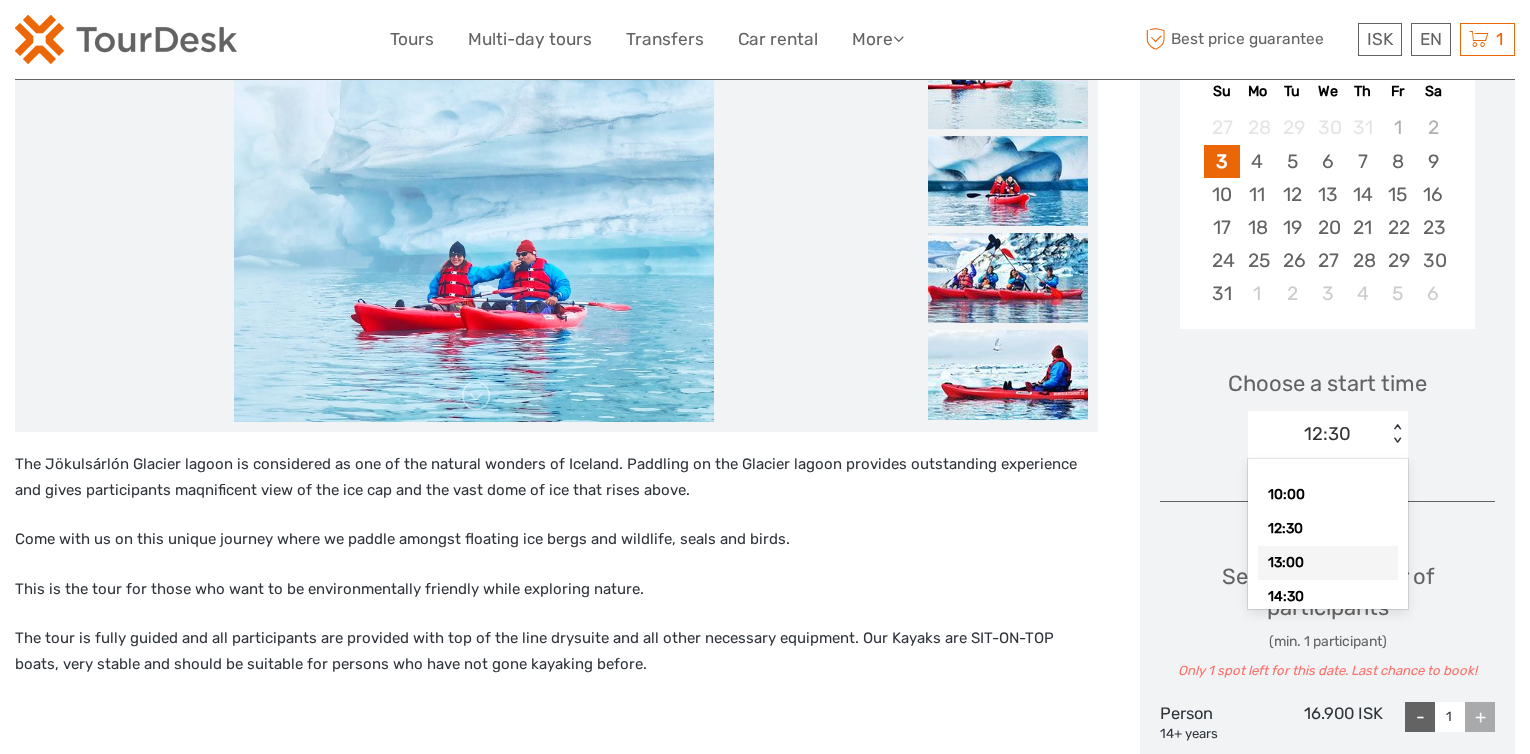 click on "13:00" at bounding box center [1328, 563] 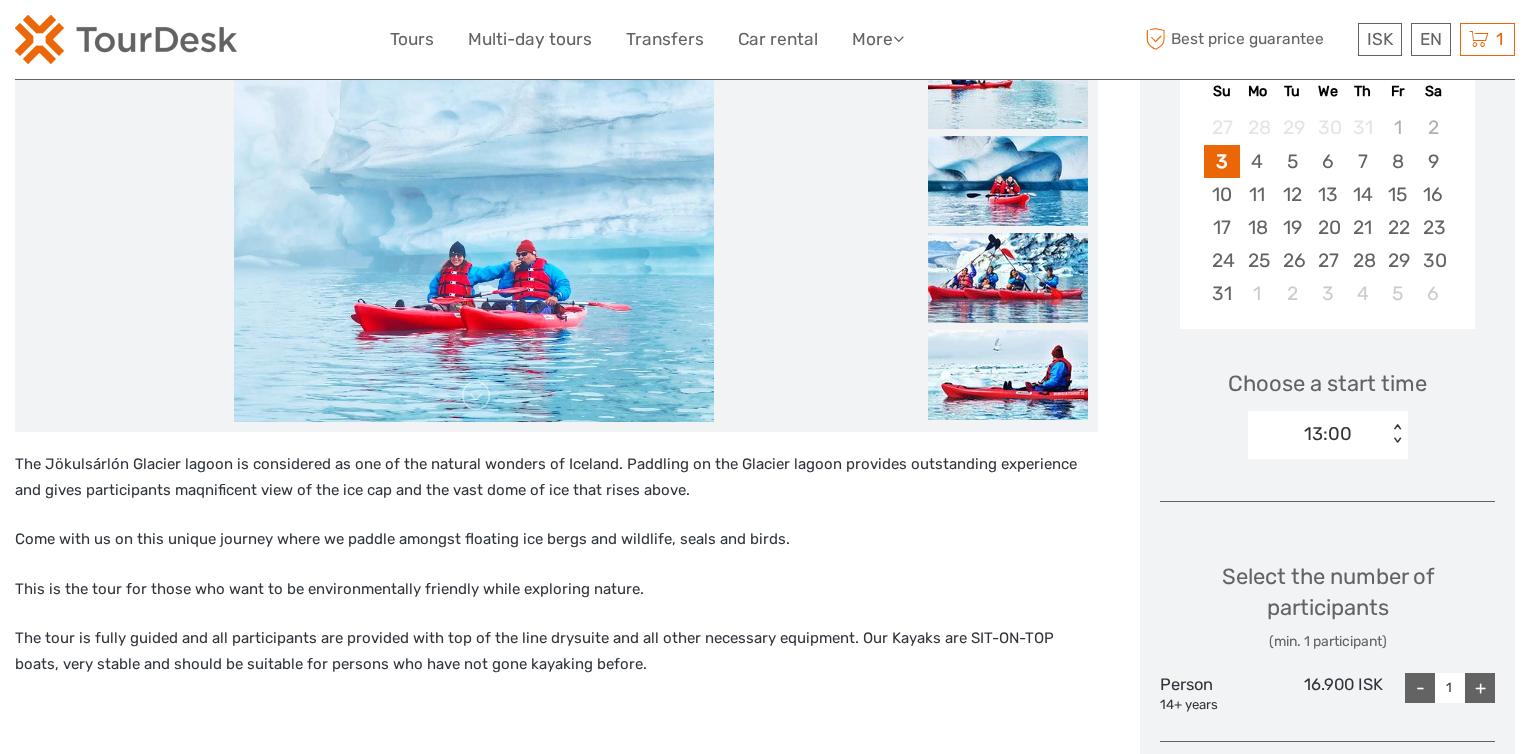click on "< >" at bounding box center [1396, 434] 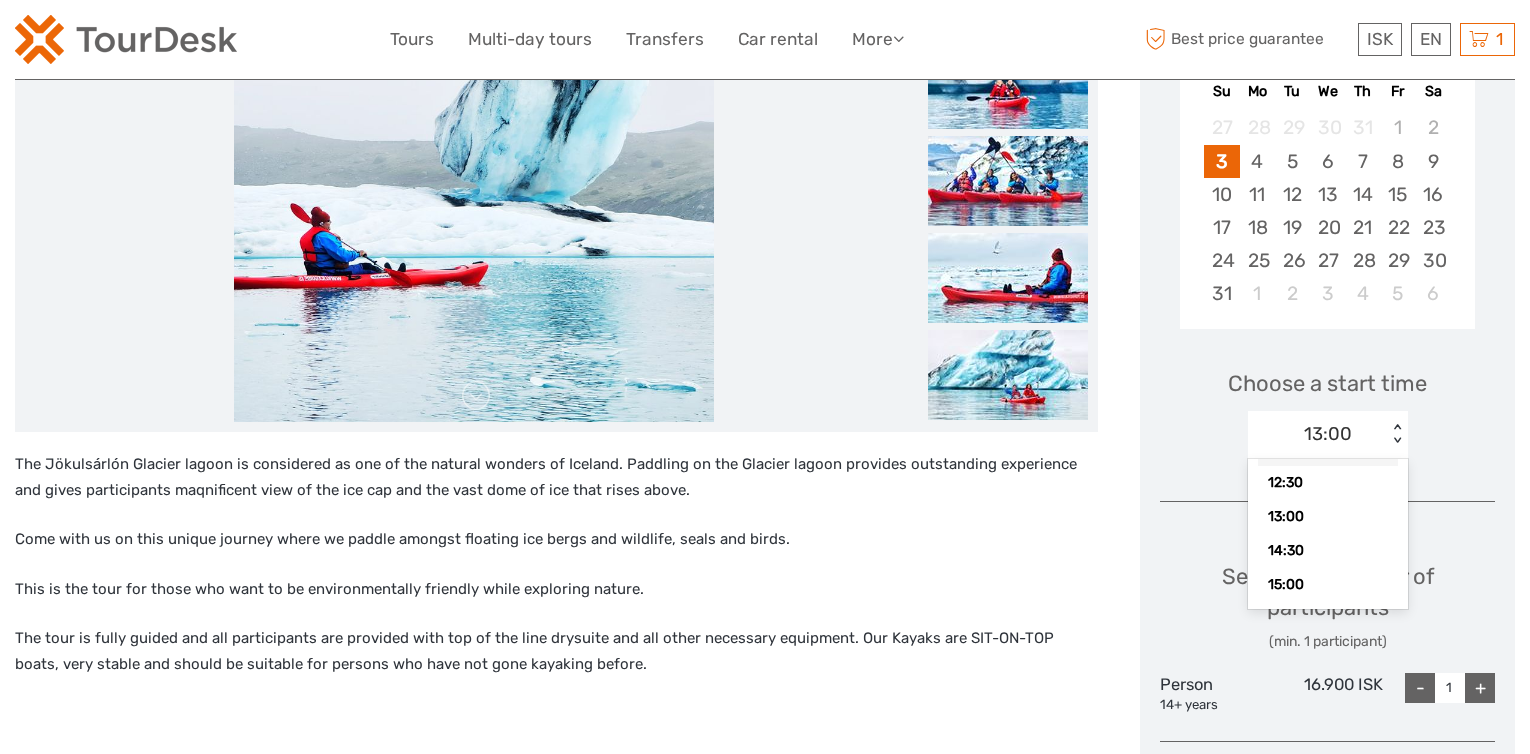 scroll, scrollTop: 58, scrollLeft: 0, axis: vertical 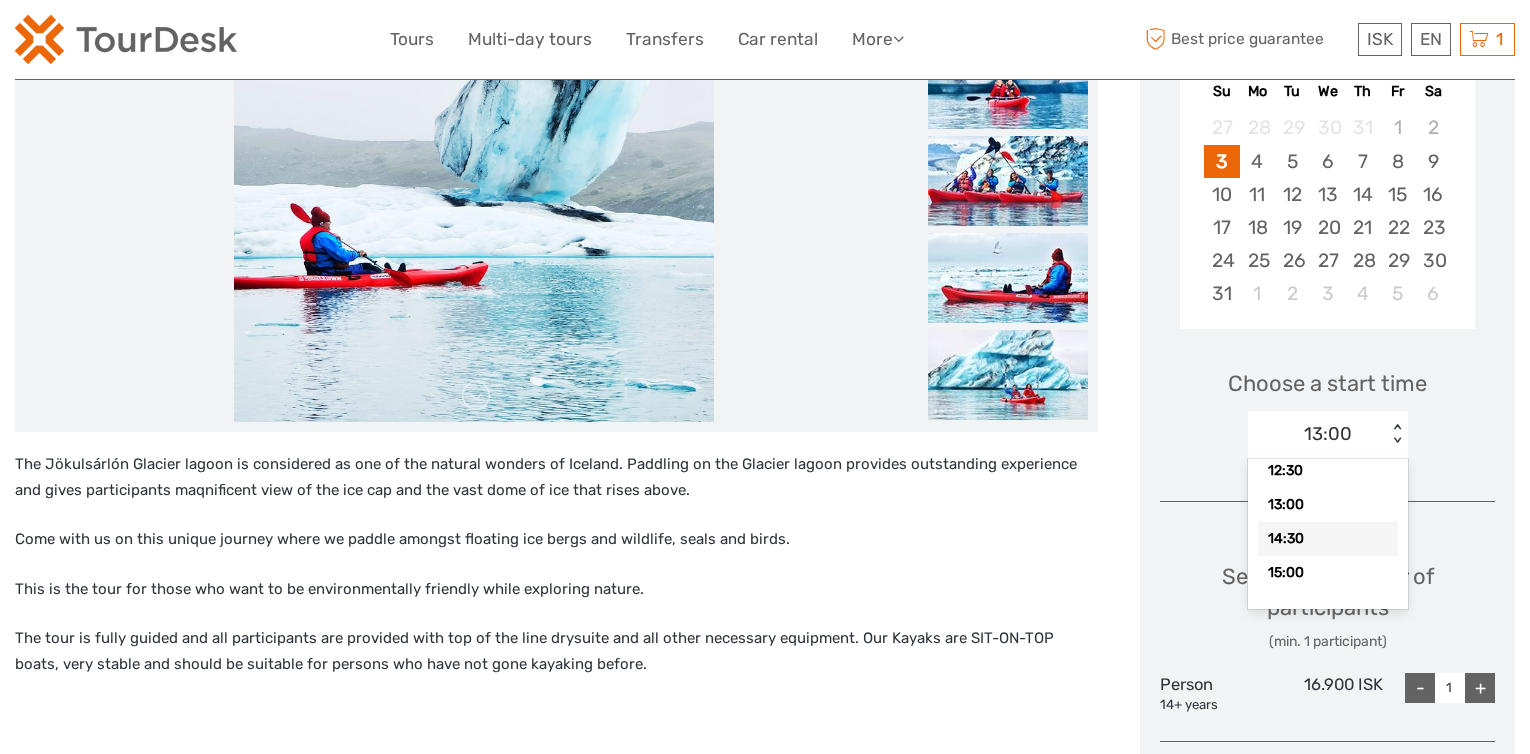 click on "14:30" at bounding box center (1328, 539) 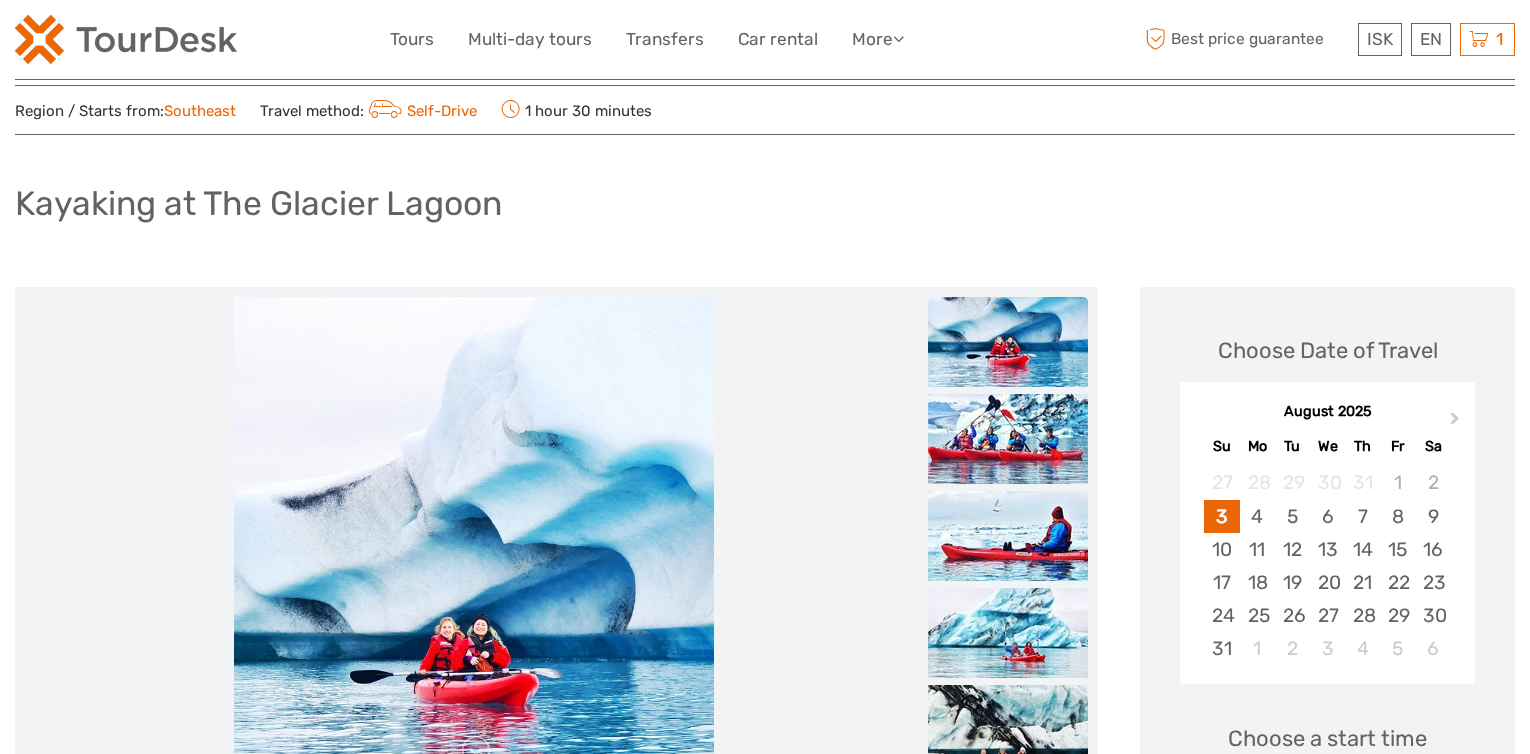scroll, scrollTop: 0, scrollLeft: 0, axis: both 